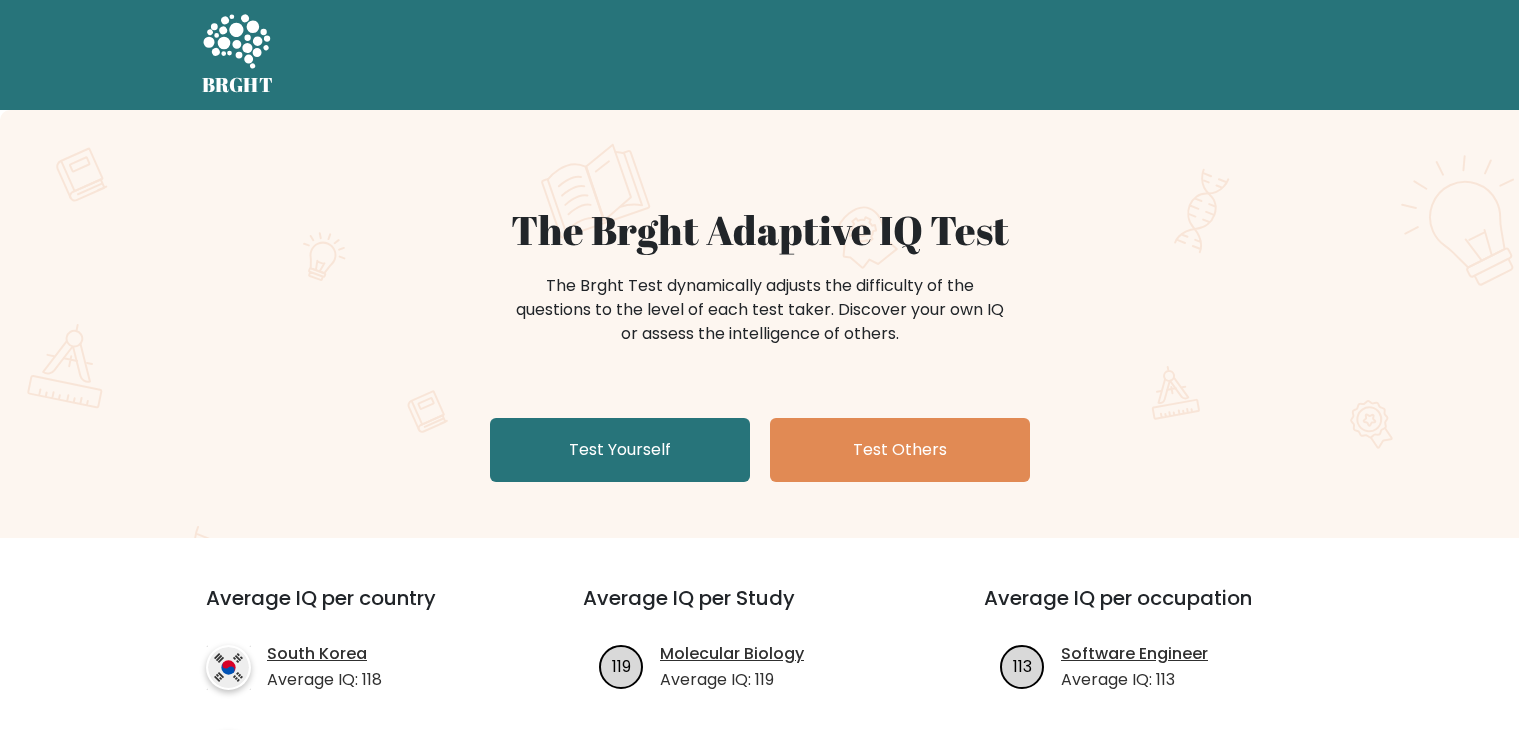 scroll, scrollTop: 0, scrollLeft: 0, axis: both 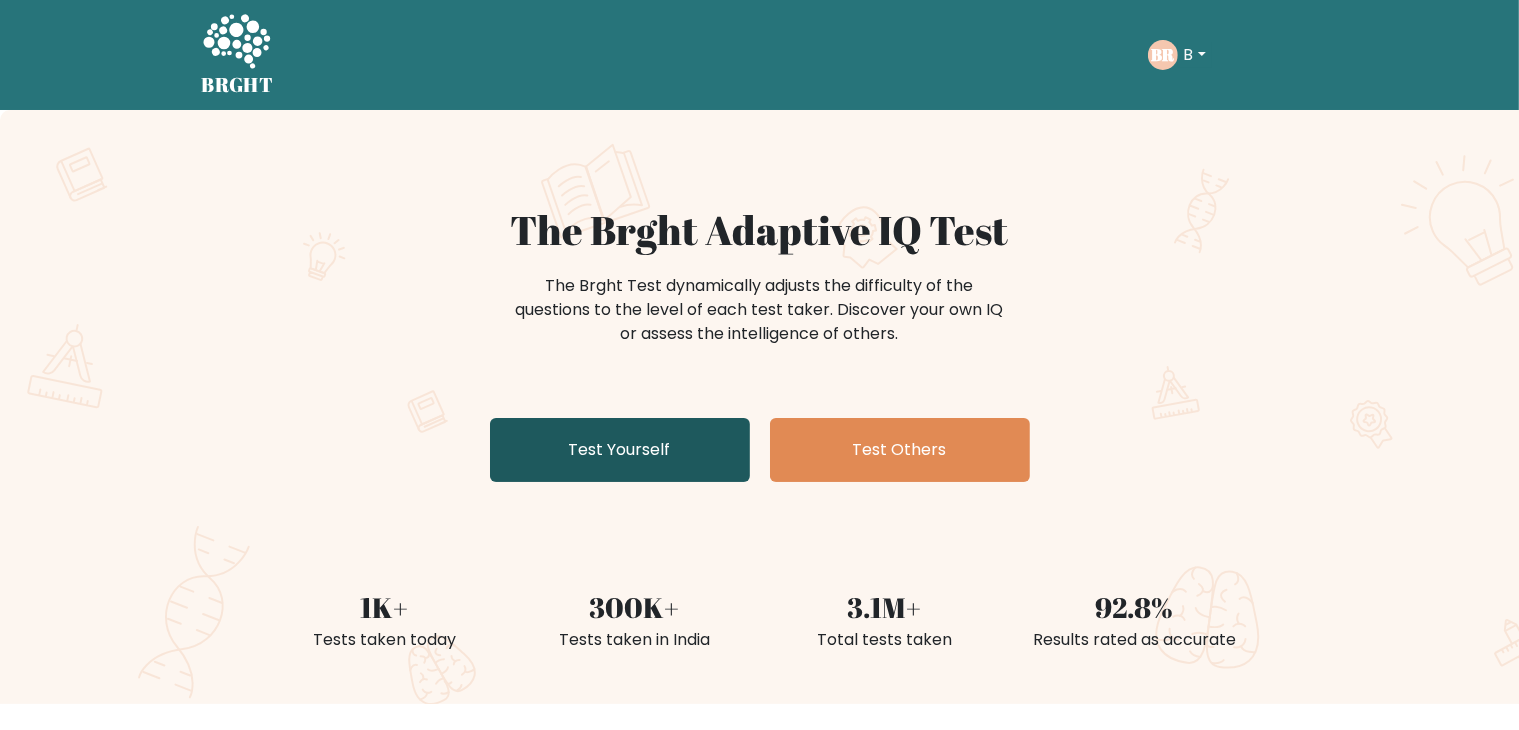 click on "Test Yourself" at bounding box center (620, 450) 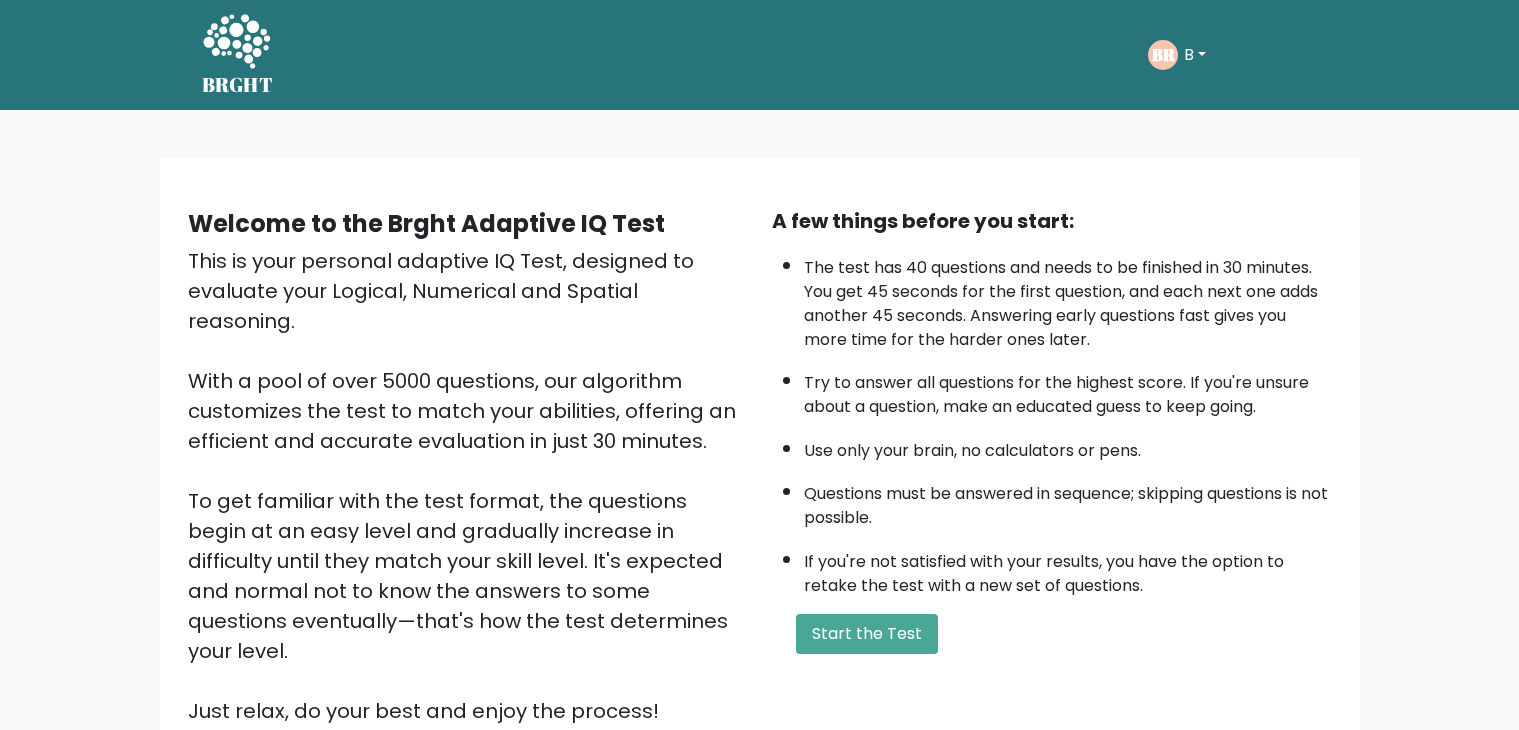 scroll, scrollTop: 0, scrollLeft: 0, axis: both 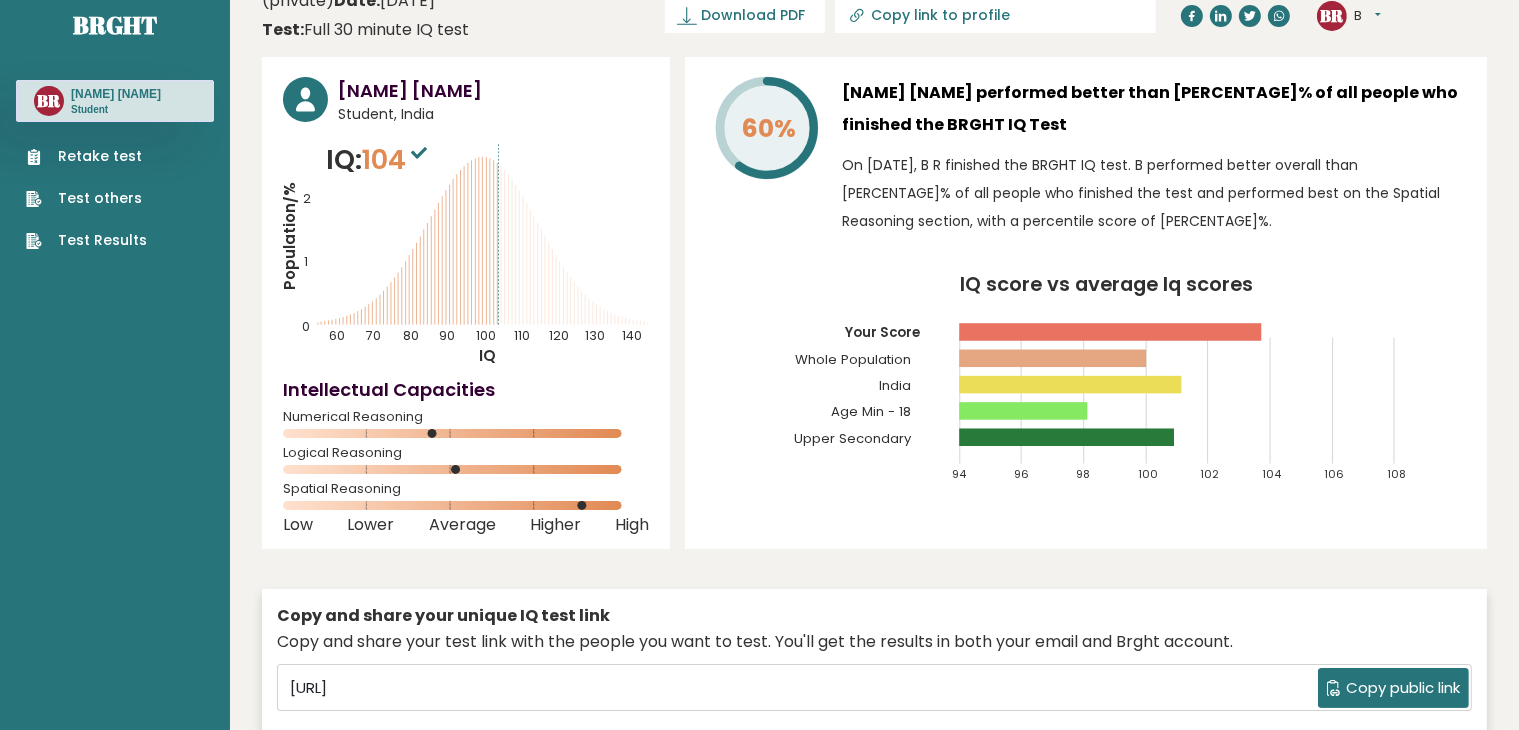 click on "Retake test
Test others
Test Results" at bounding box center (86, 198) 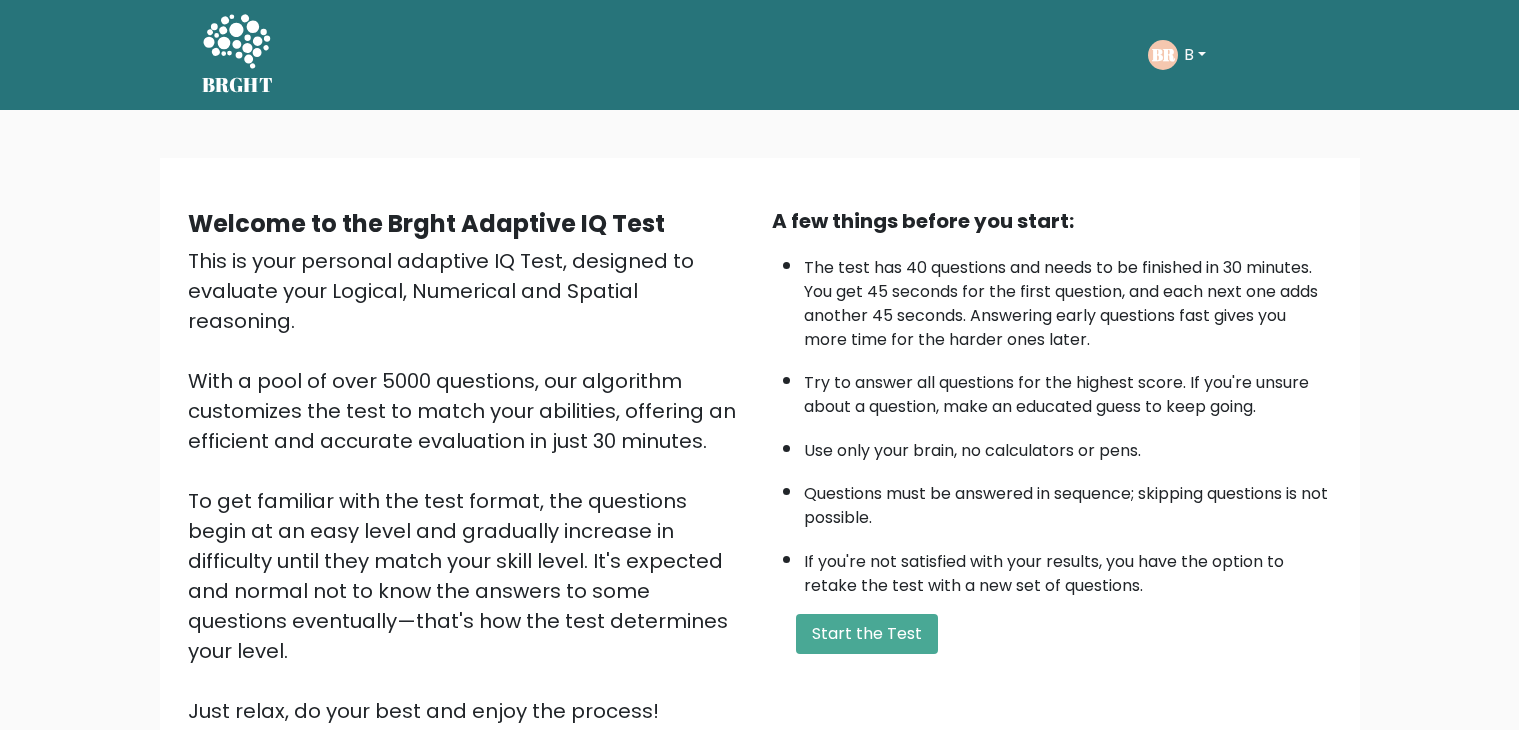 scroll, scrollTop: 0, scrollLeft: 0, axis: both 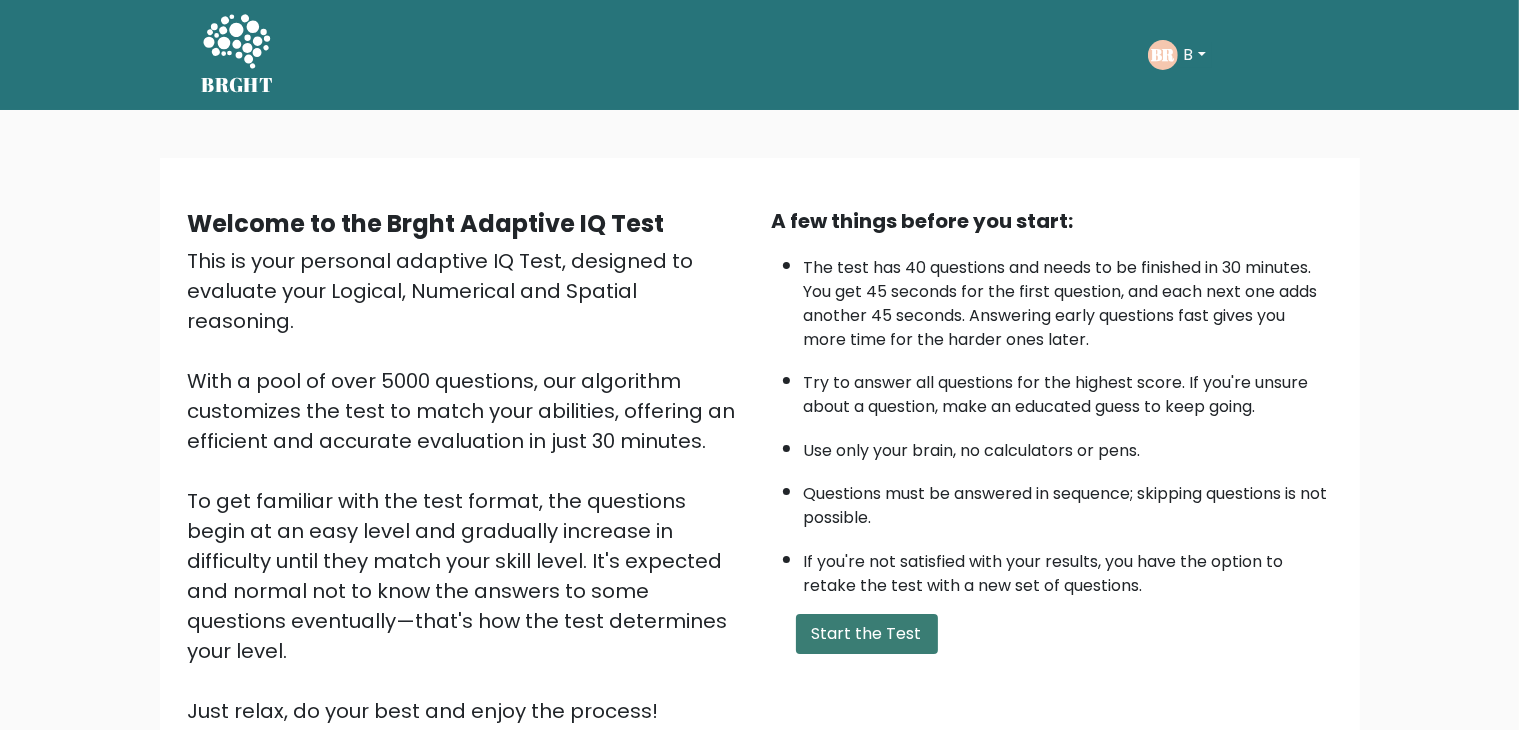 click on "Start the Test" at bounding box center (867, 634) 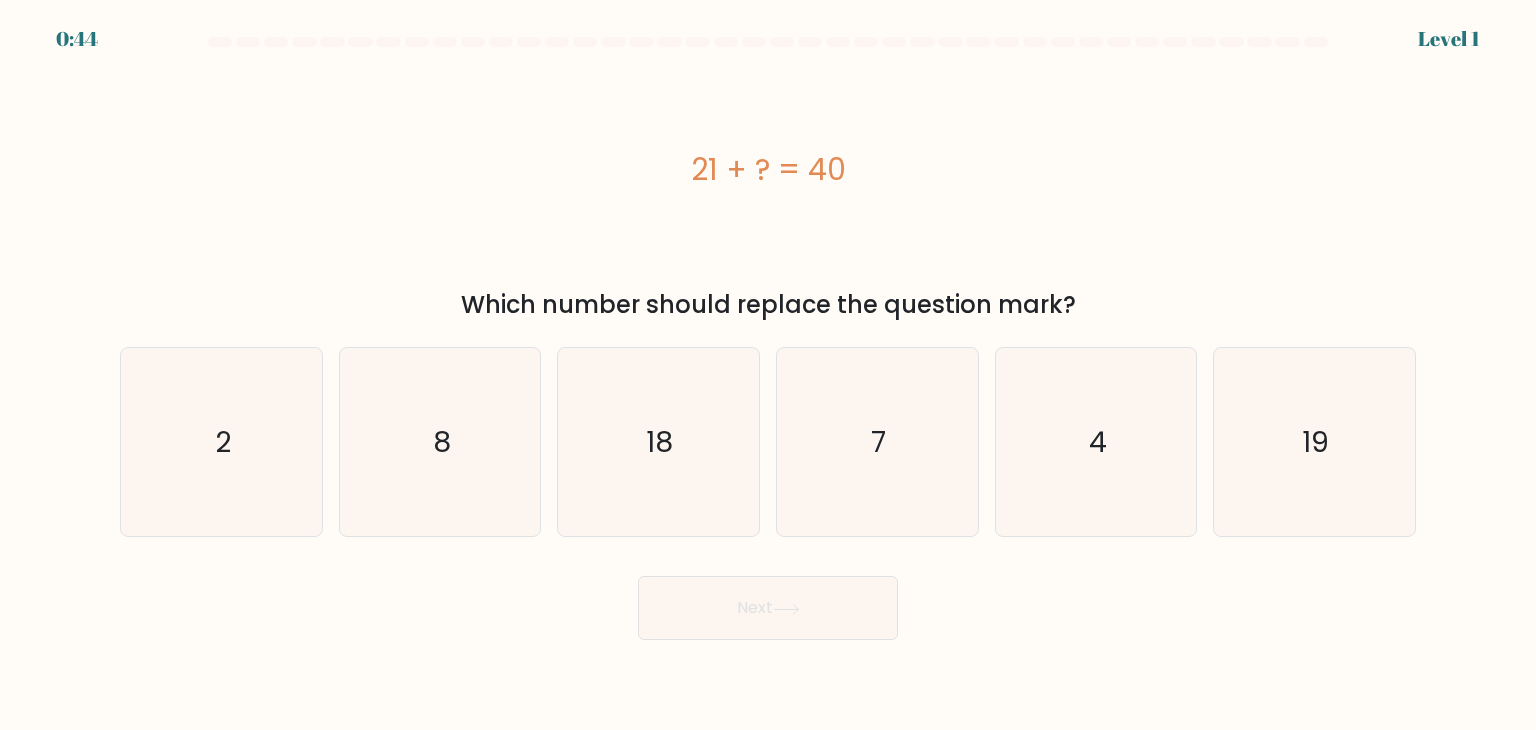 scroll, scrollTop: 0, scrollLeft: 0, axis: both 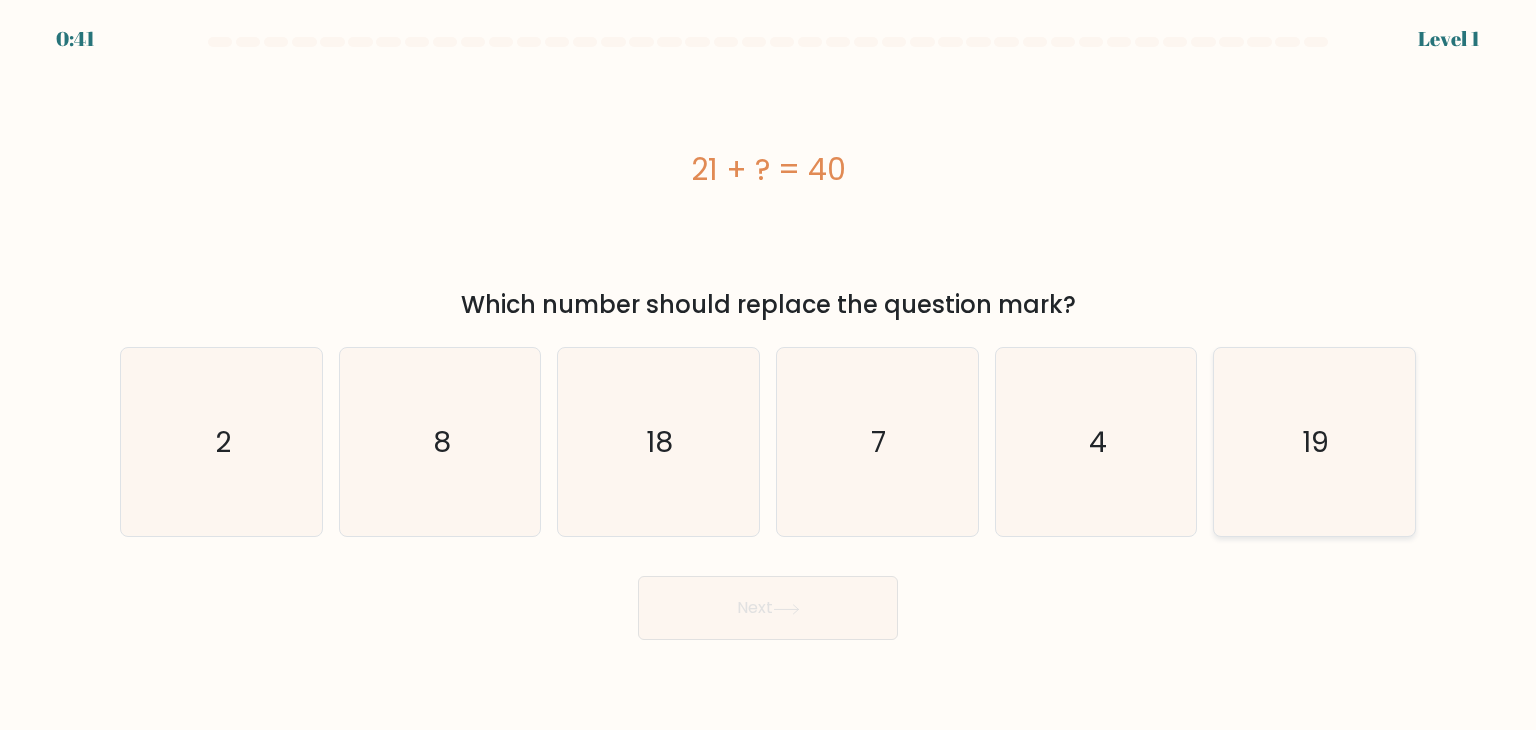 click on "19" at bounding box center (1314, 442) 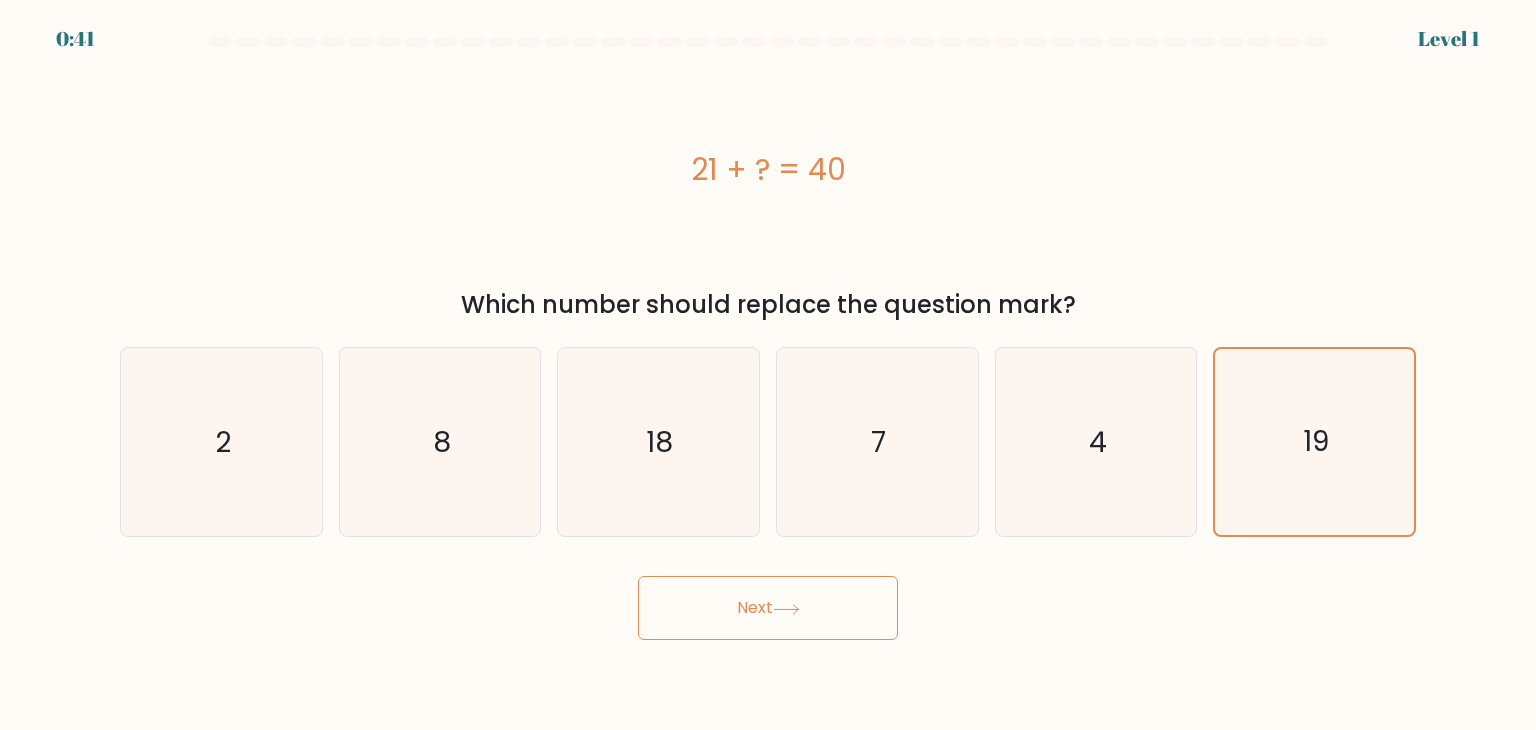 click on "Next" at bounding box center (768, 608) 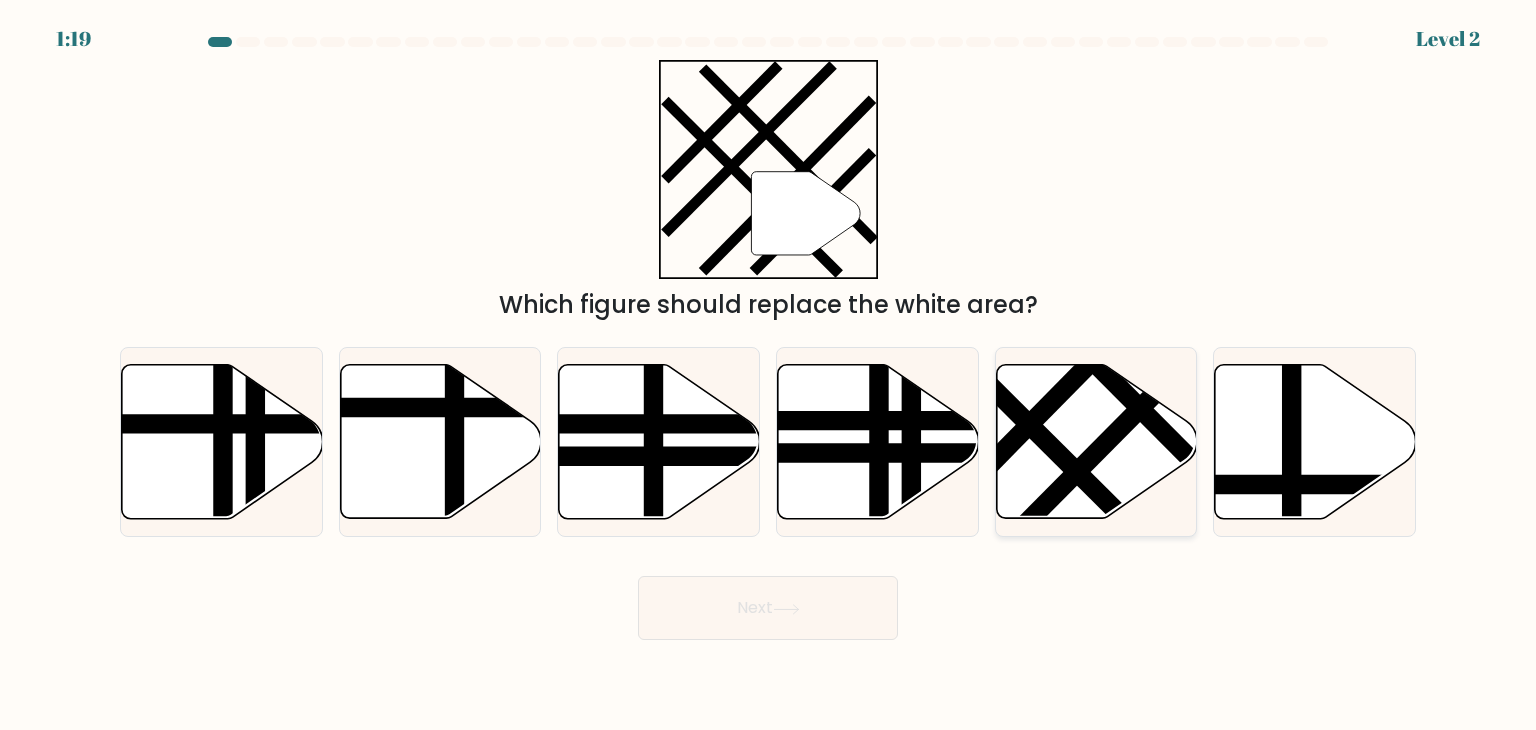 click at bounding box center [1096, 442] 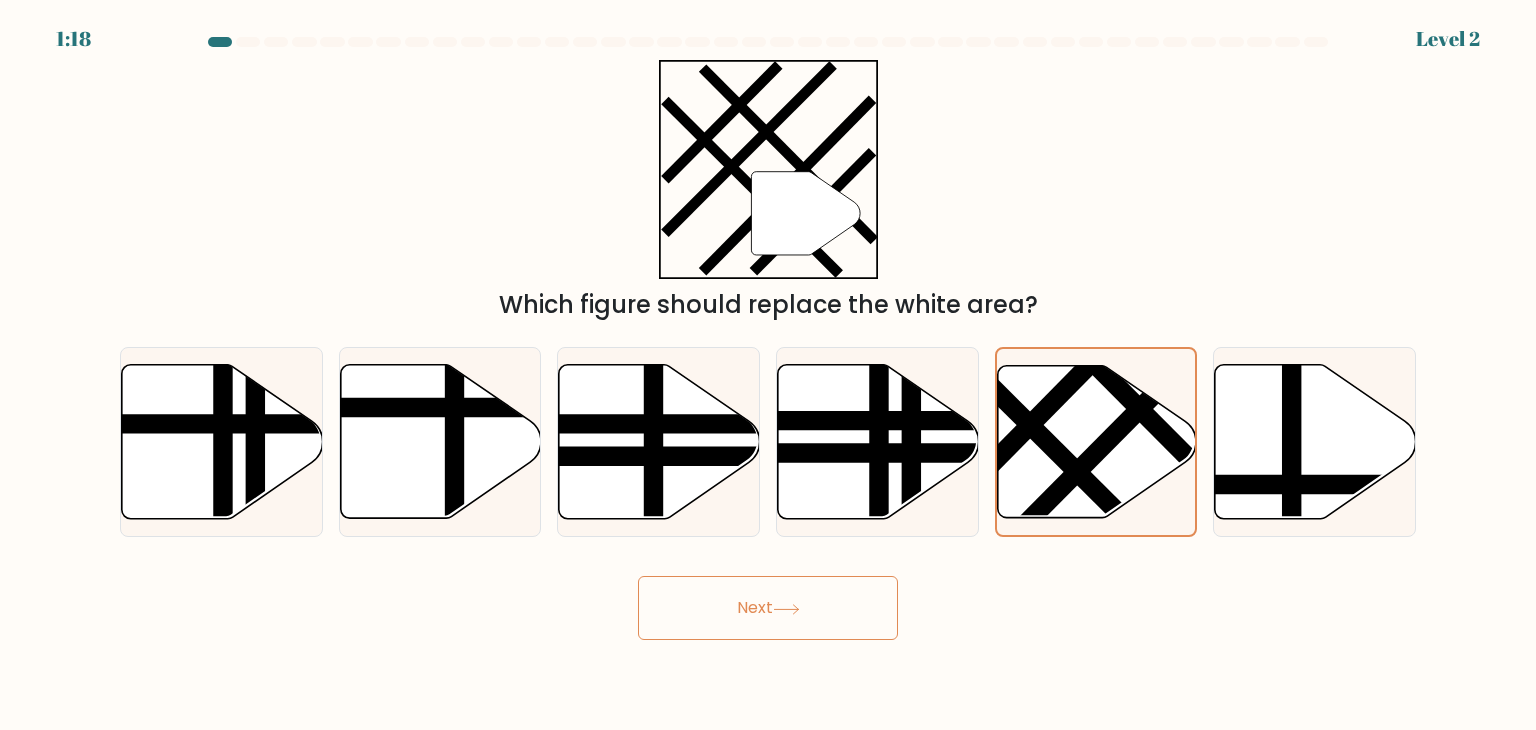 click on "Next" at bounding box center (768, 608) 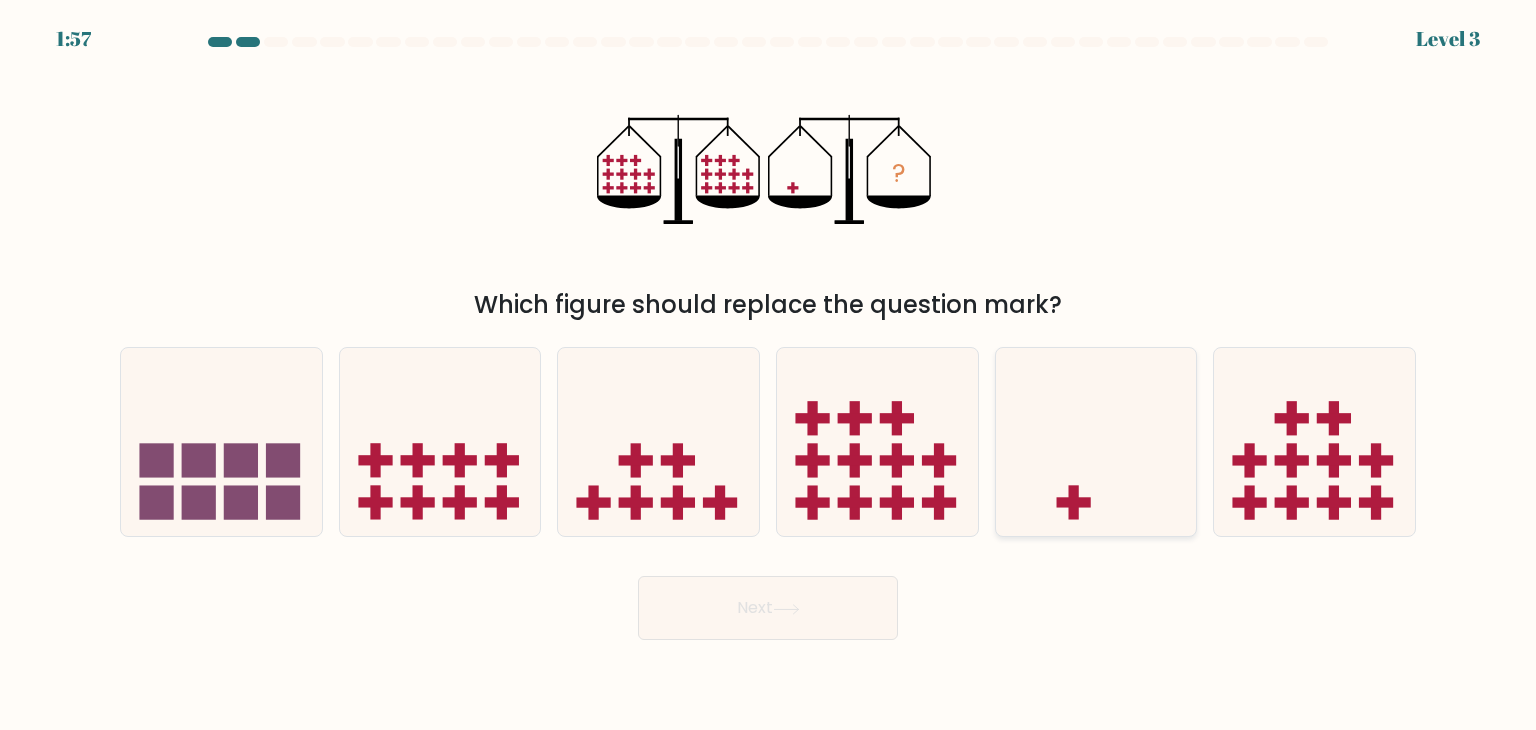 click at bounding box center [1096, 442] 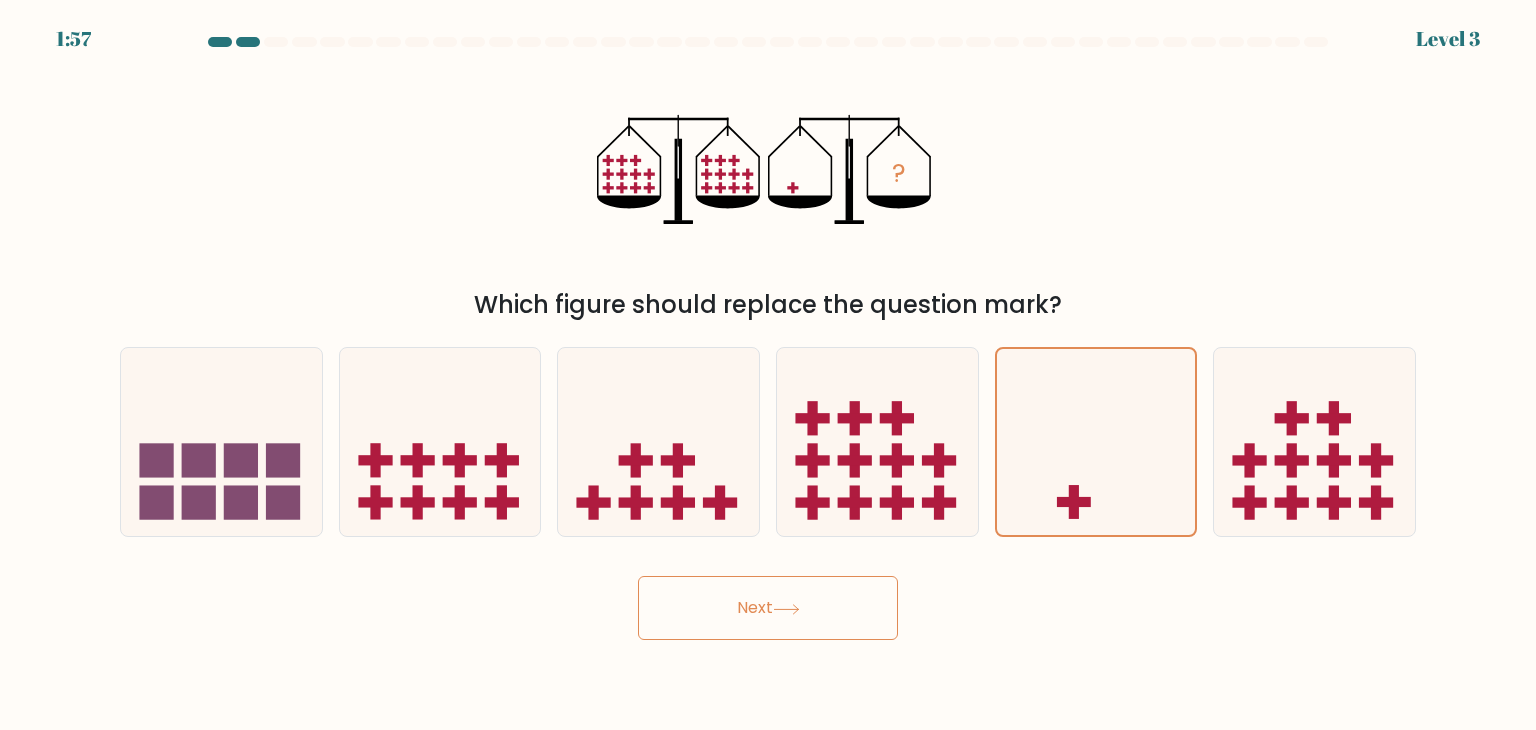 click on "Next" at bounding box center [768, 608] 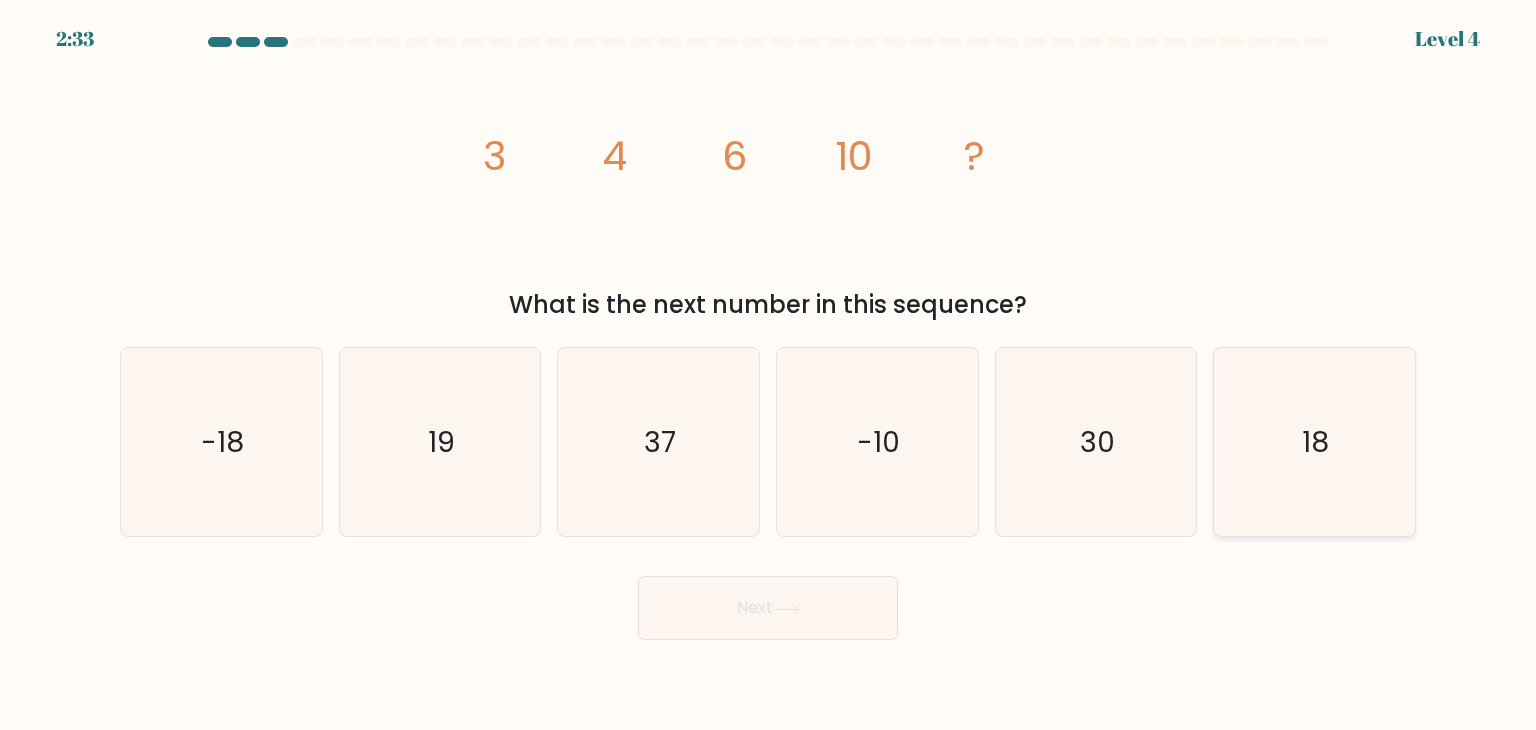 click on "18" at bounding box center [1314, 442] 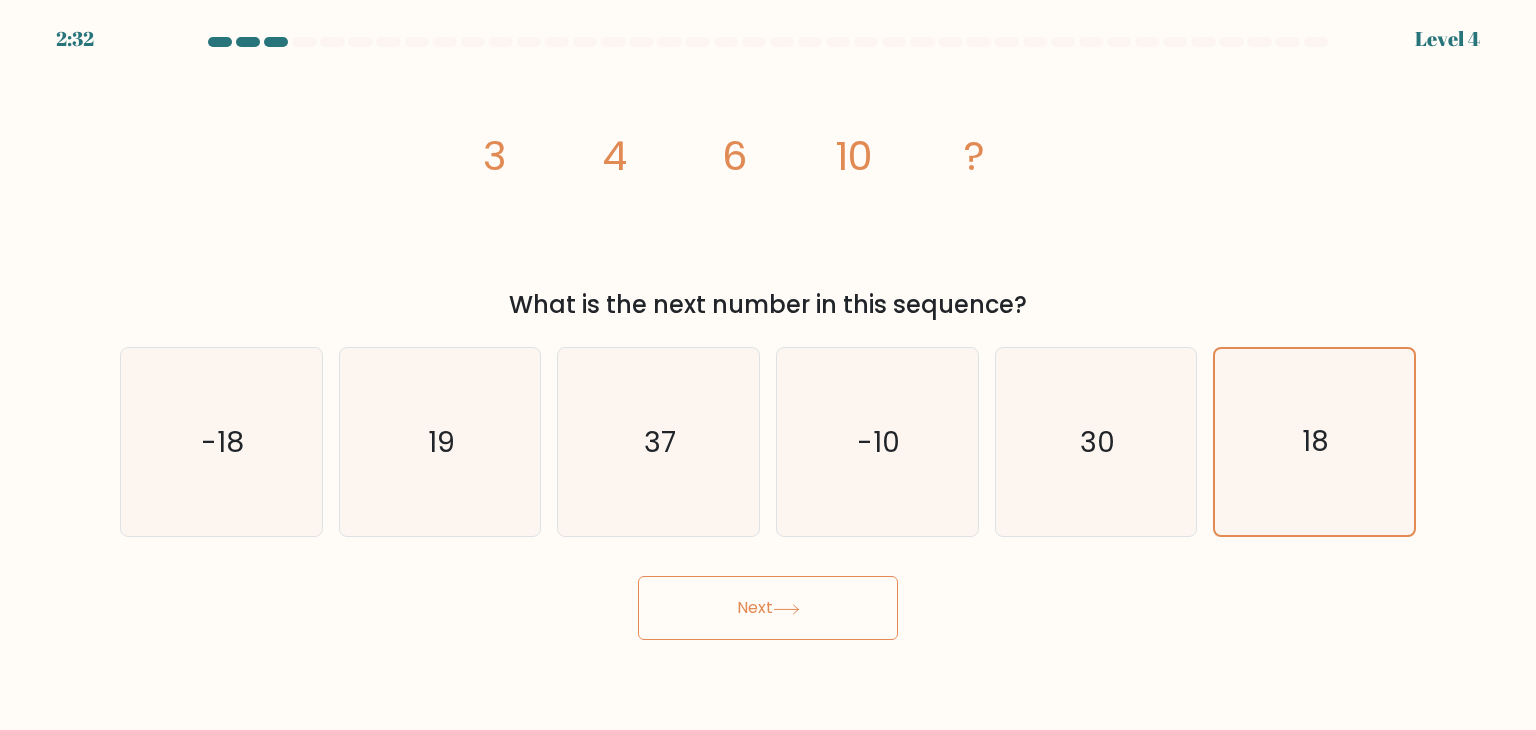 click on "Next" at bounding box center [768, 608] 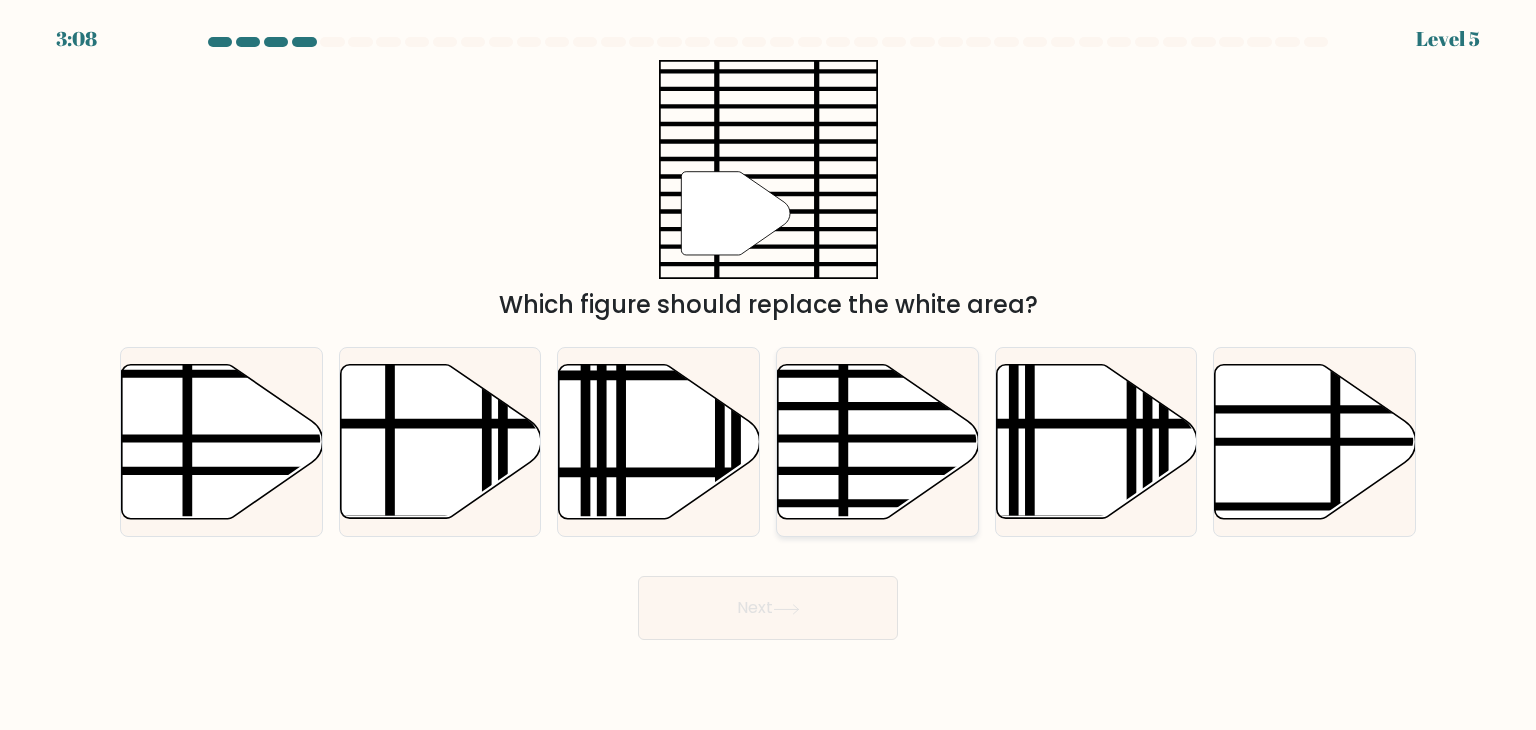 click at bounding box center (939, 406) 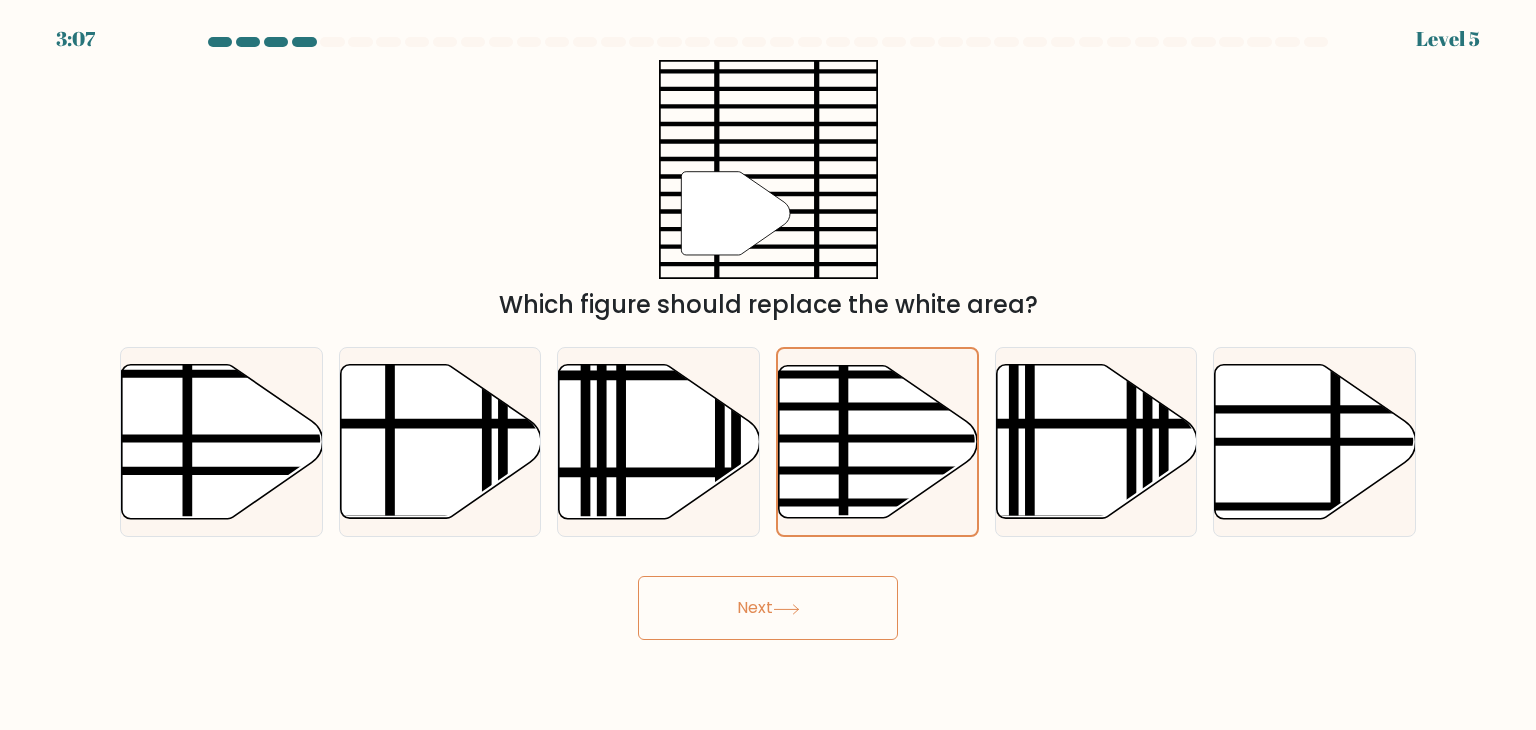 click on "Next" at bounding box center (768, 608) 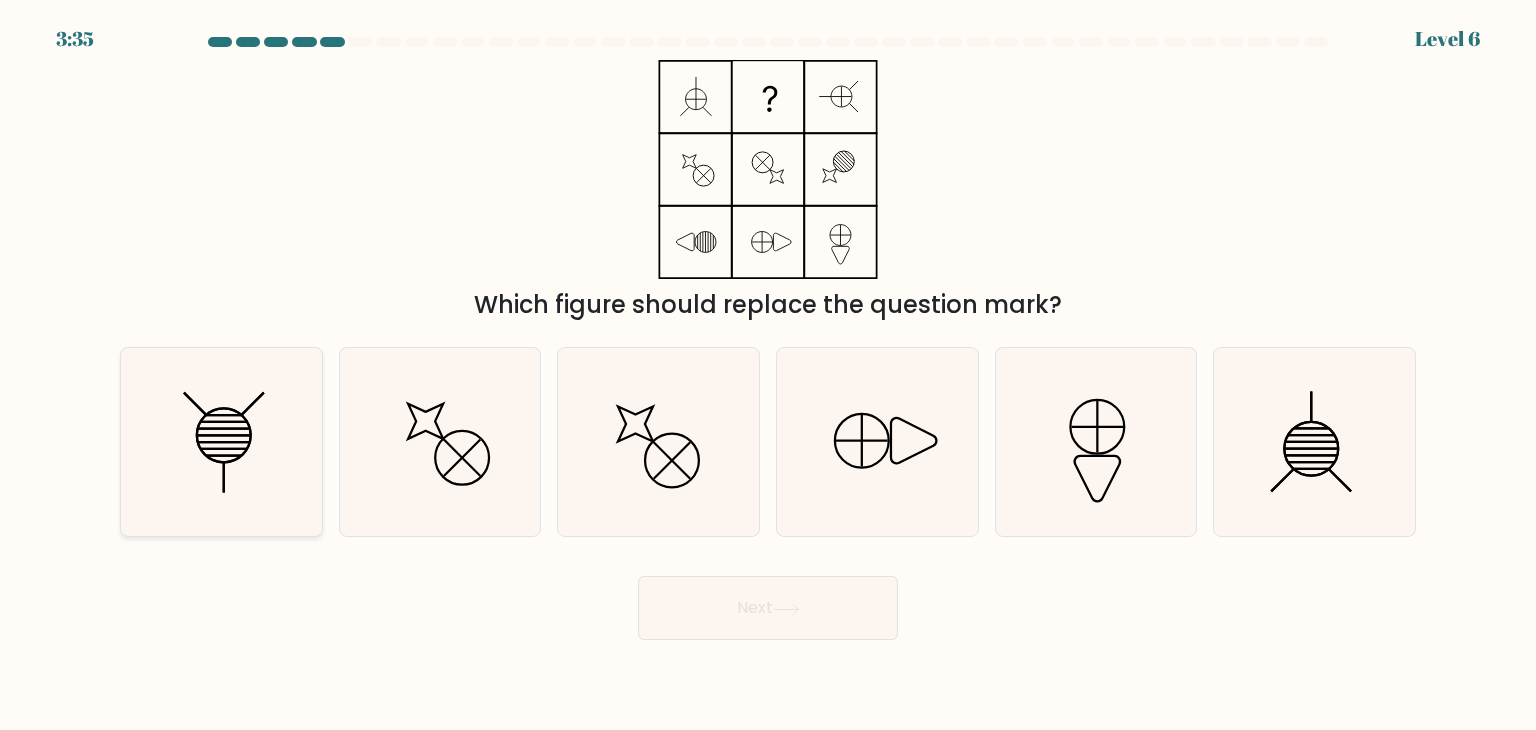 click at bounding box center (221, 442) 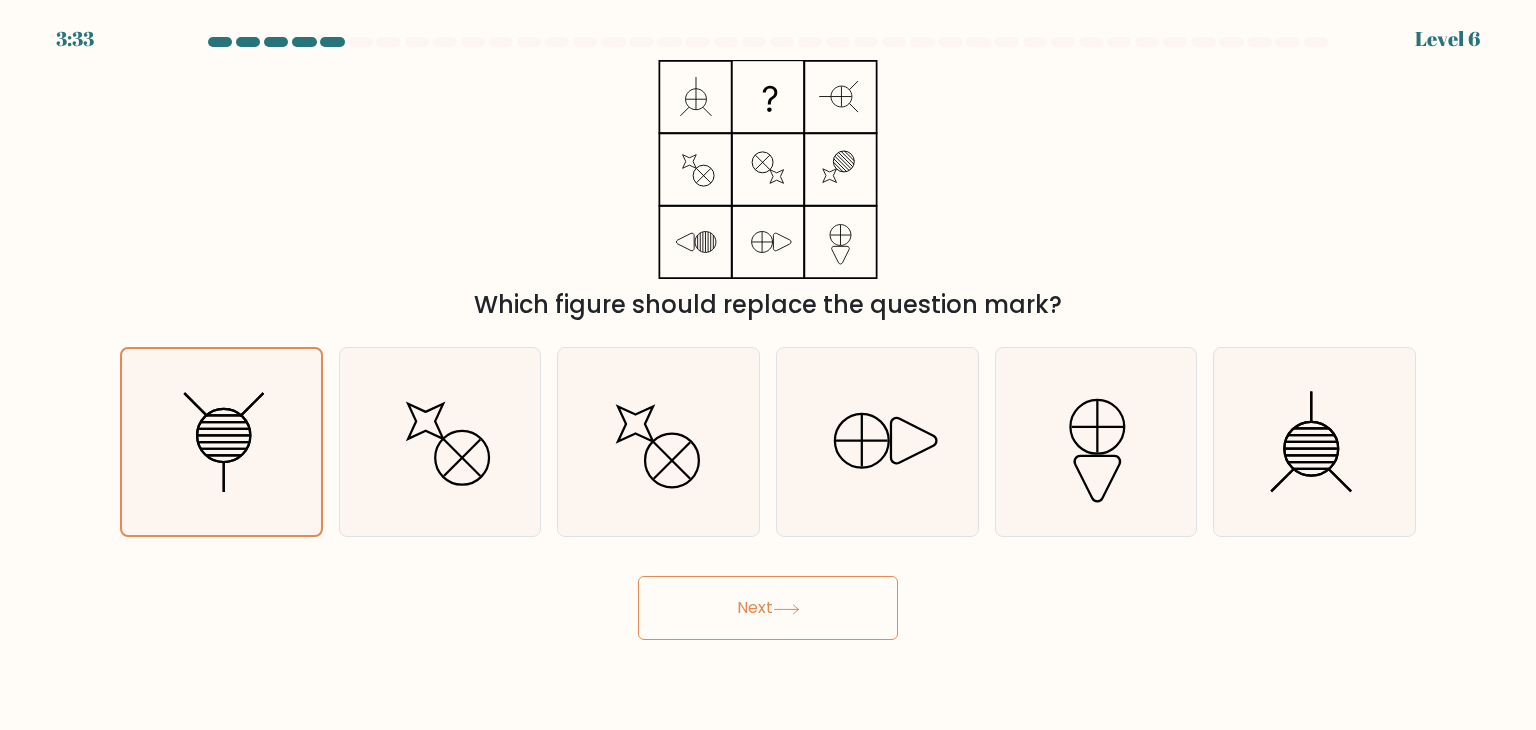click on "Next" at bounding box center [768, 608] 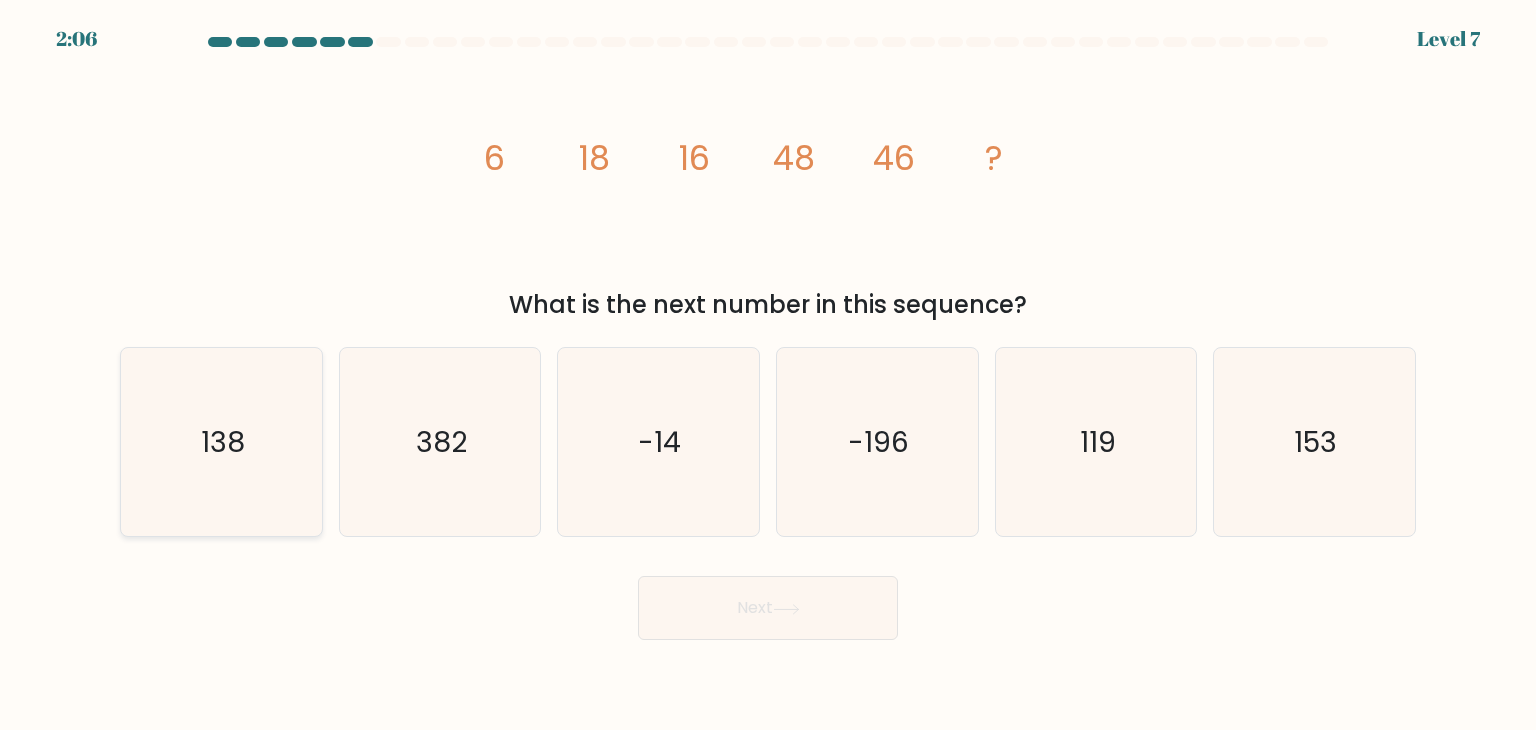 click on "138" at bounding box center (221, 442) 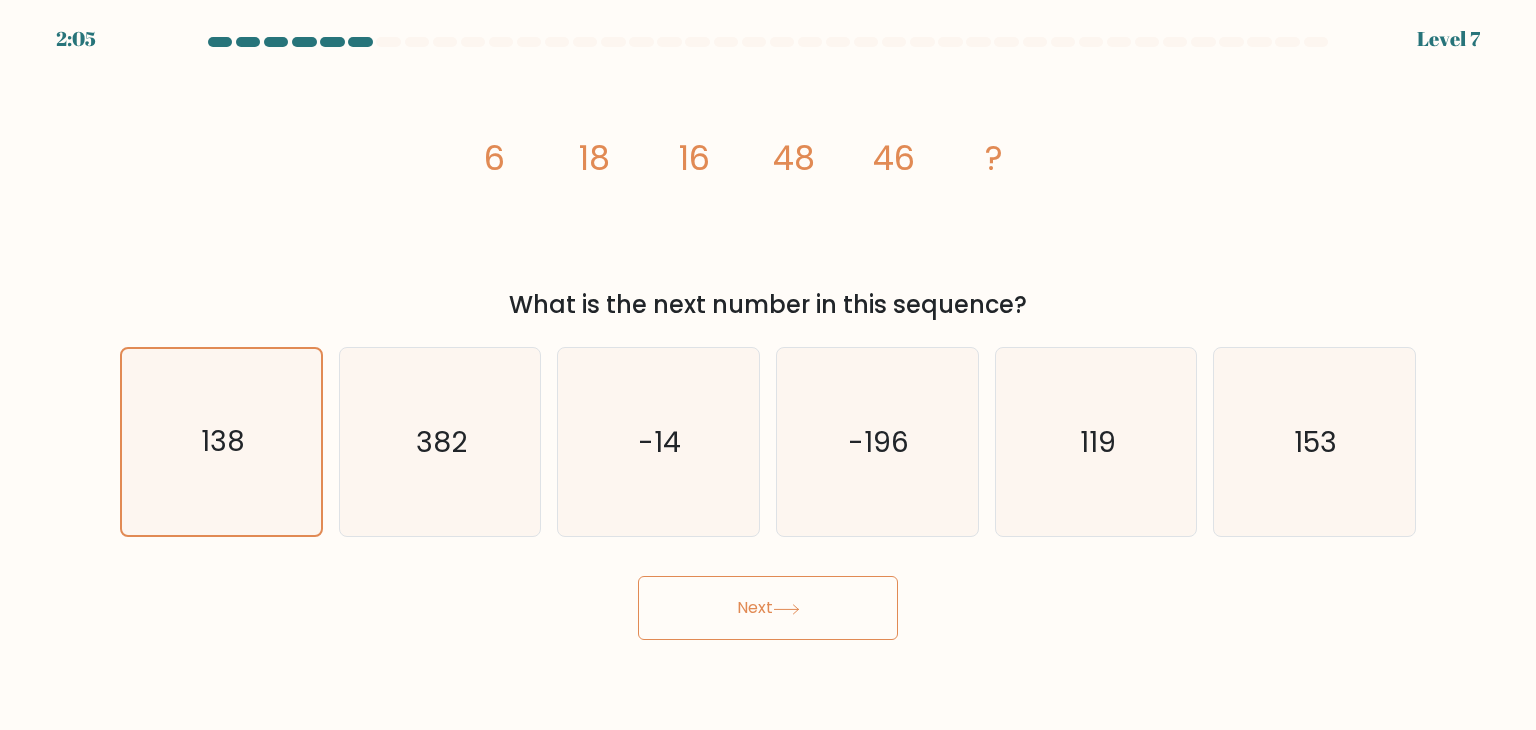 click on "Next" at bounding box center (768, 608) 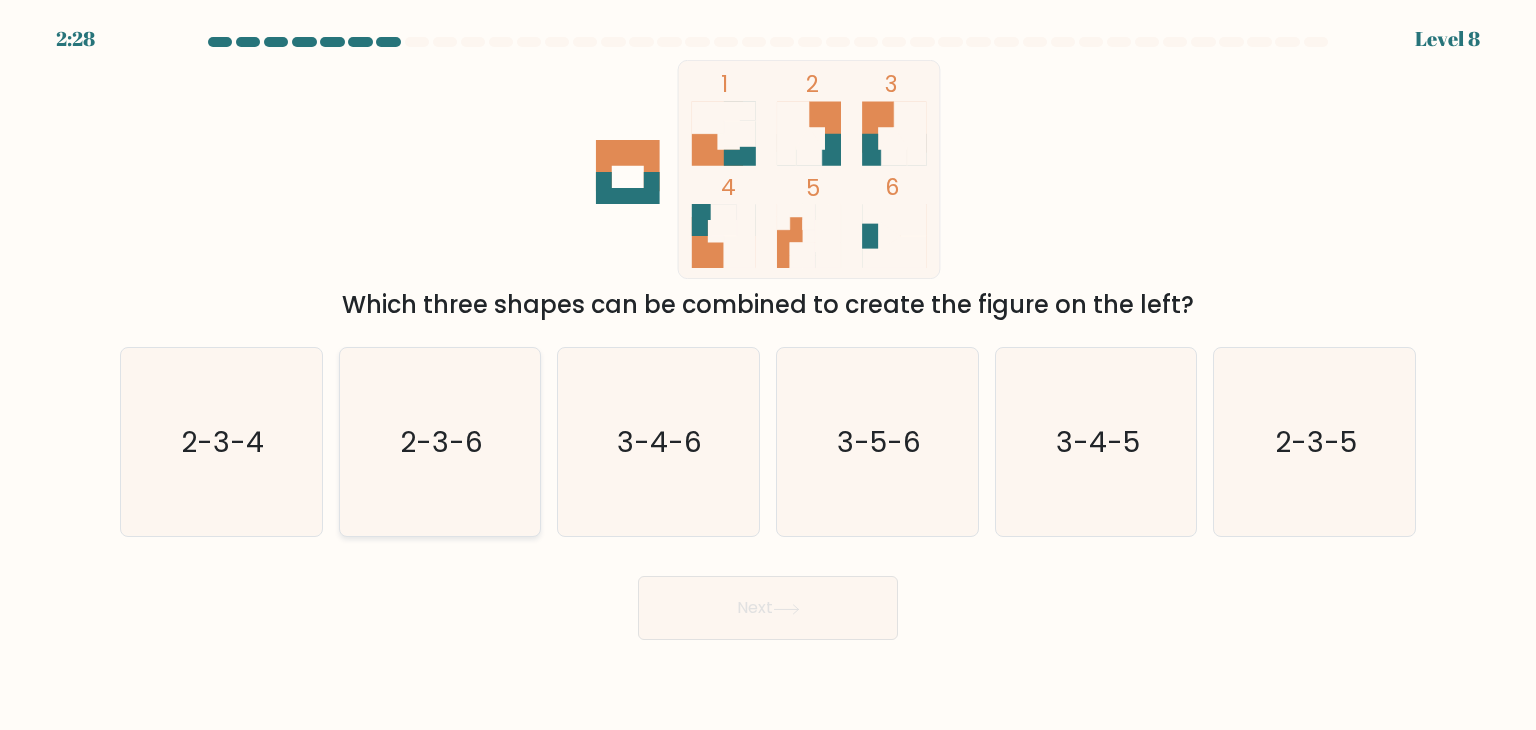 click on "2-3-6" at bounding box center (441, 442) 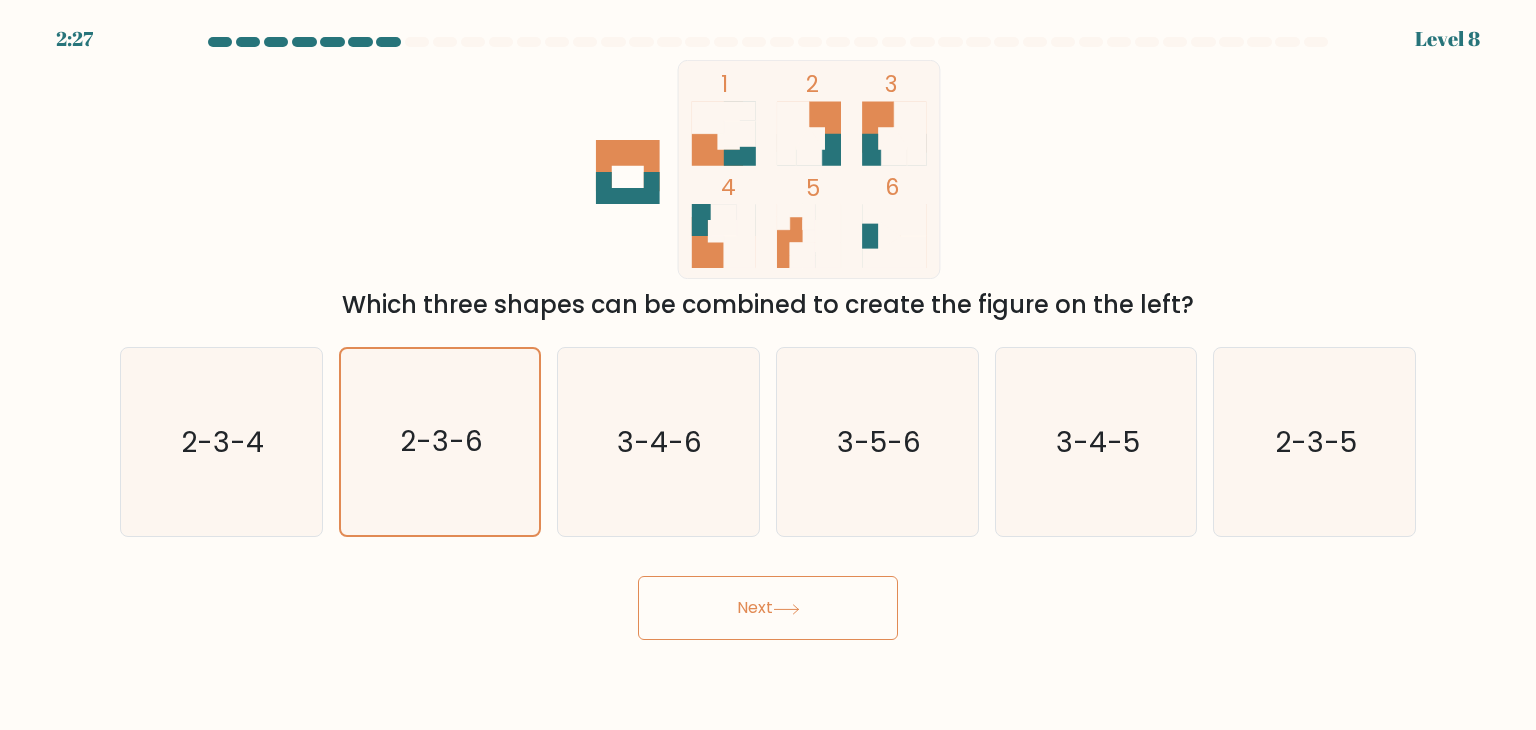 click on "Next" at bounding box center (768, 608) 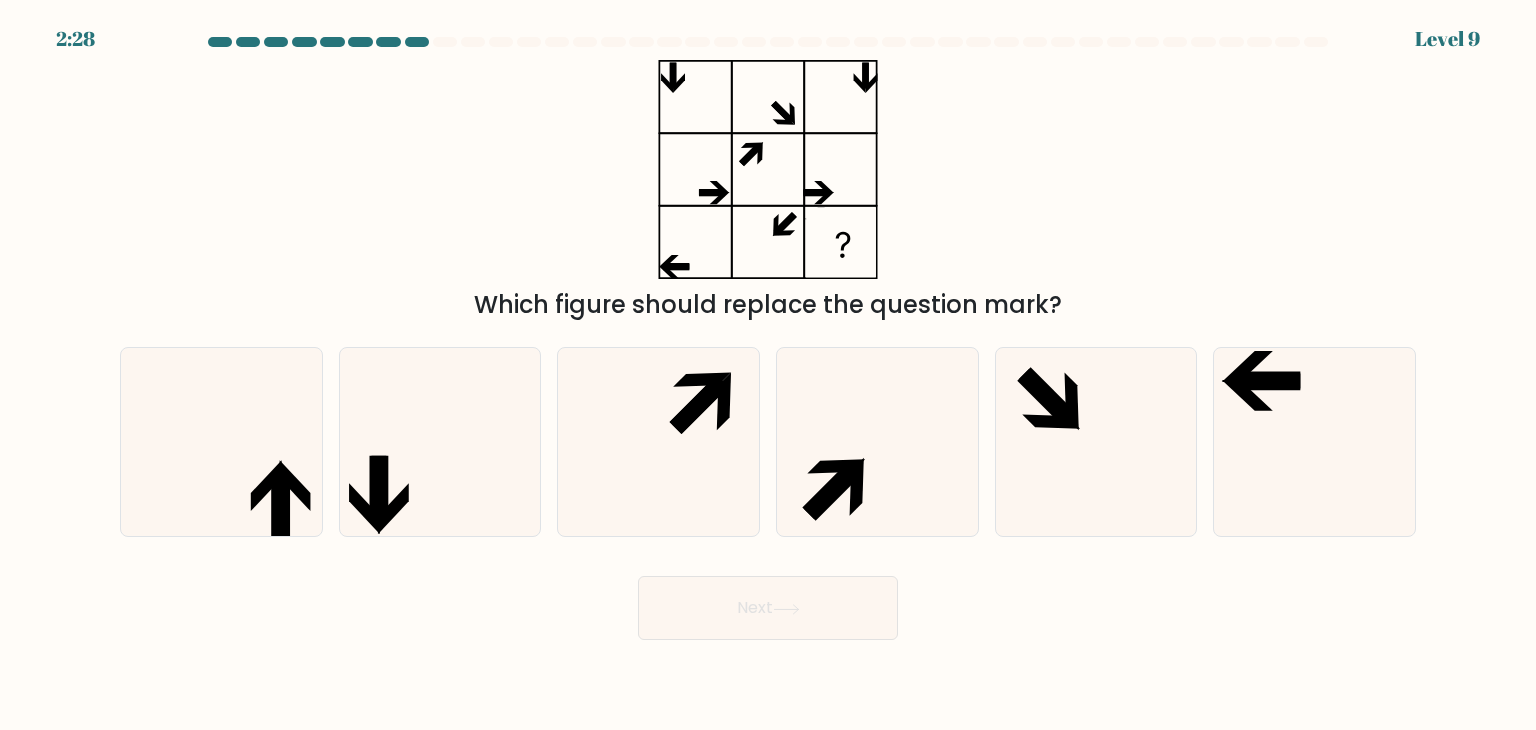 drag, startPoint x: 1299, startPoint y: 423, endPoint x: 1216, endPoint y: 637, distance: 229.53214 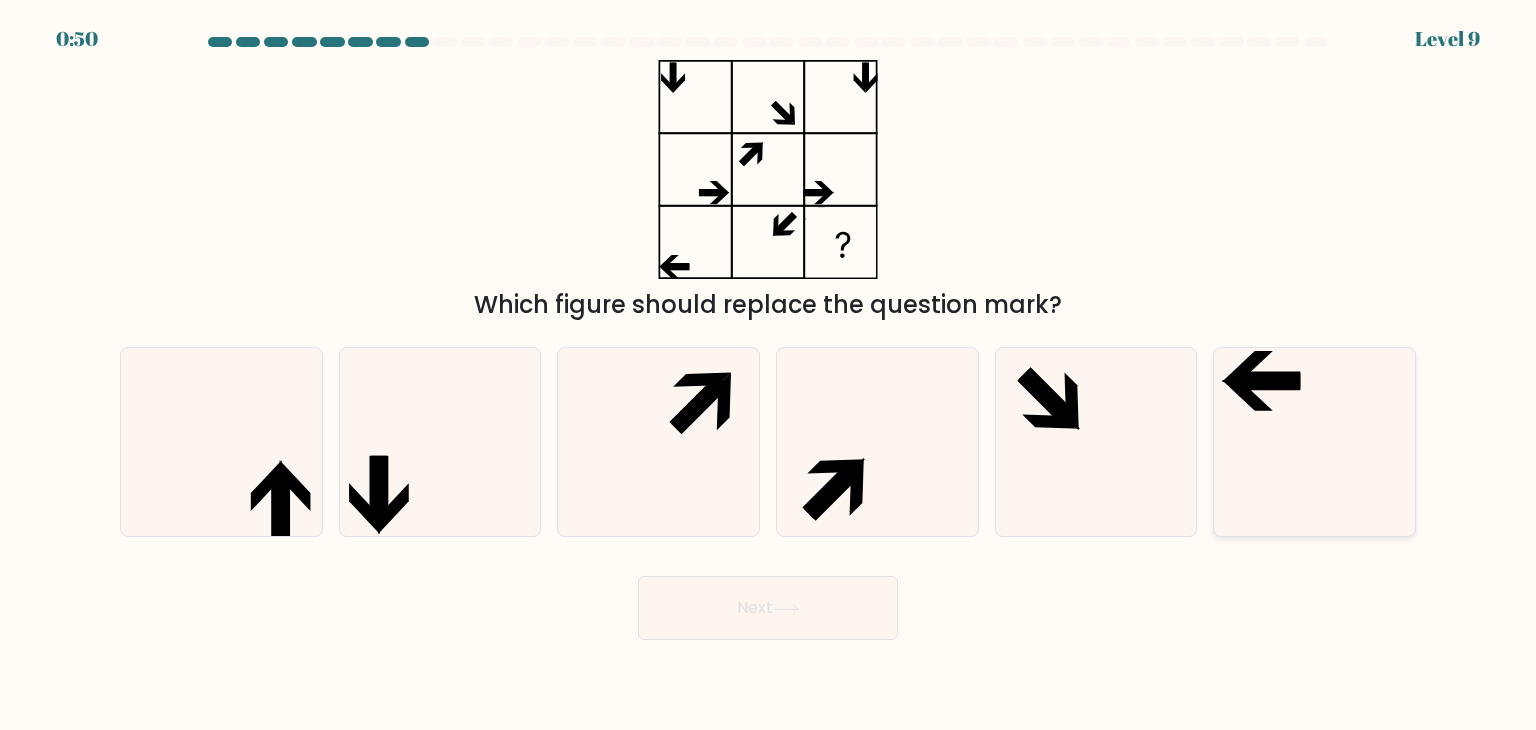 click at bounding box center [1314, 442] 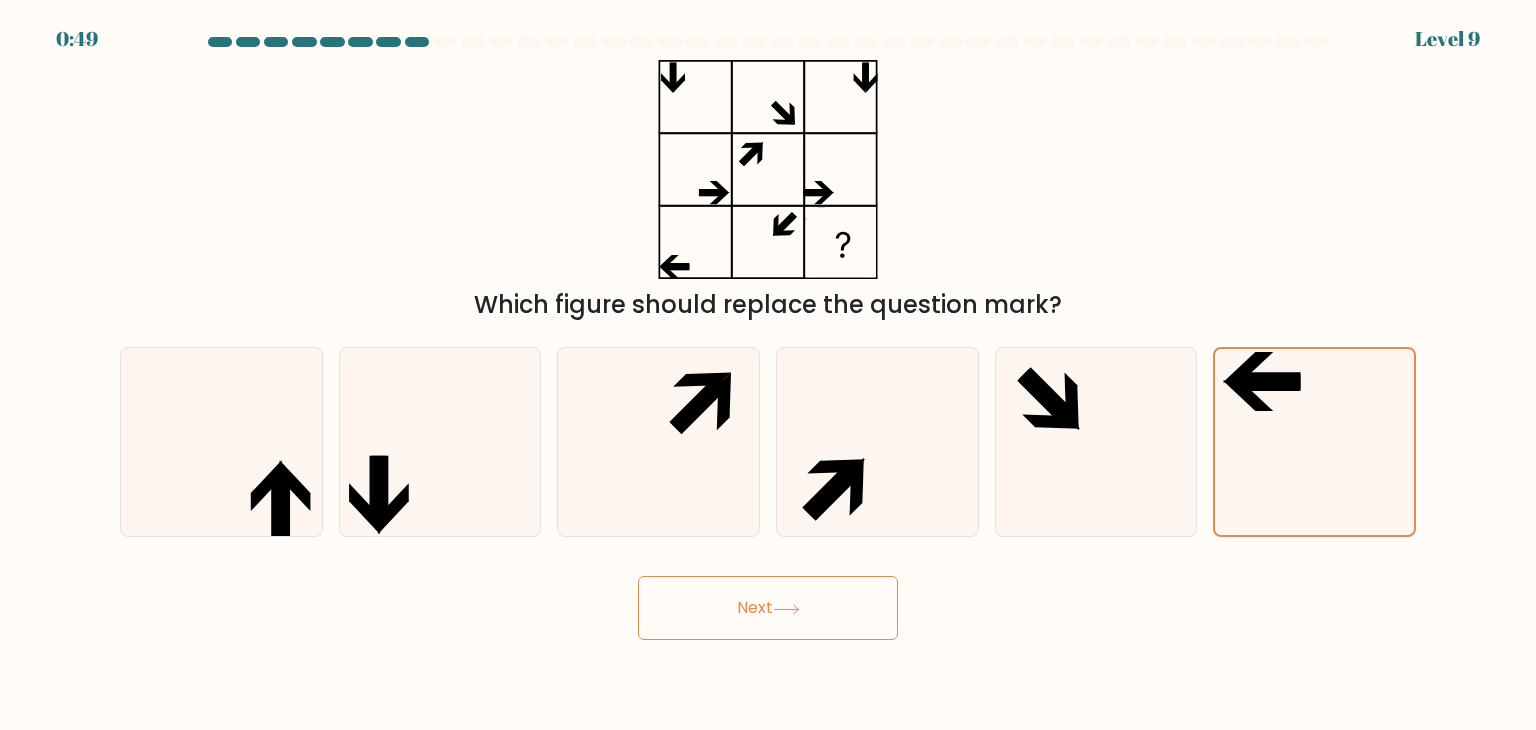 click at bounding box center (786, 609) 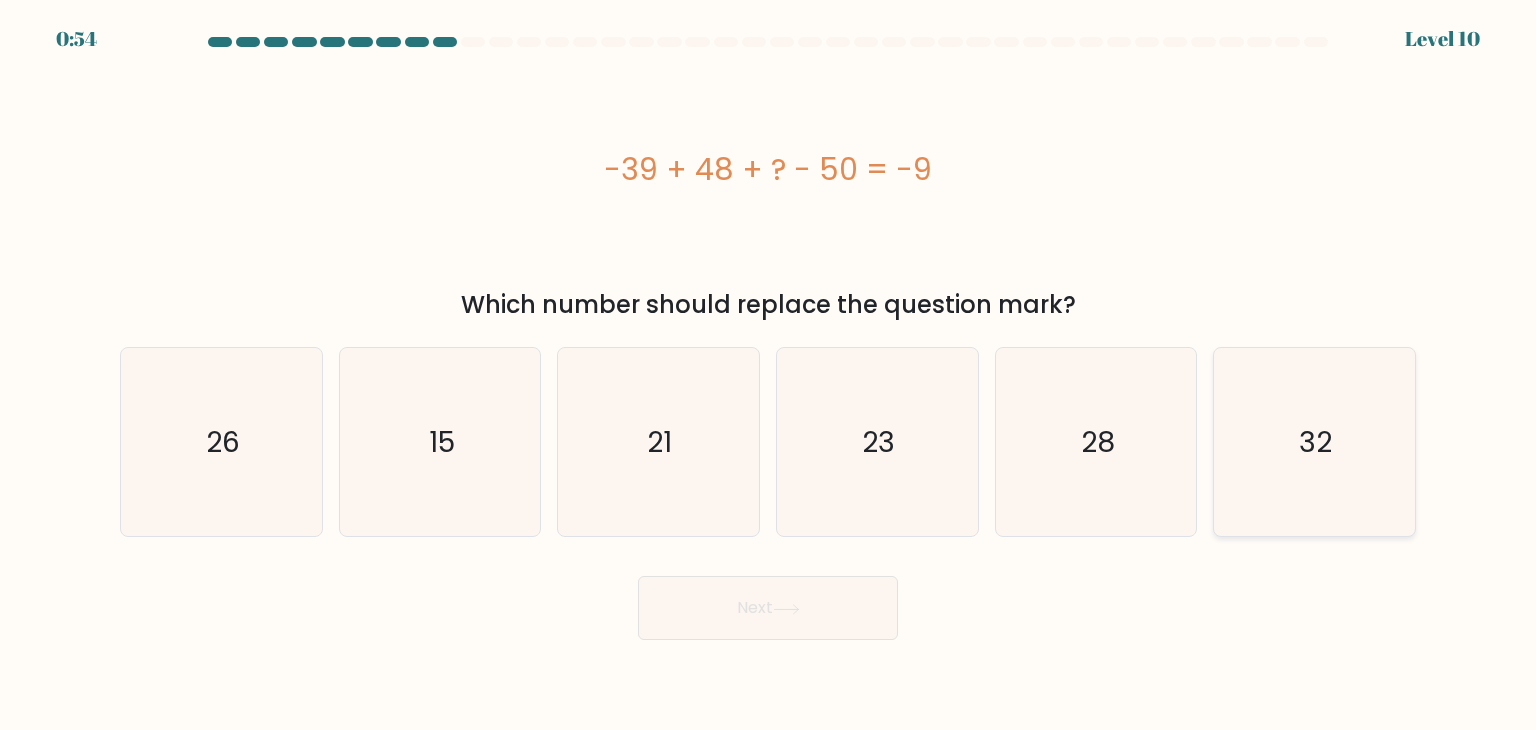 drag, startPoint x: 1301, startPoint y: 495, endPoint x: 1274, endPoint y: 504, distance: 28.460499 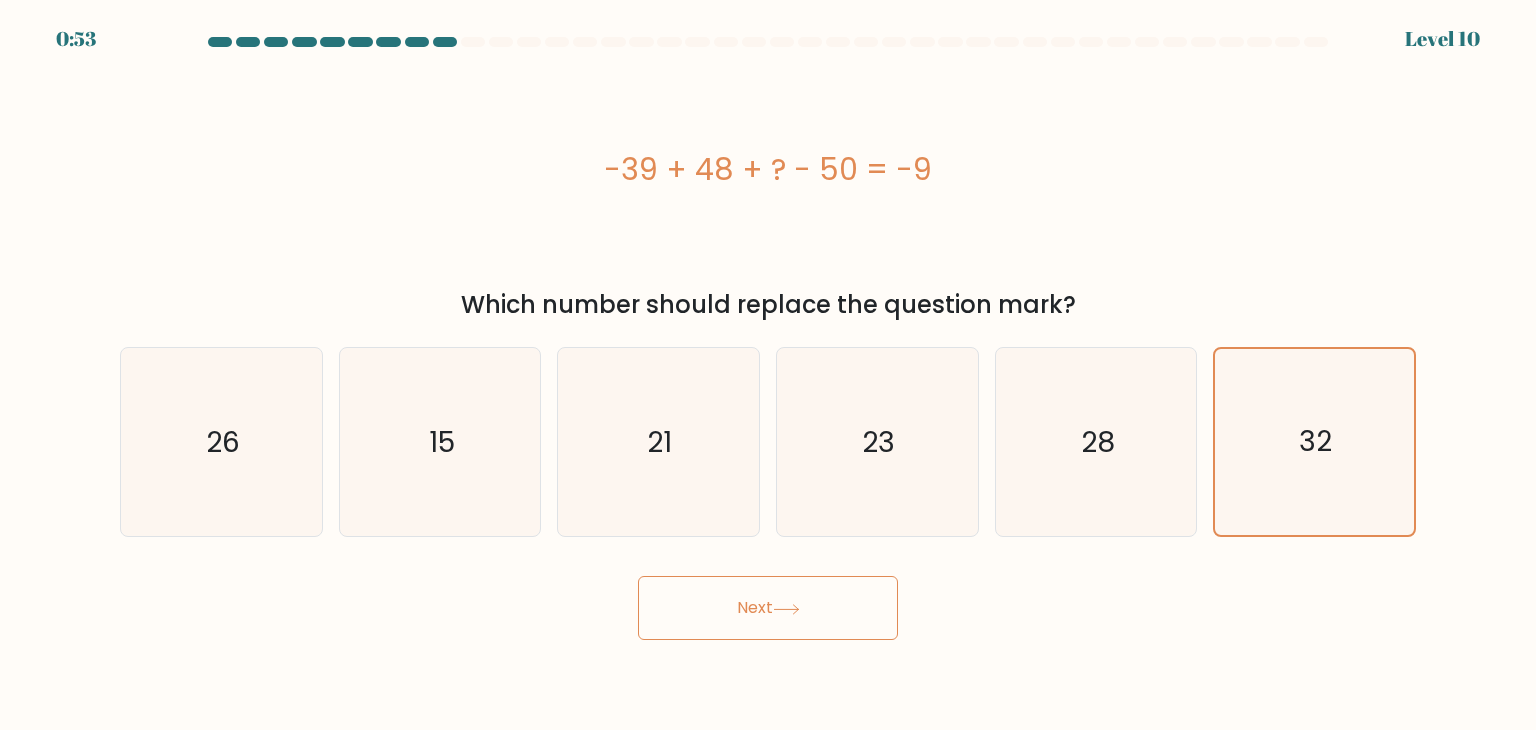 click on "Next" at bounding box center (768, 608) 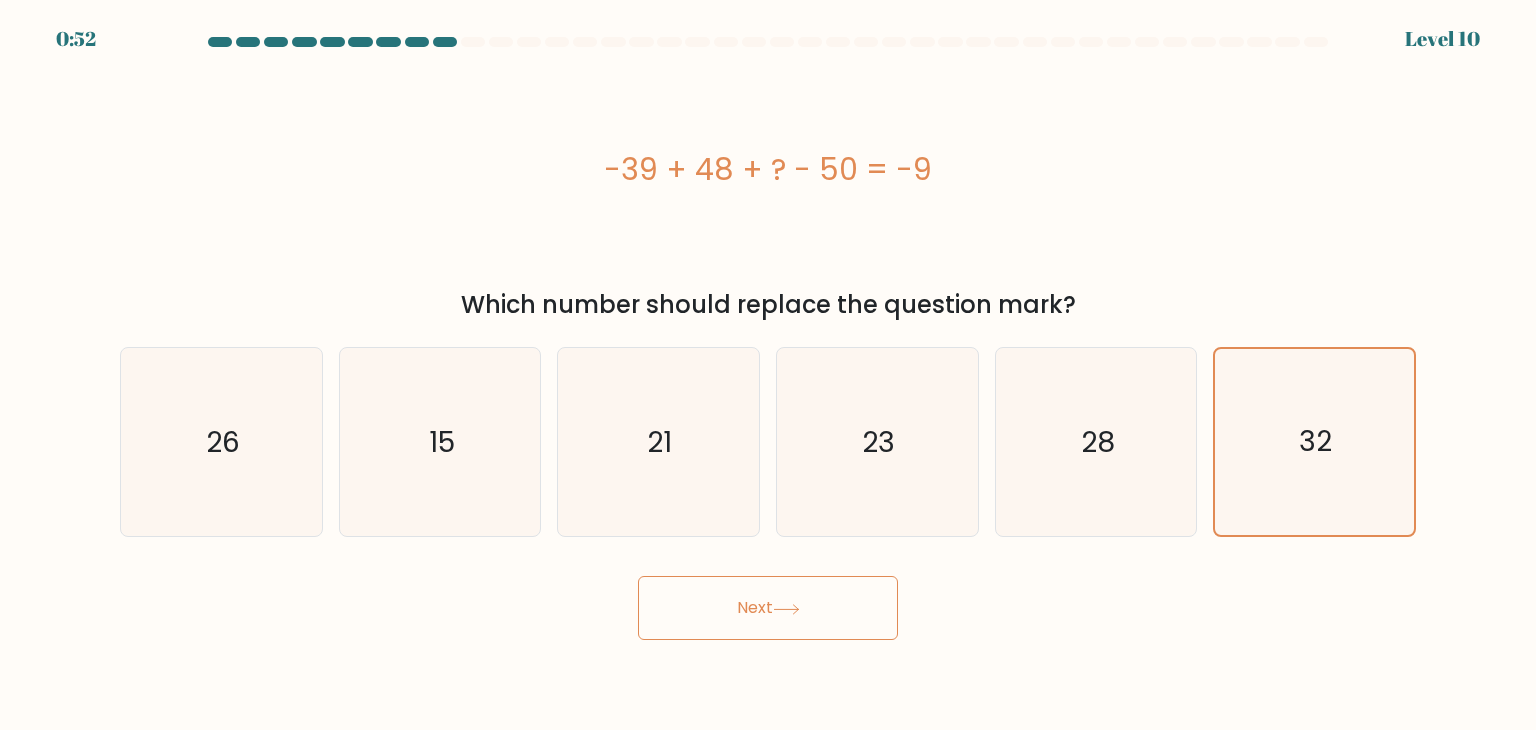 click on "Next" at bounding box center [768, 608] 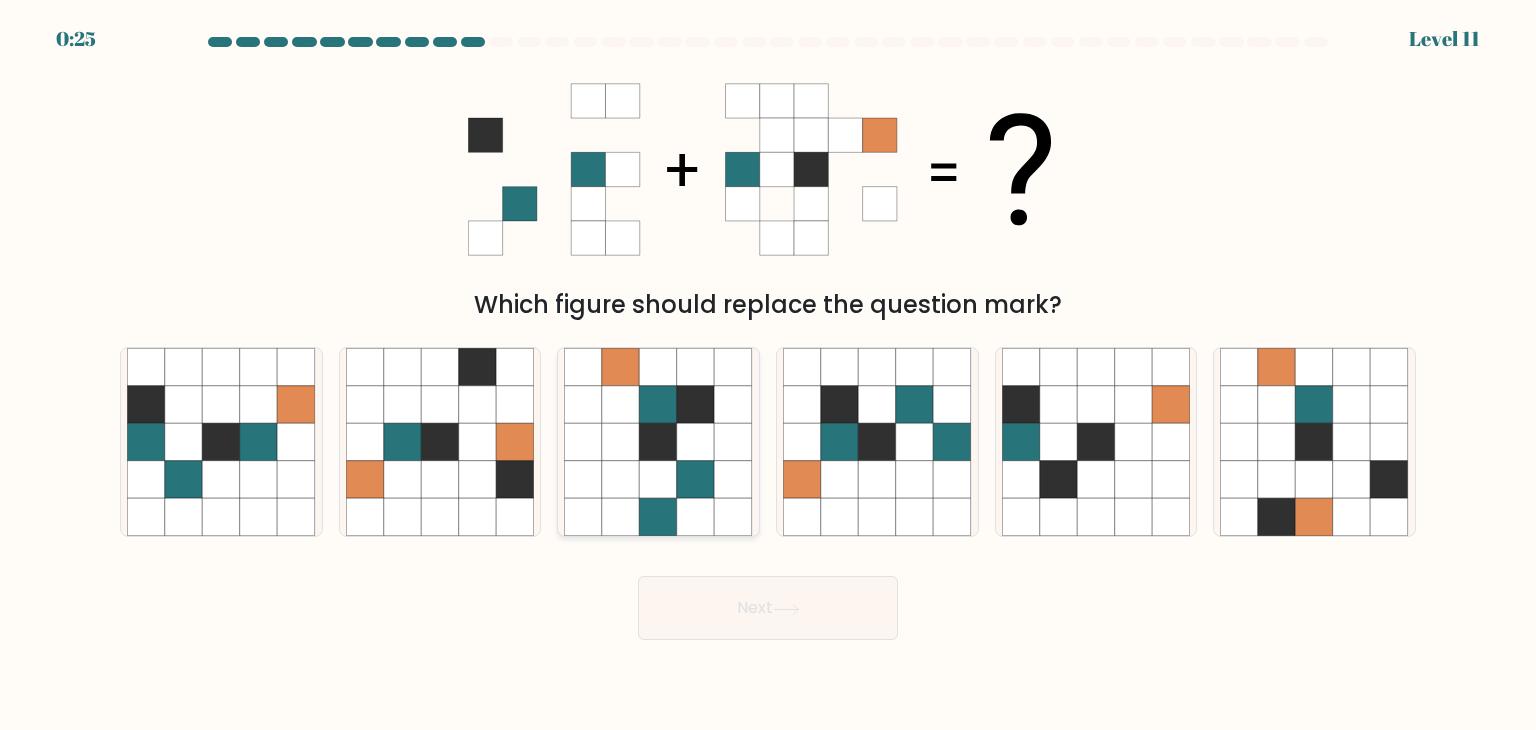 click at bounding box center [621, 442] 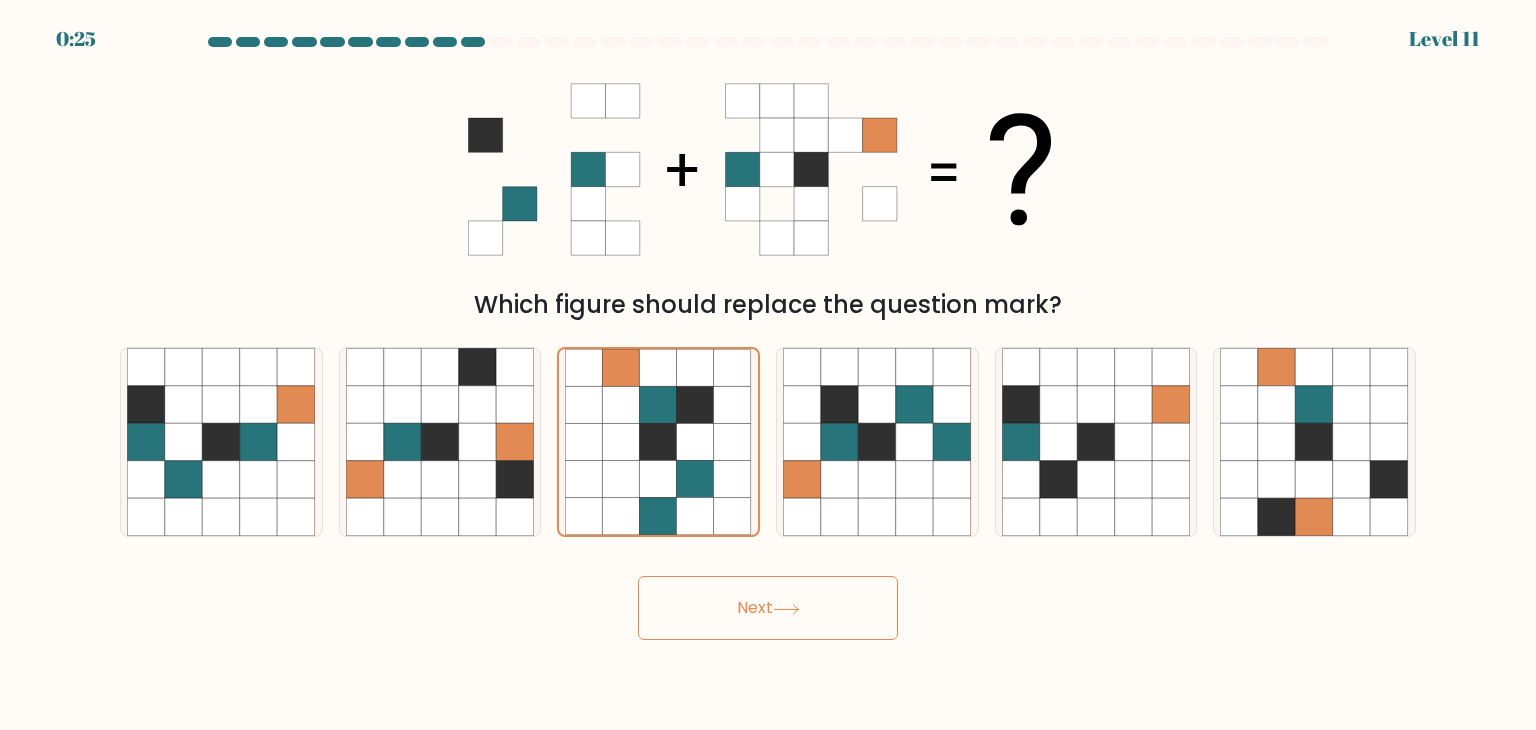 click on "Next" at bounding box center (768, 608) 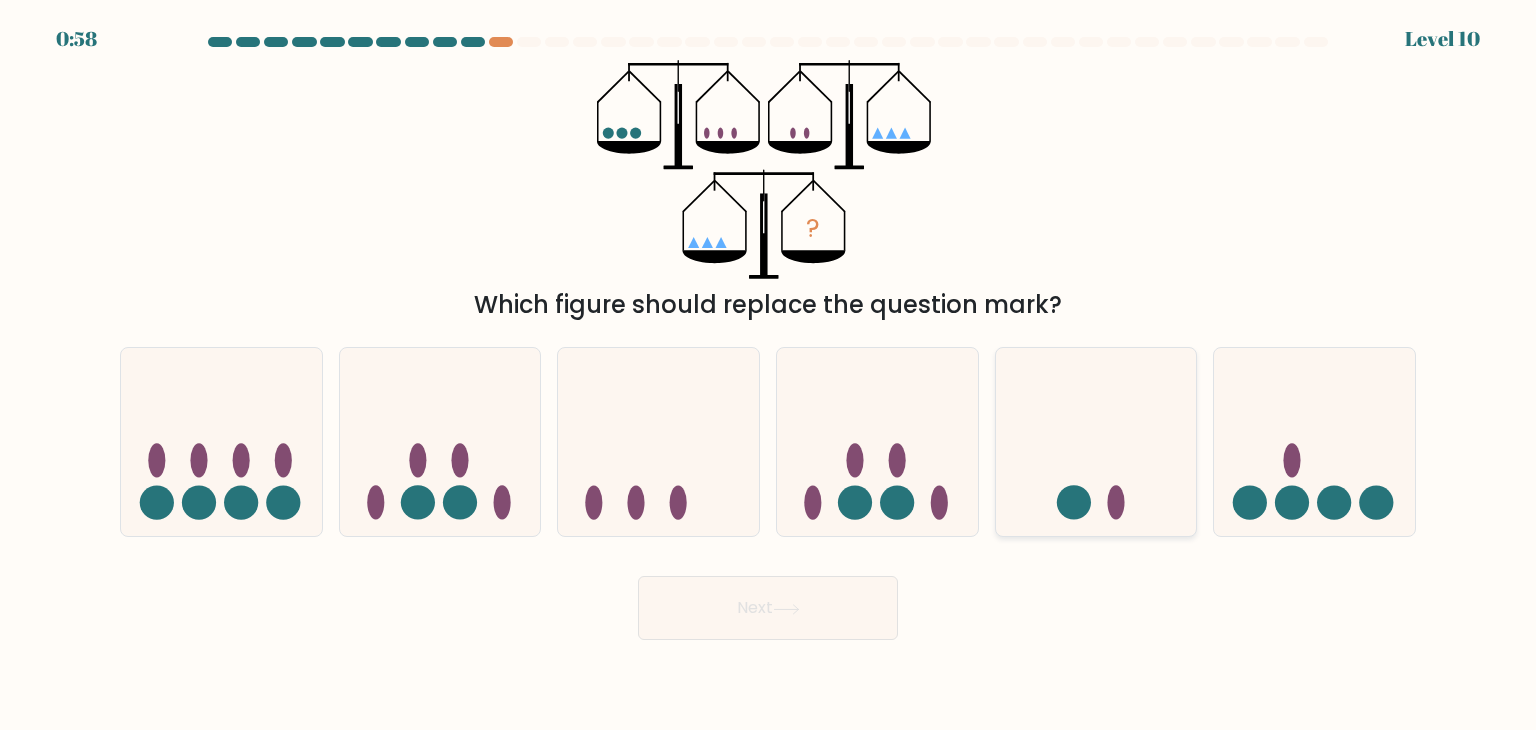 click at bounding box center (1096, 442) 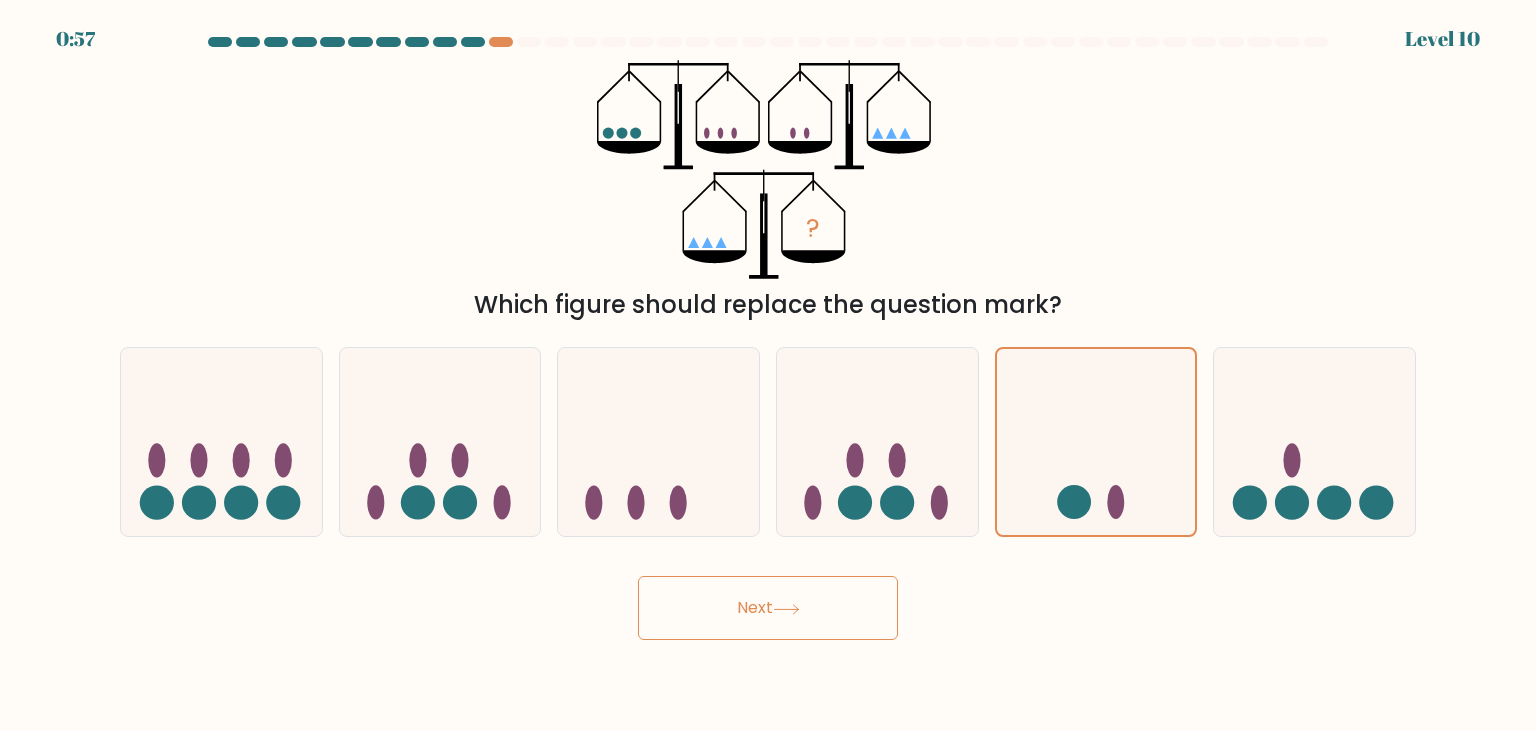click at bounding box center [786, 609] 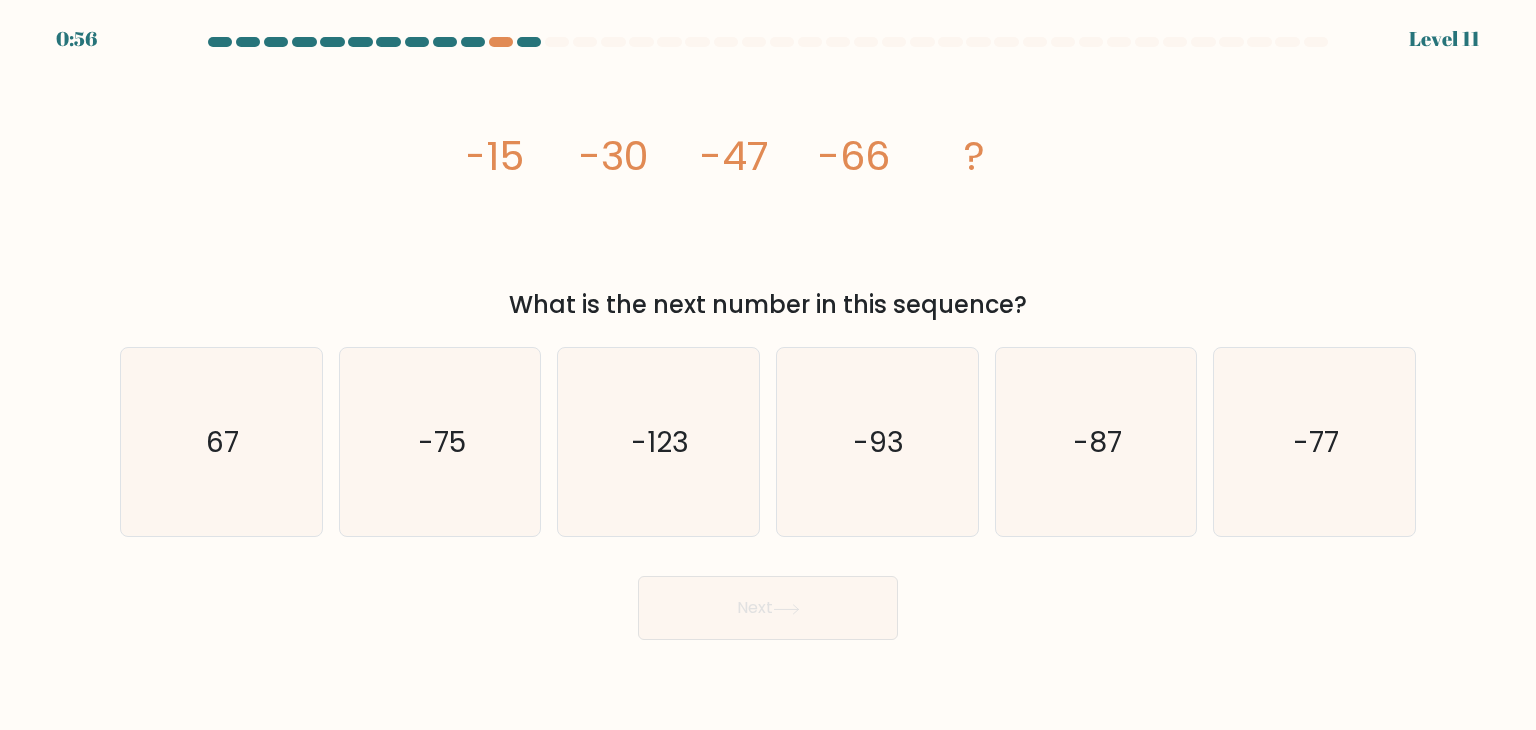click on "Next" at bounding box center (768, 608) 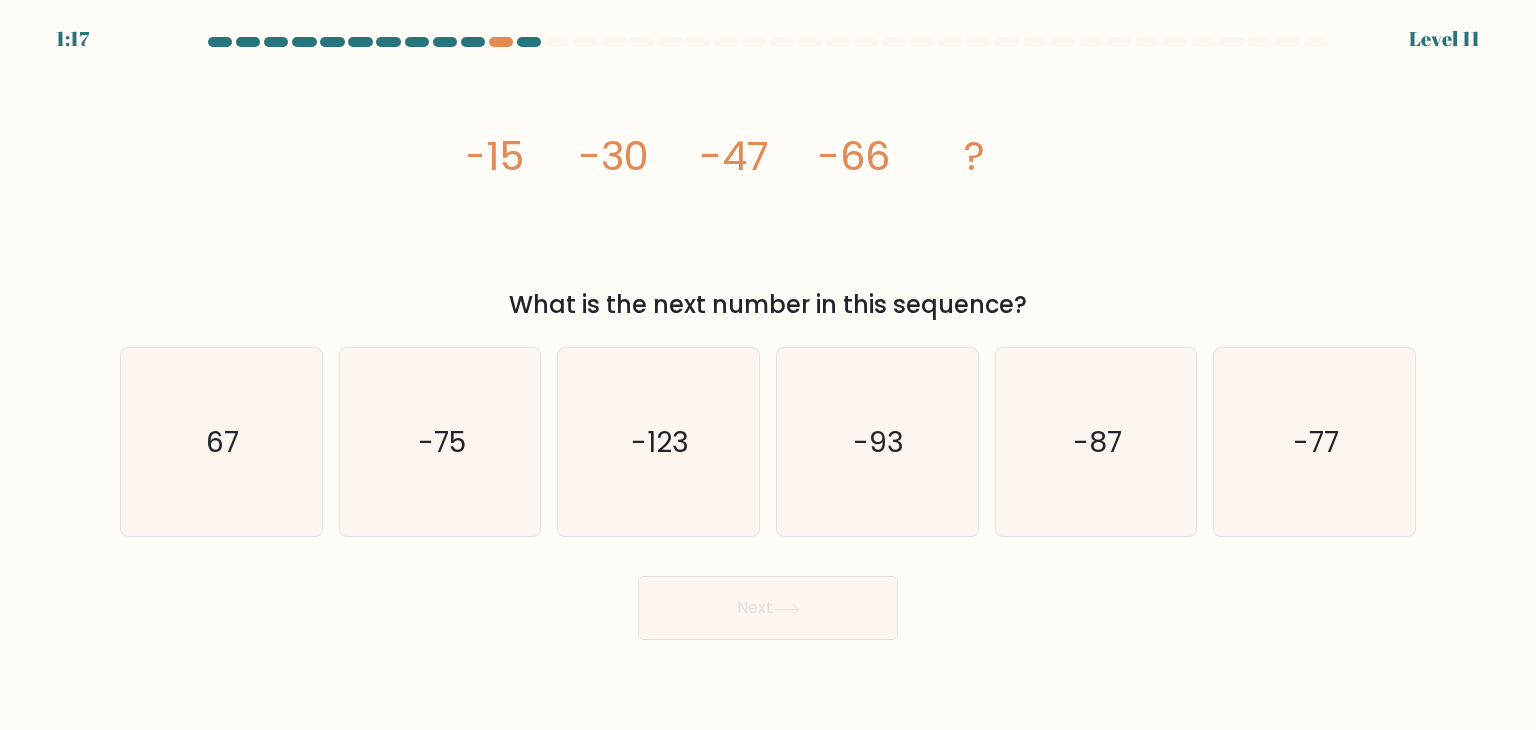 click on "?" at bounding box center [494, 156] 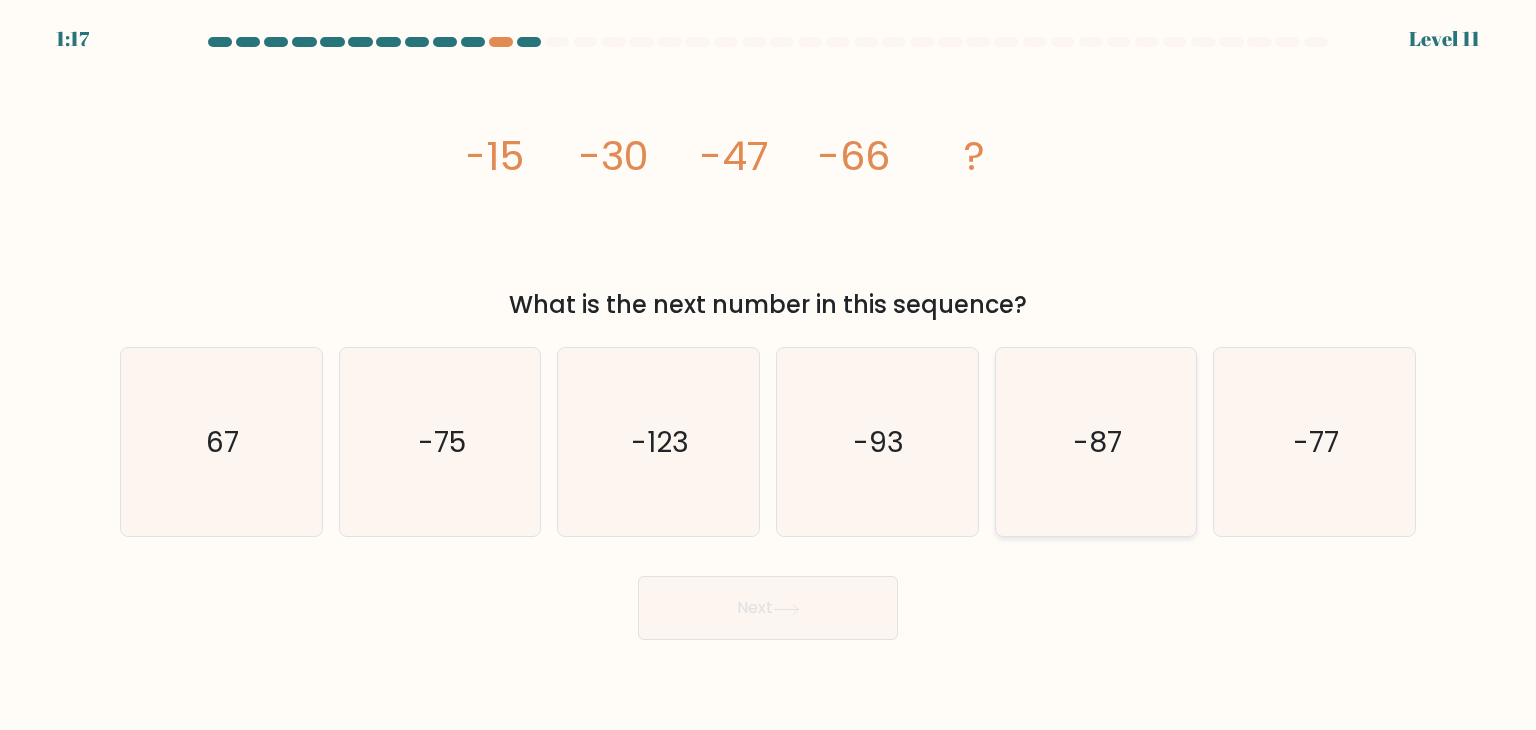 click on "-87" at bounding box center (1096, 442) 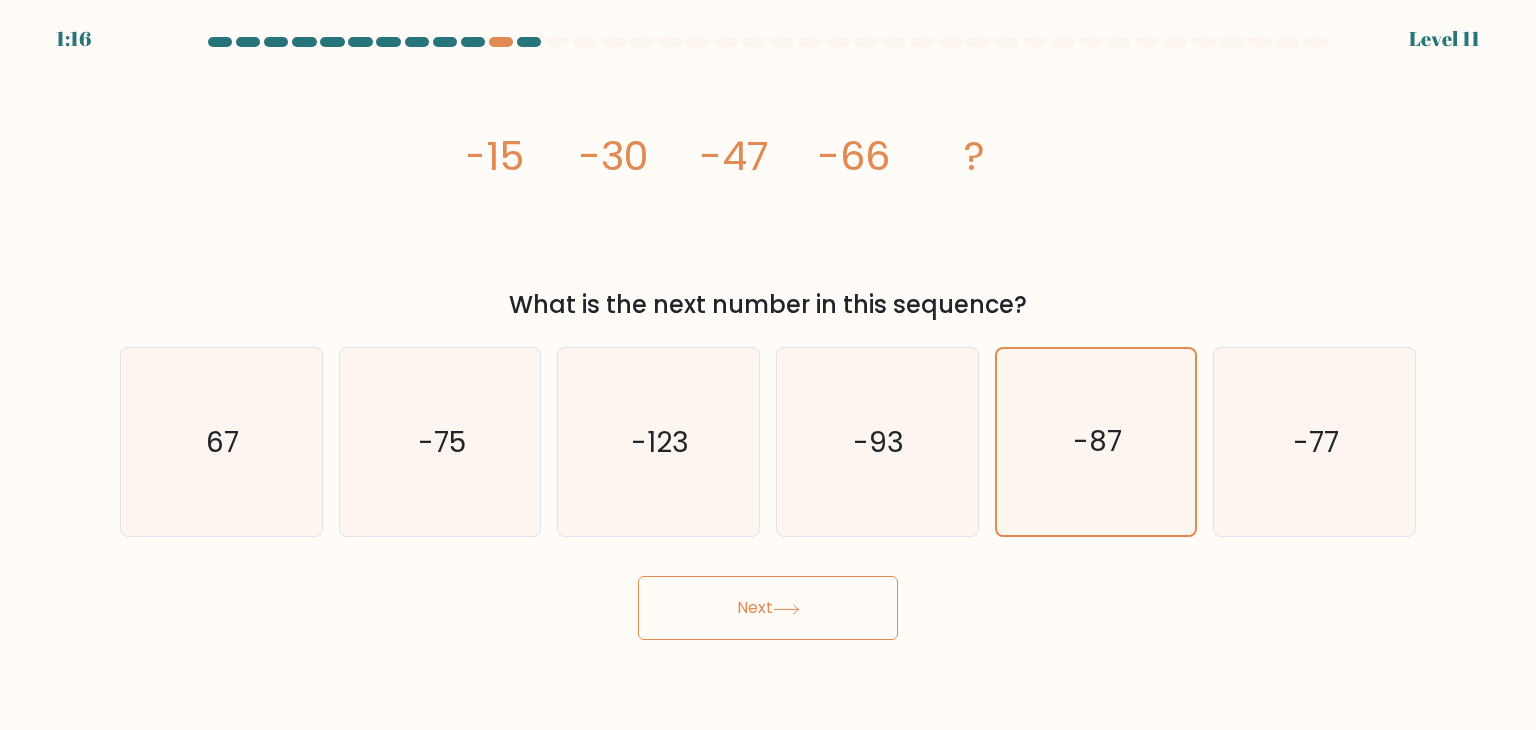 click on "Next" at bounding box center [768, 608] 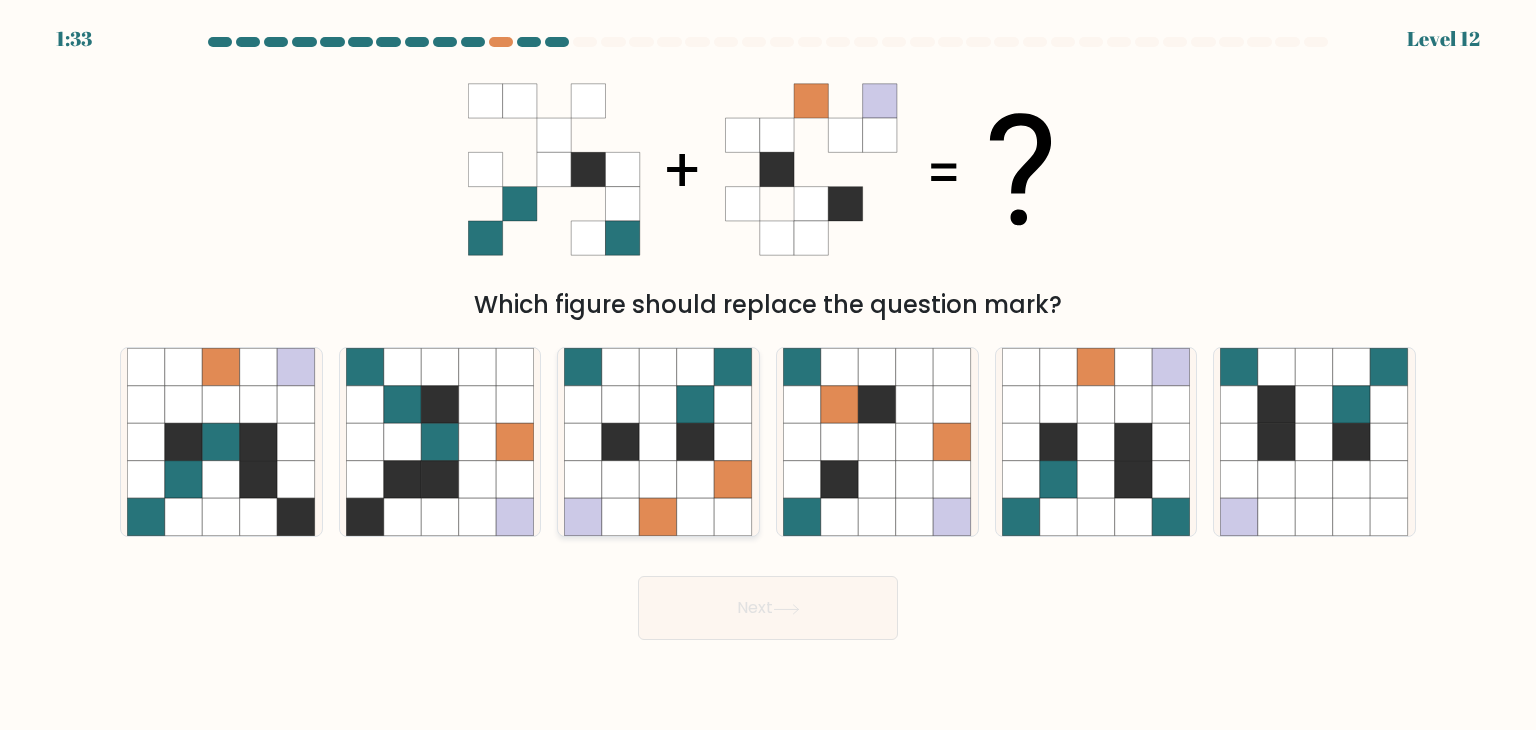 click at bounding box center [621, 405] 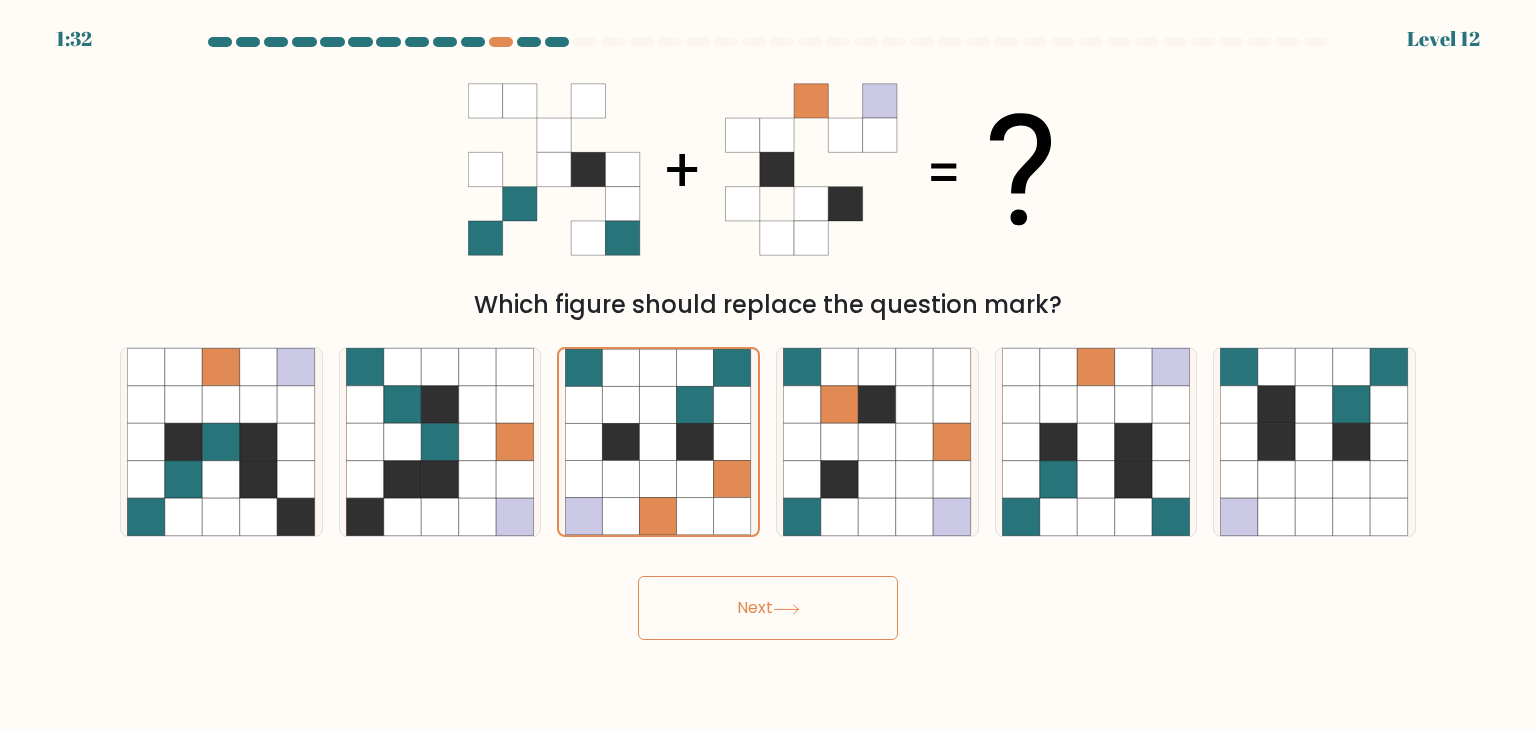 click on "Next" at bounding box center [768, 608] 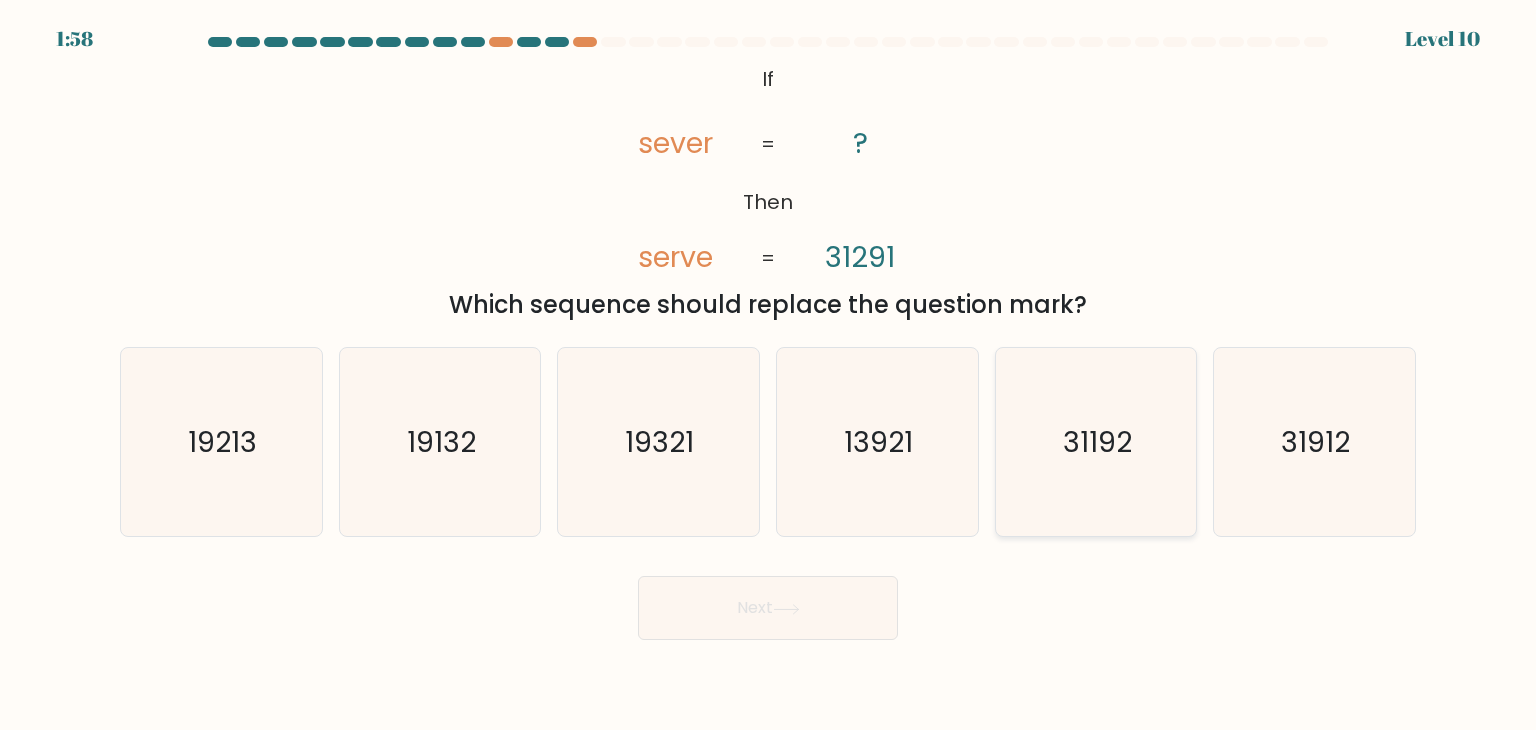 click on "31192" at bounding box center [1096, 442] 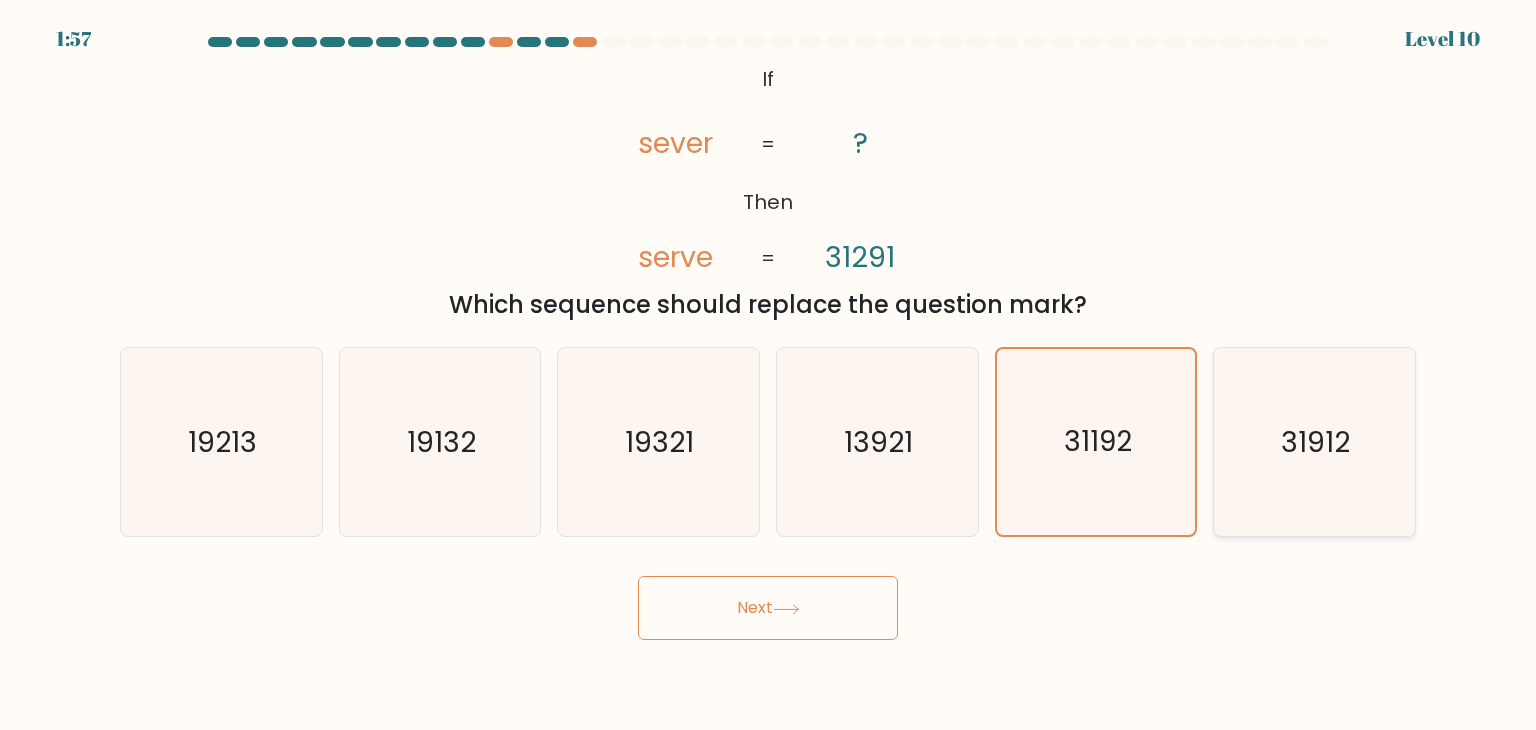 click on "31912" at bounding box center [1314, 442] 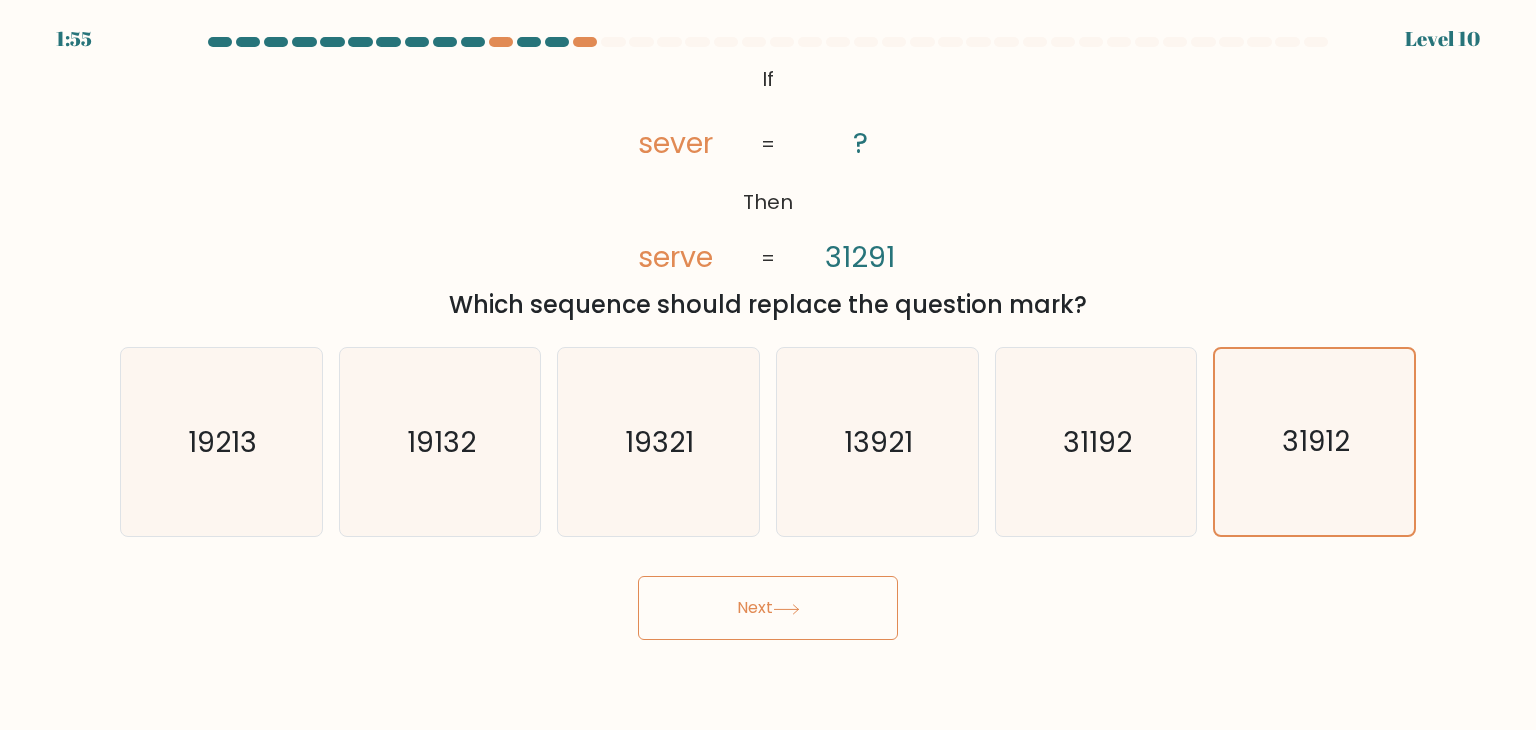 click on "Next" at bounding box center (768, 608) 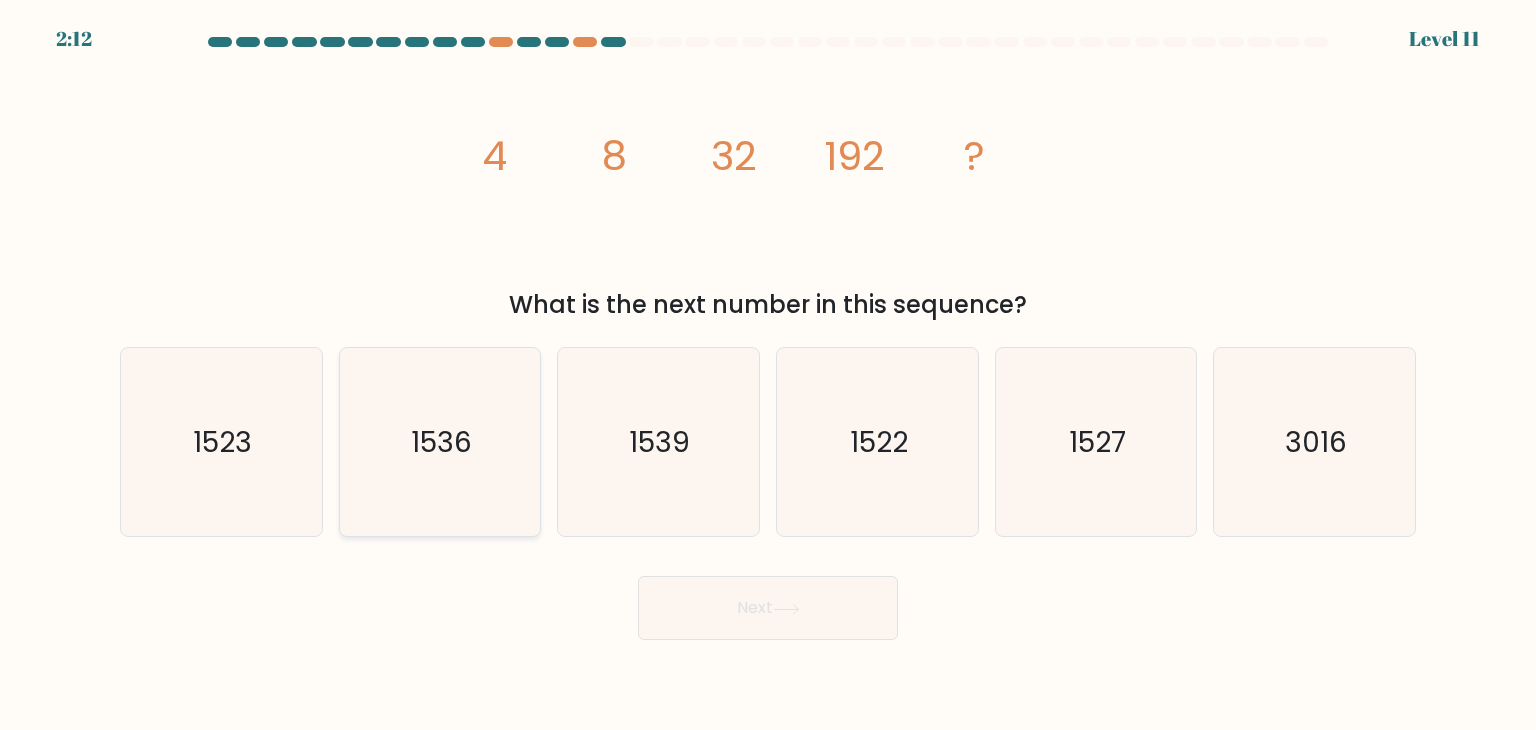 click on "1536" at bounding box center [440, 442] 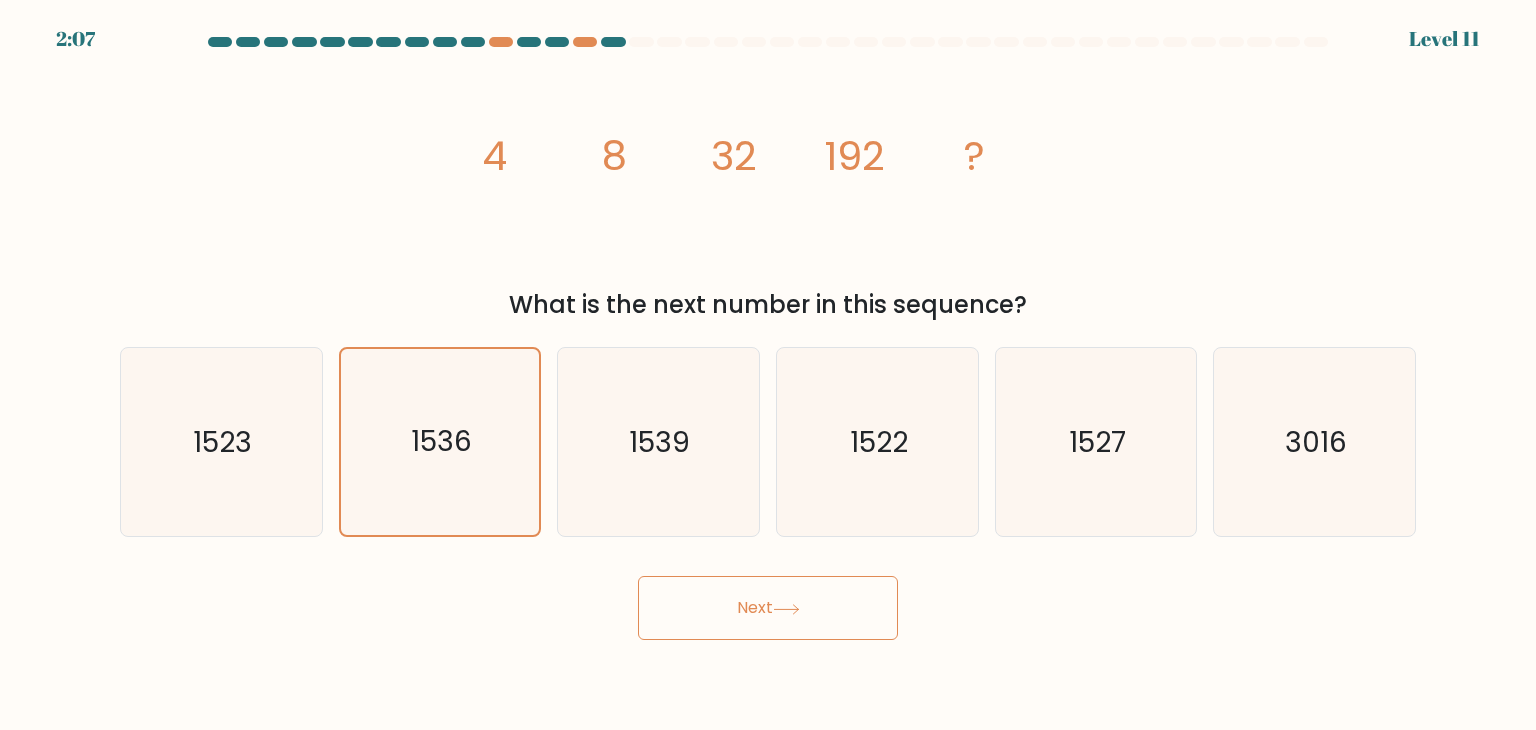 click on "Next" at bounding box center (768, 608) 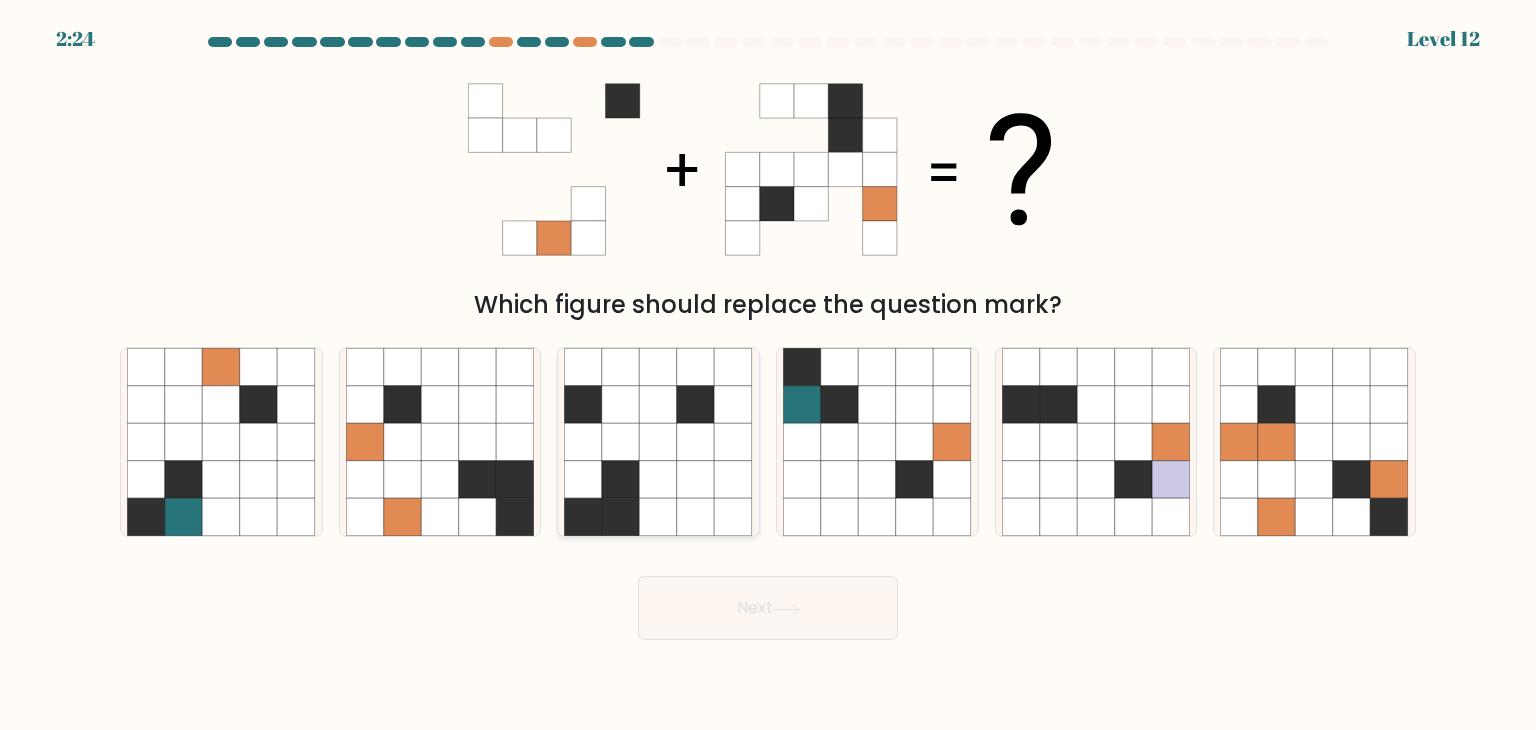 click at bounding box center (621, 480) 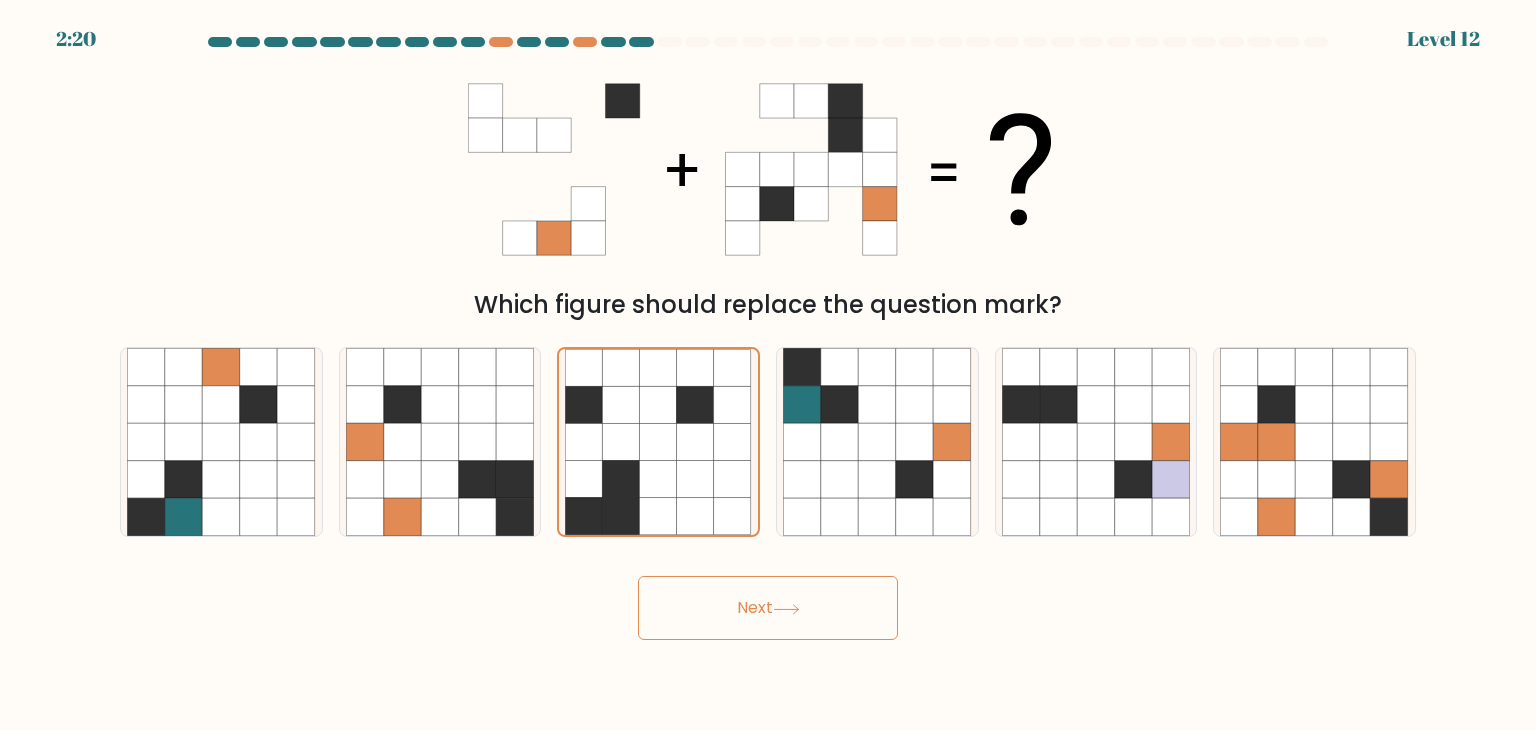 click on "Next" at bounding box center (768, 608) 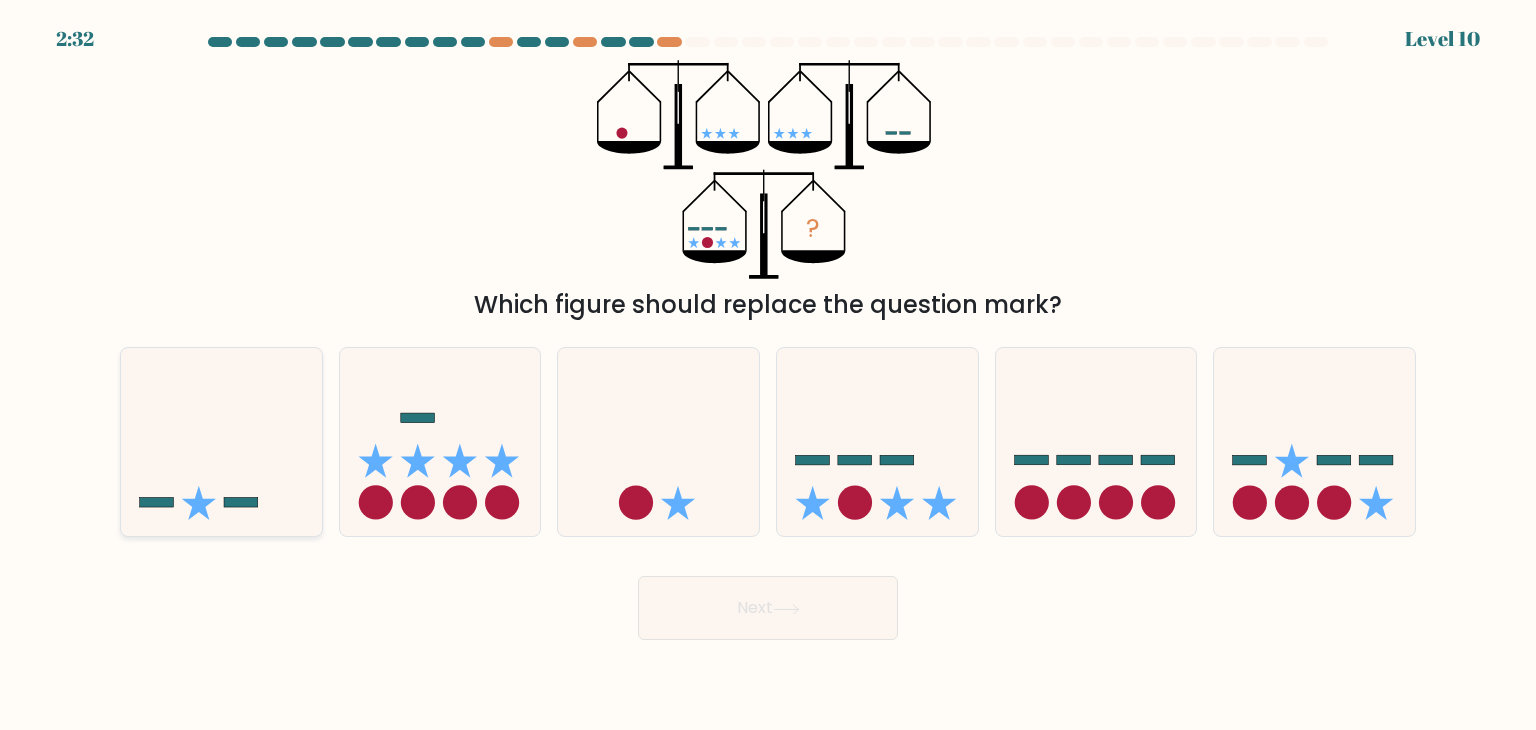 click at bounding box center (221, 442) 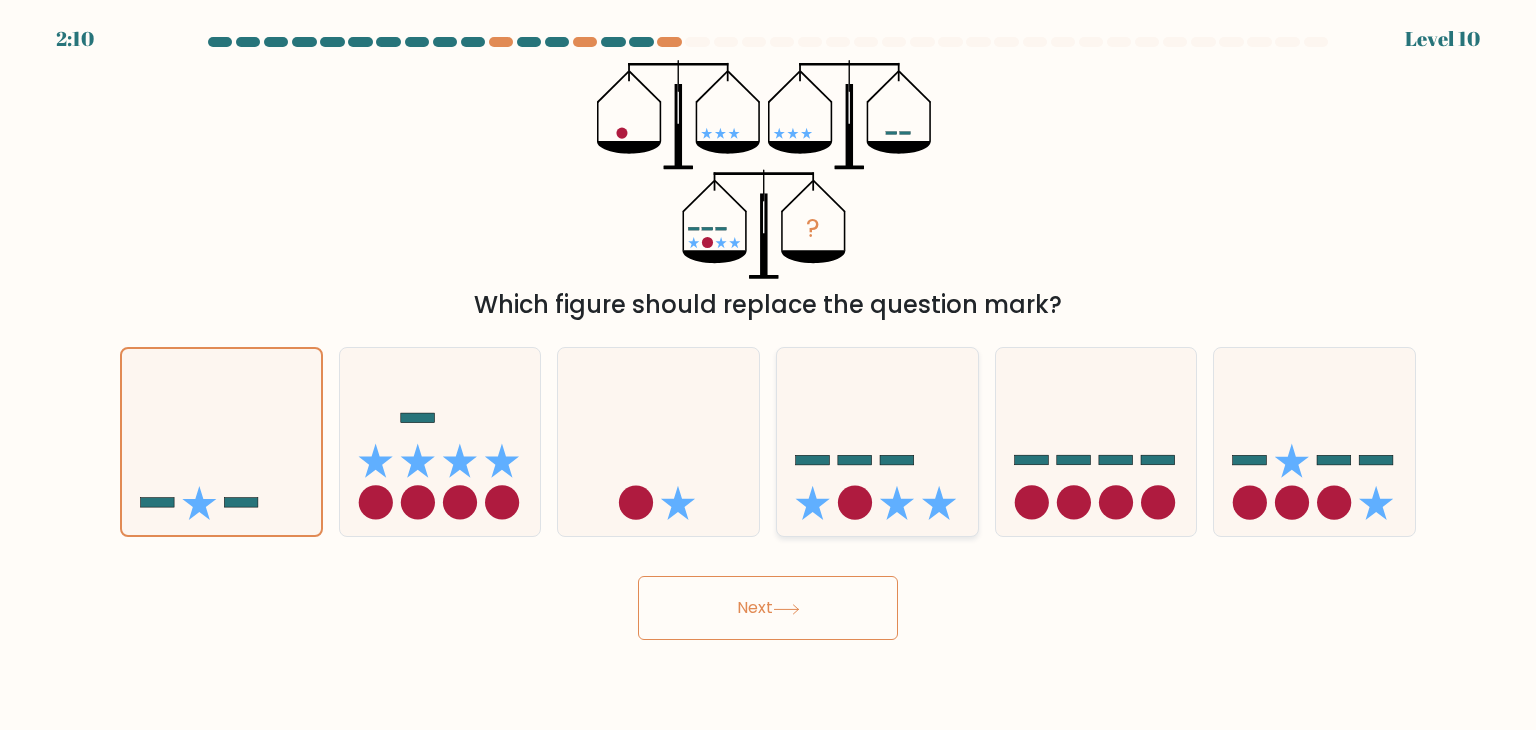 click at bounding box center [877, 442] 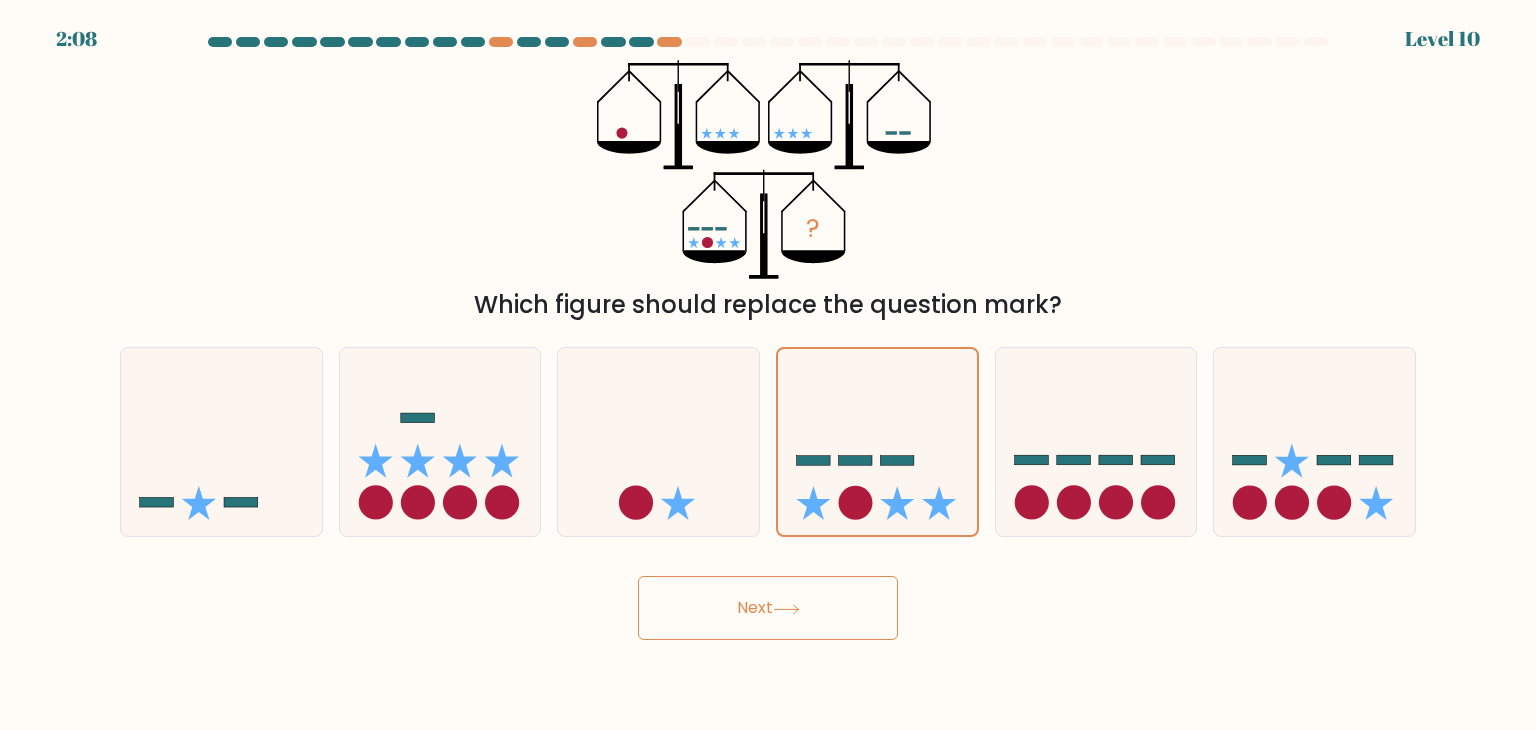 click on "Next" at bounding box center [768, 608] 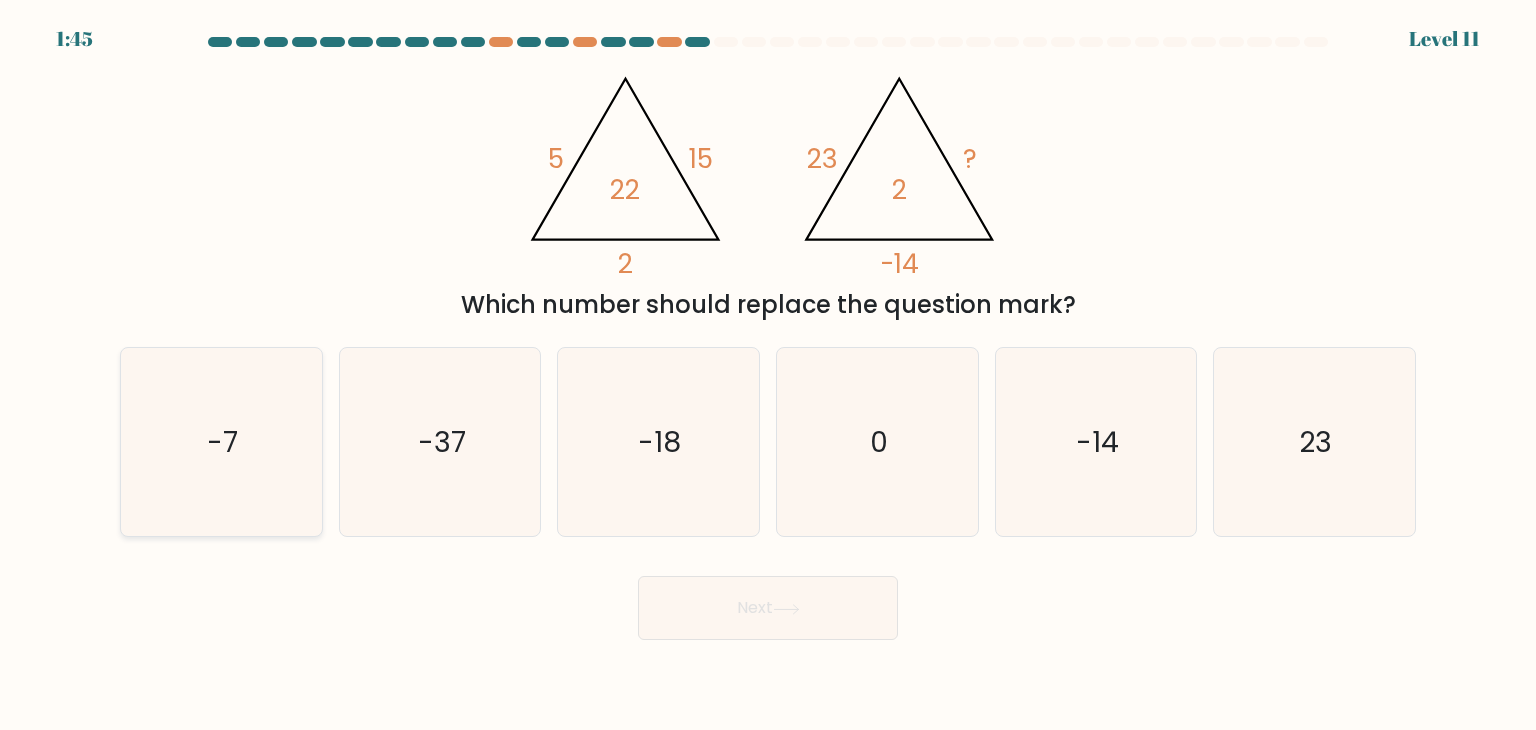 click on "-7" at bounding box center (221, 442) 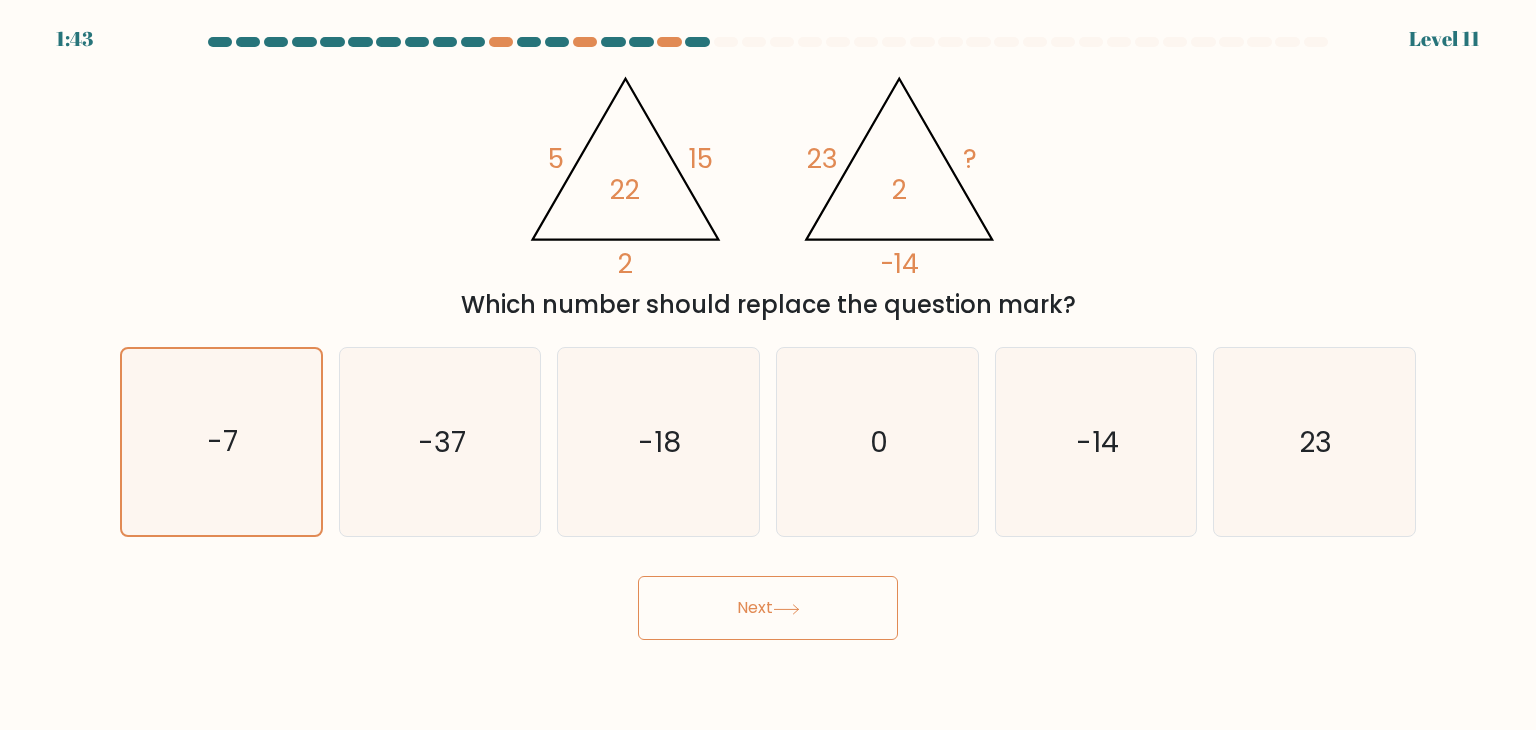 click on "Next" at bounding box center (768, 608) 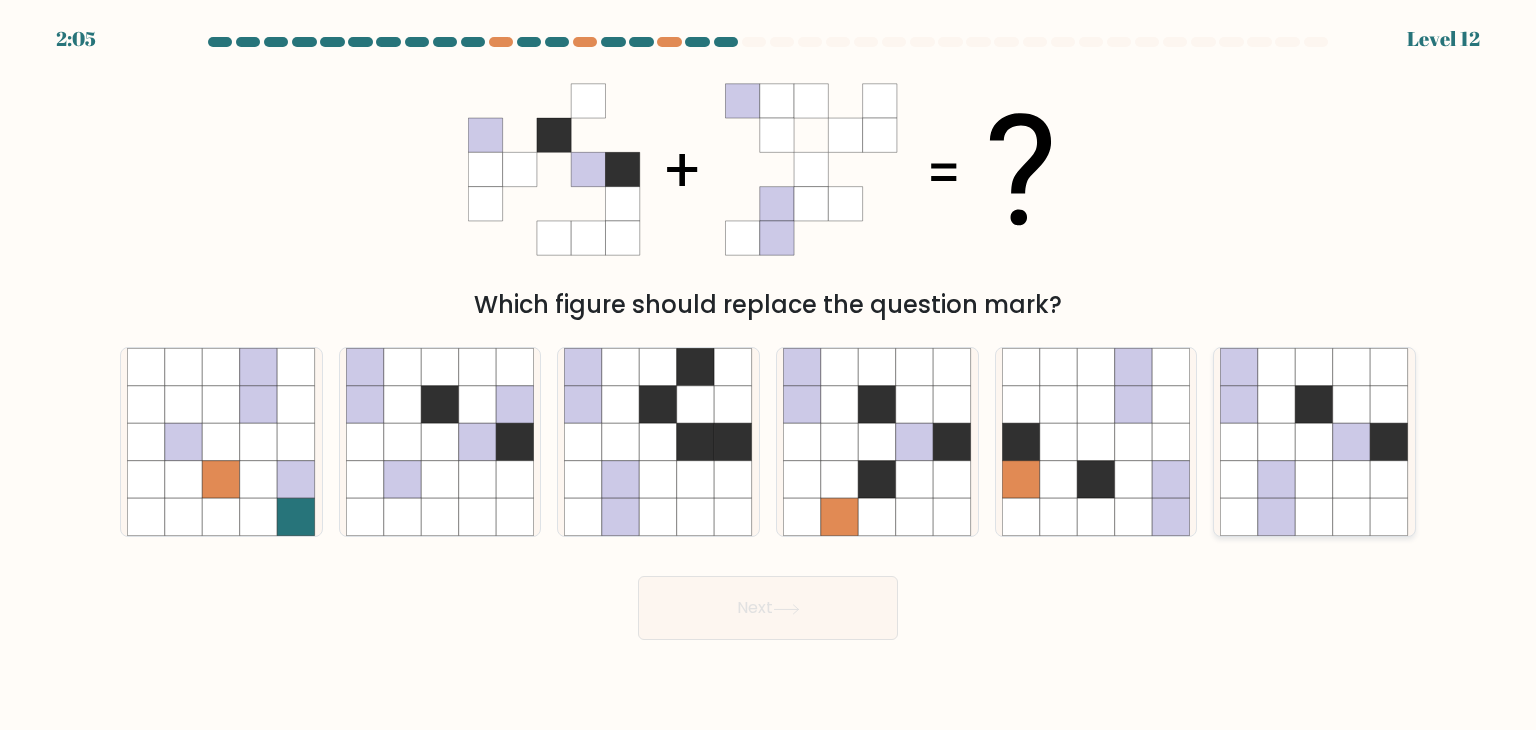 click at bounding box center [1315, 442] 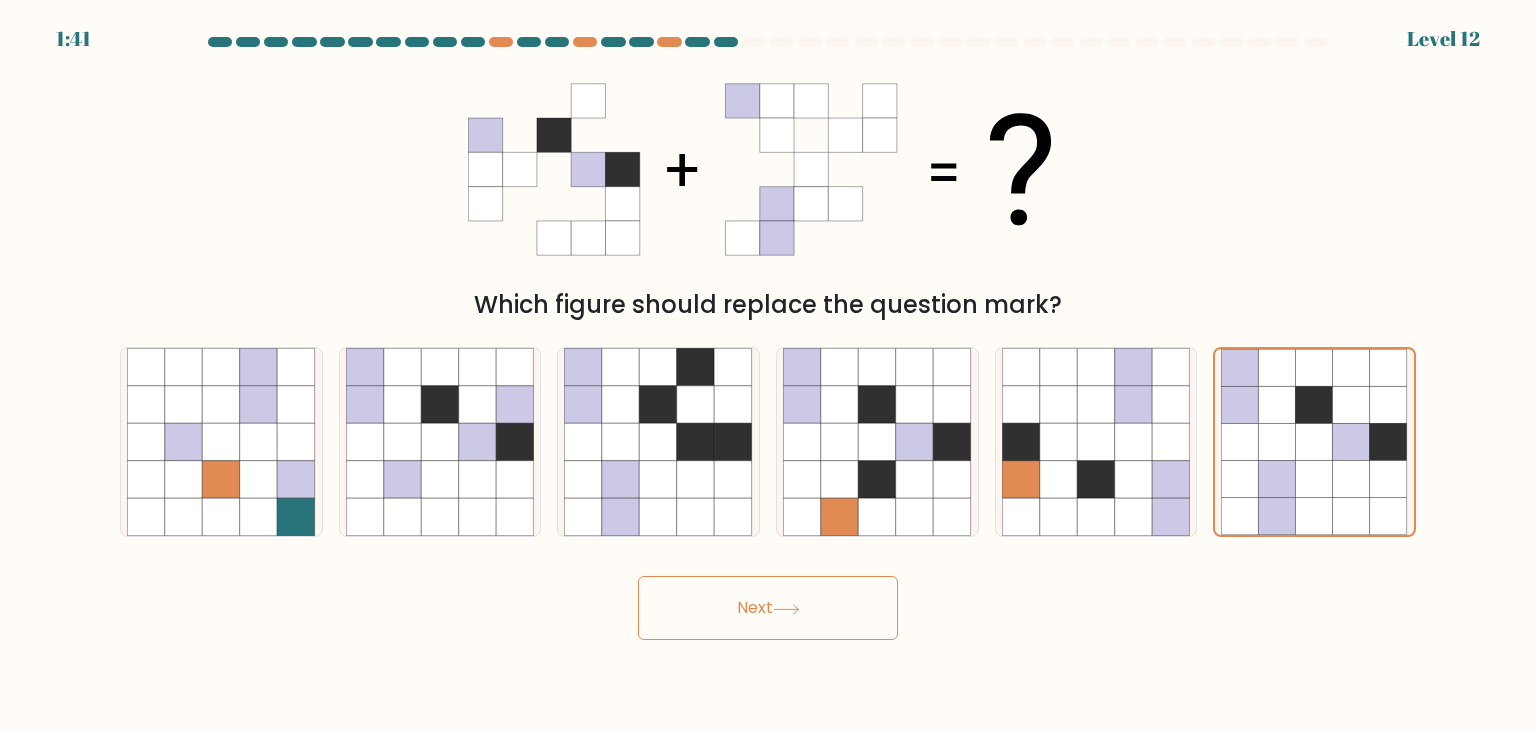 click on "Next" at bounding box center [768, 608] 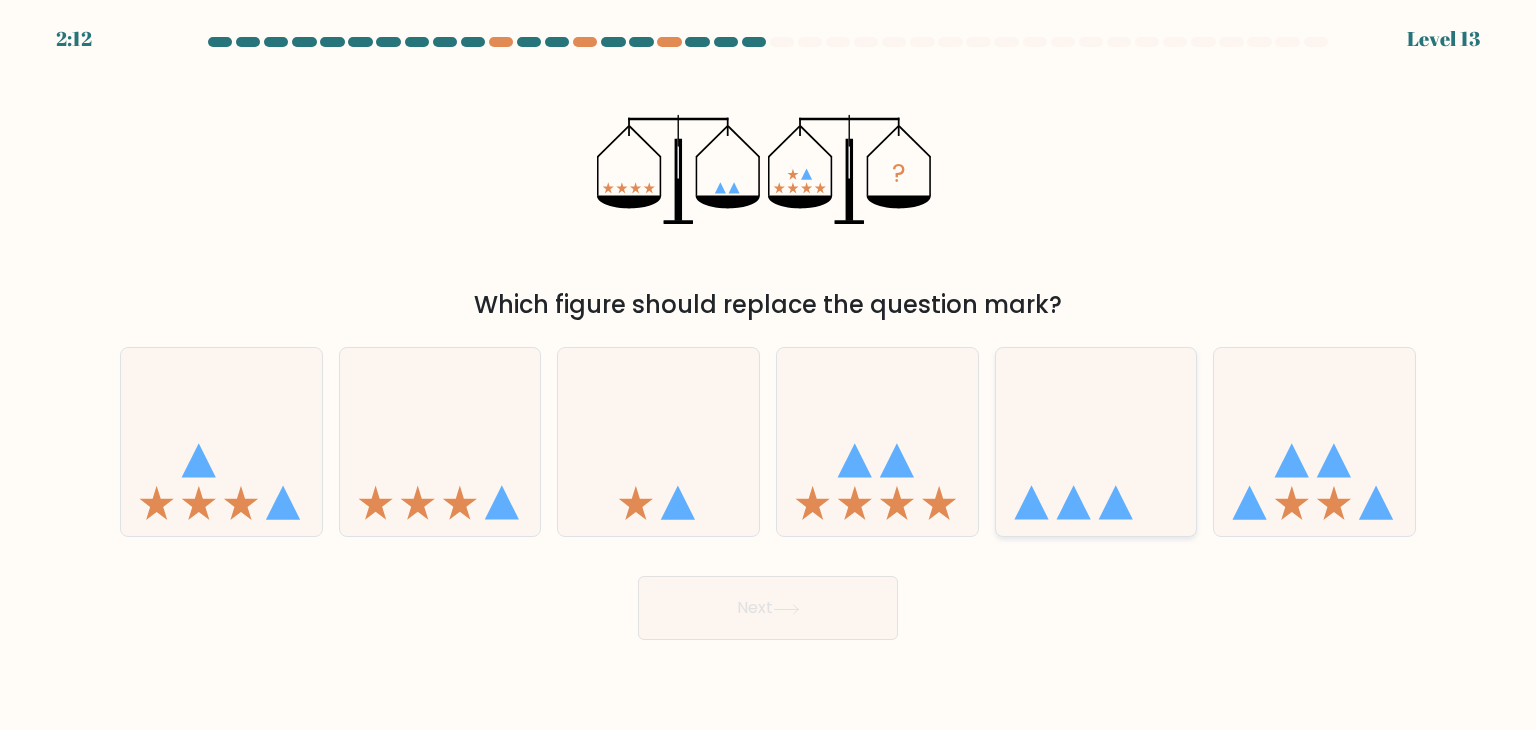 click at bounding box center [1096, 442] 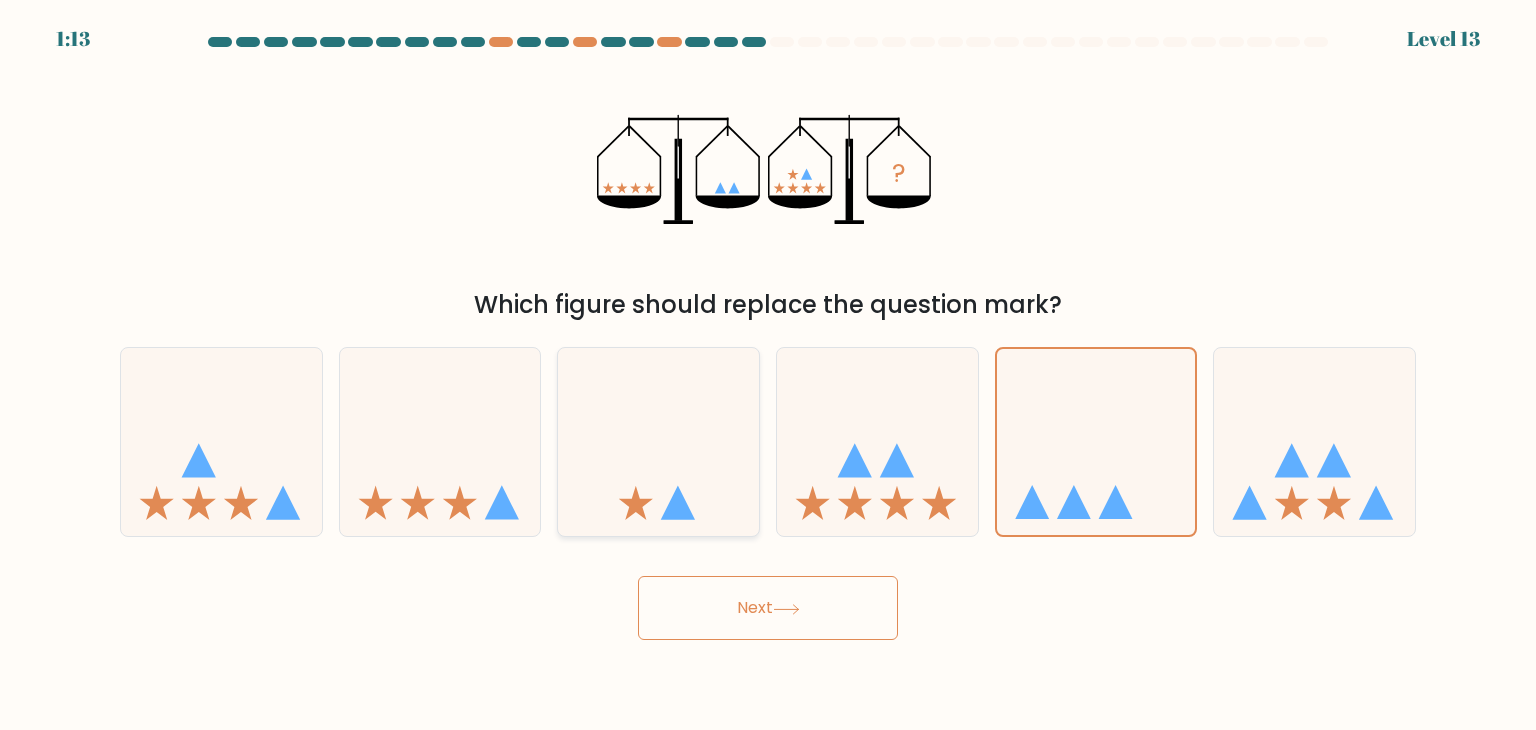 click at bounding box center [658, 442] 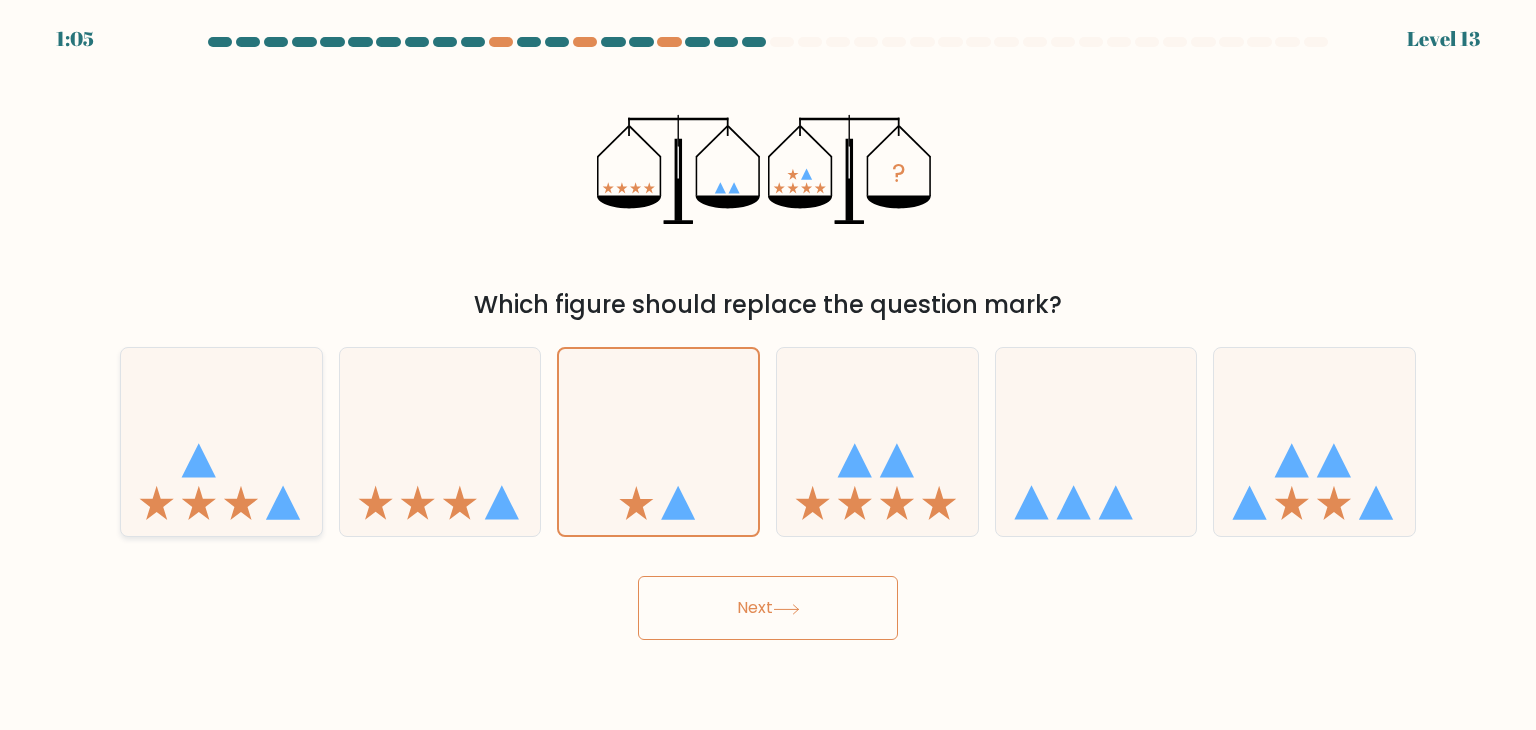 click at bounding box center [221, 442] 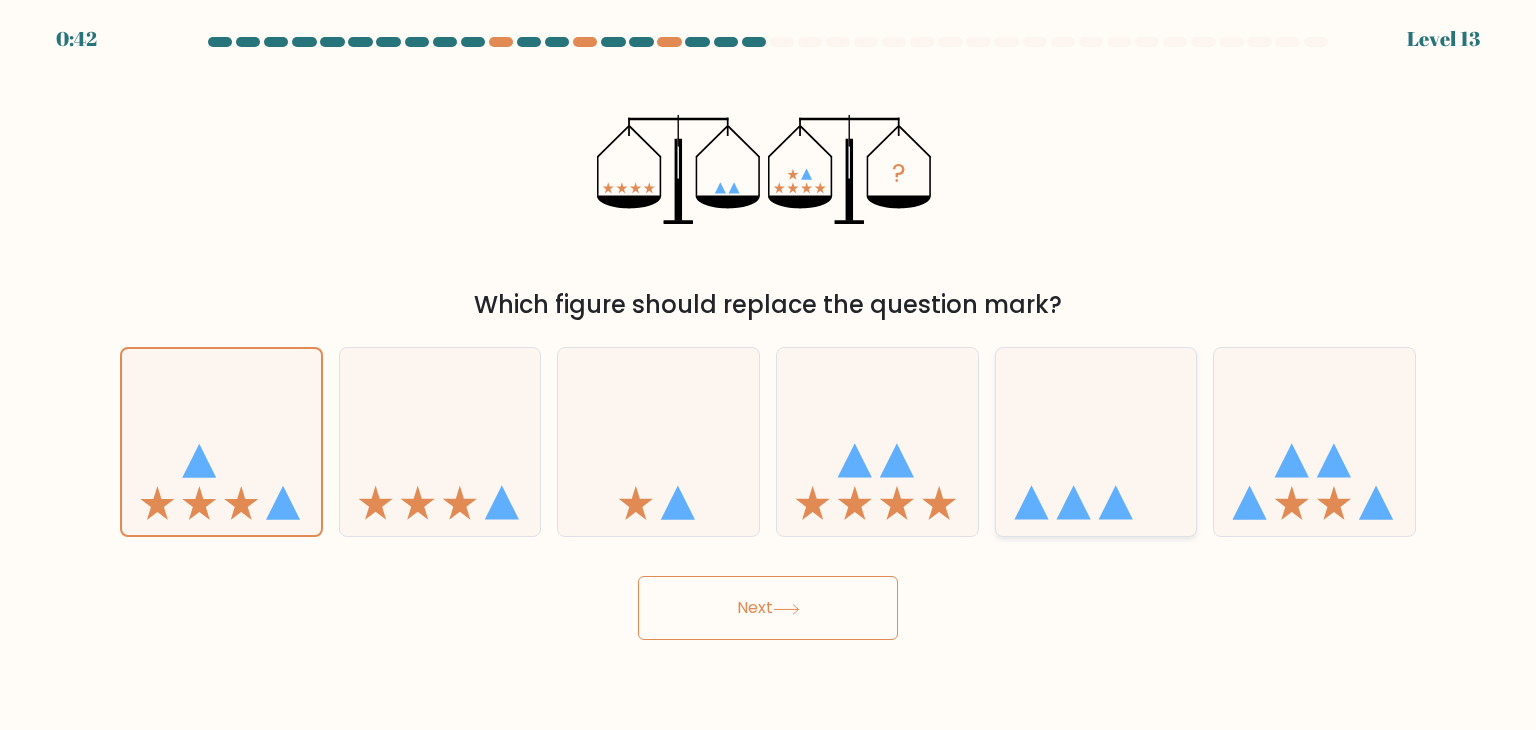 click at bounding box center (1096, 442) 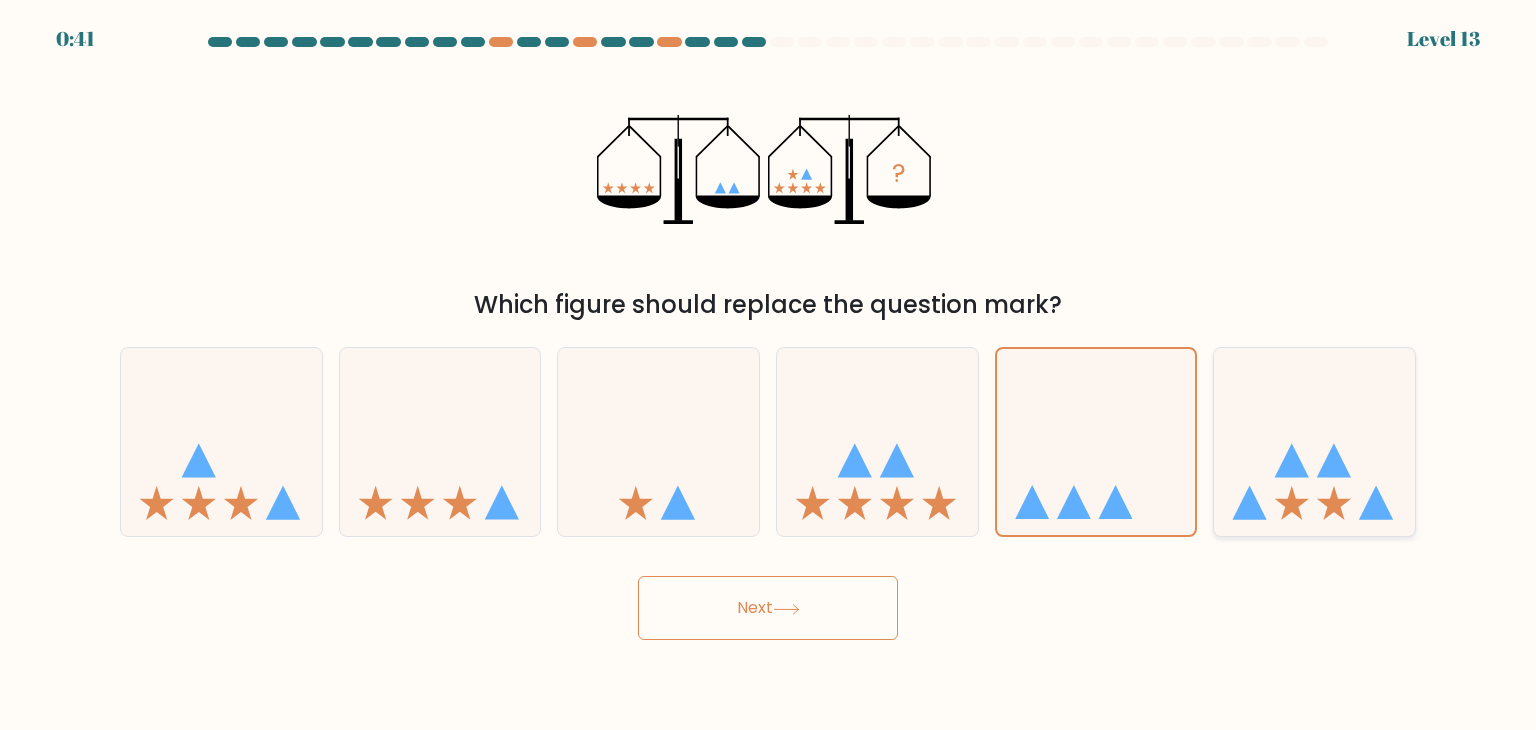 drag, startPoint x: 1256, startPoint y: 482, endPoint x: 1272, endPoint y: 481, distance: 16.03122 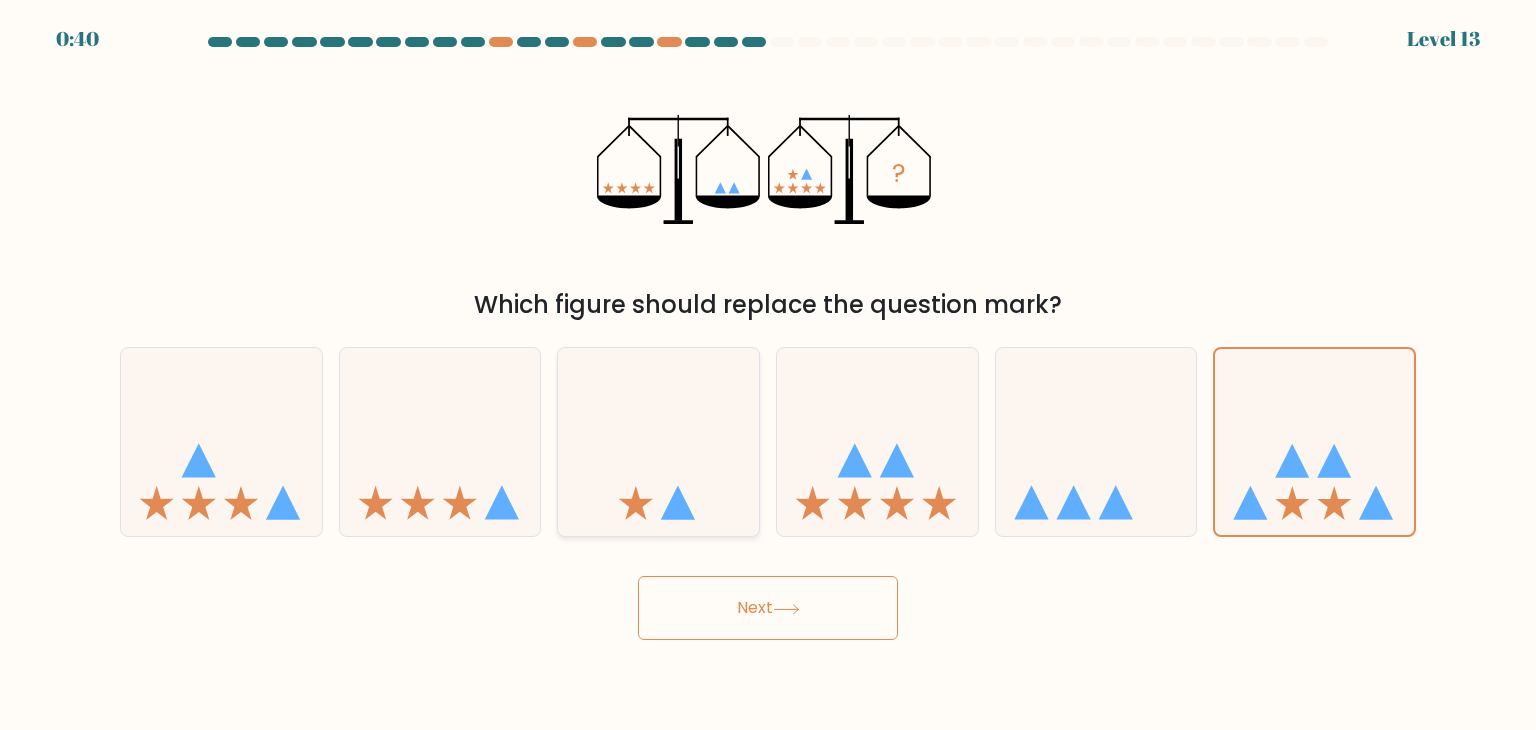 click at bounding box center (658, 442) 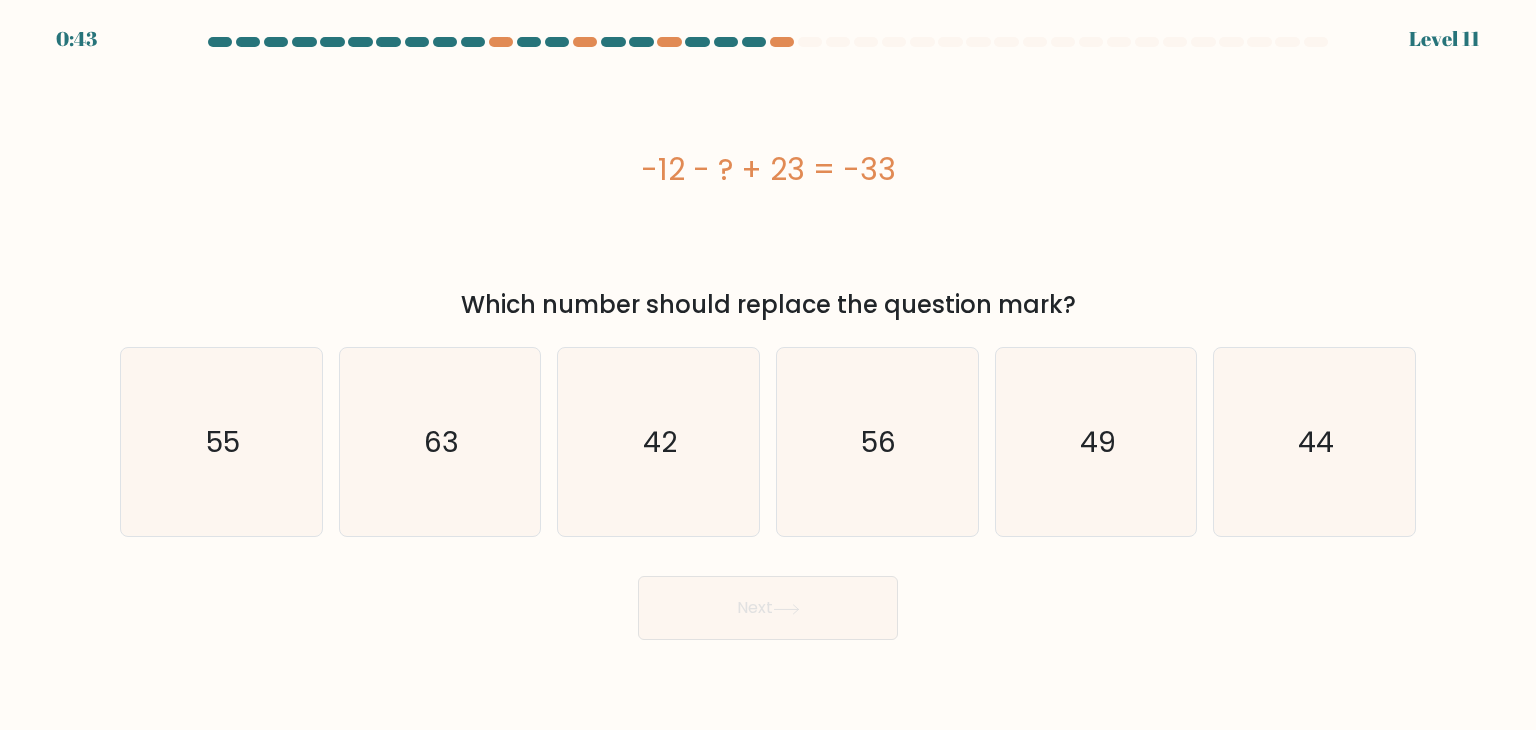 scroll, scrollTop: 0, scrollLeft: 0, axis: both 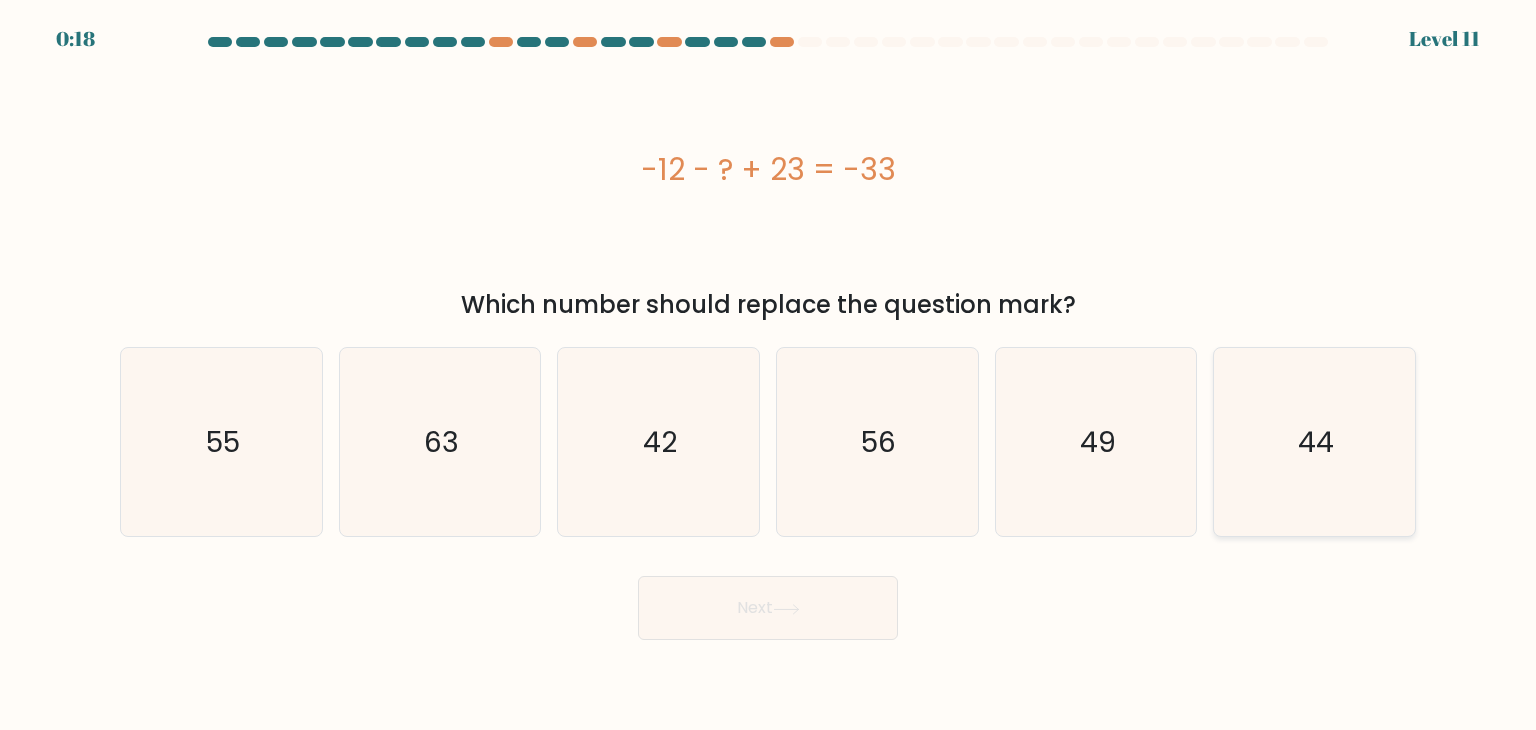 click on "44" at bounding box center (1314, 442) 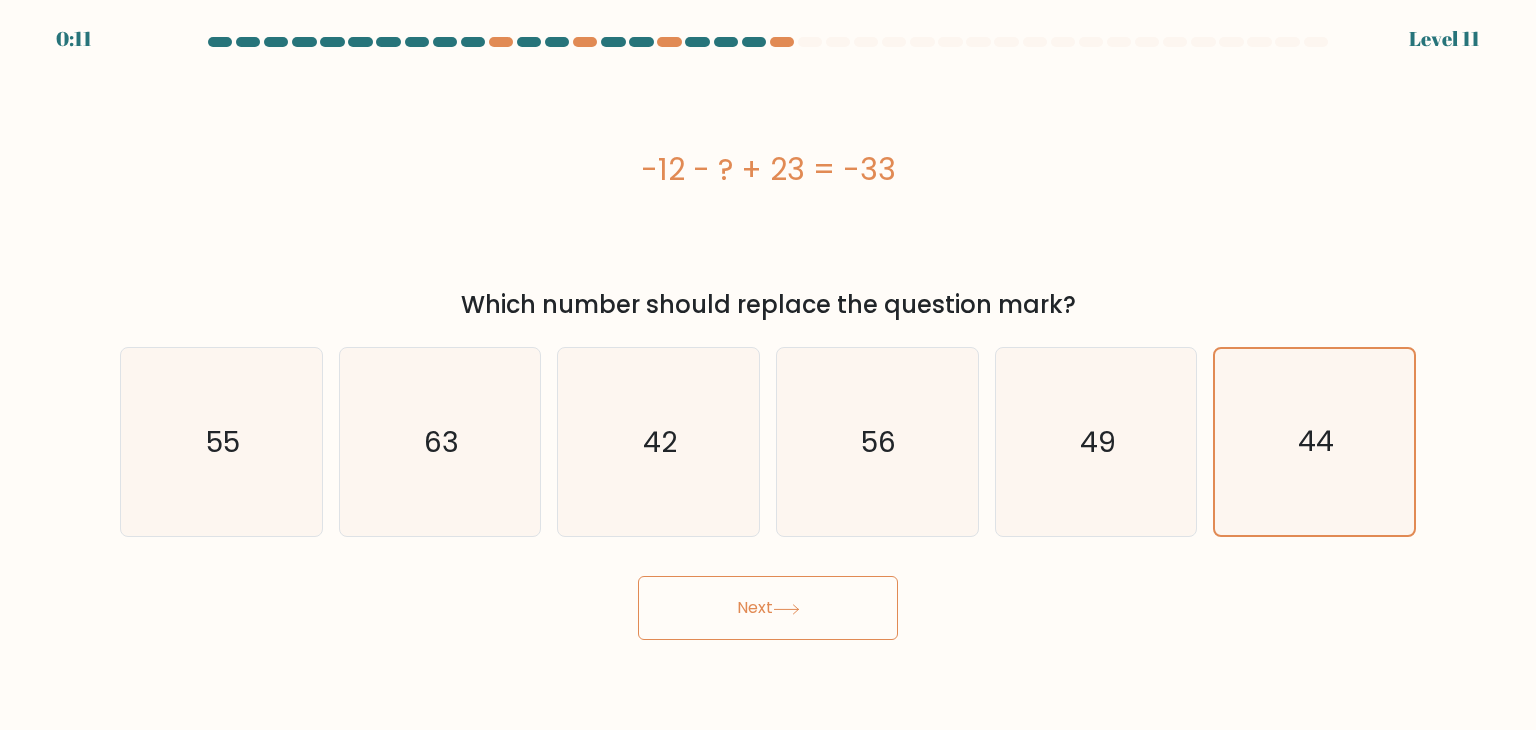 click on "Next" at bounding box center [768, 608] 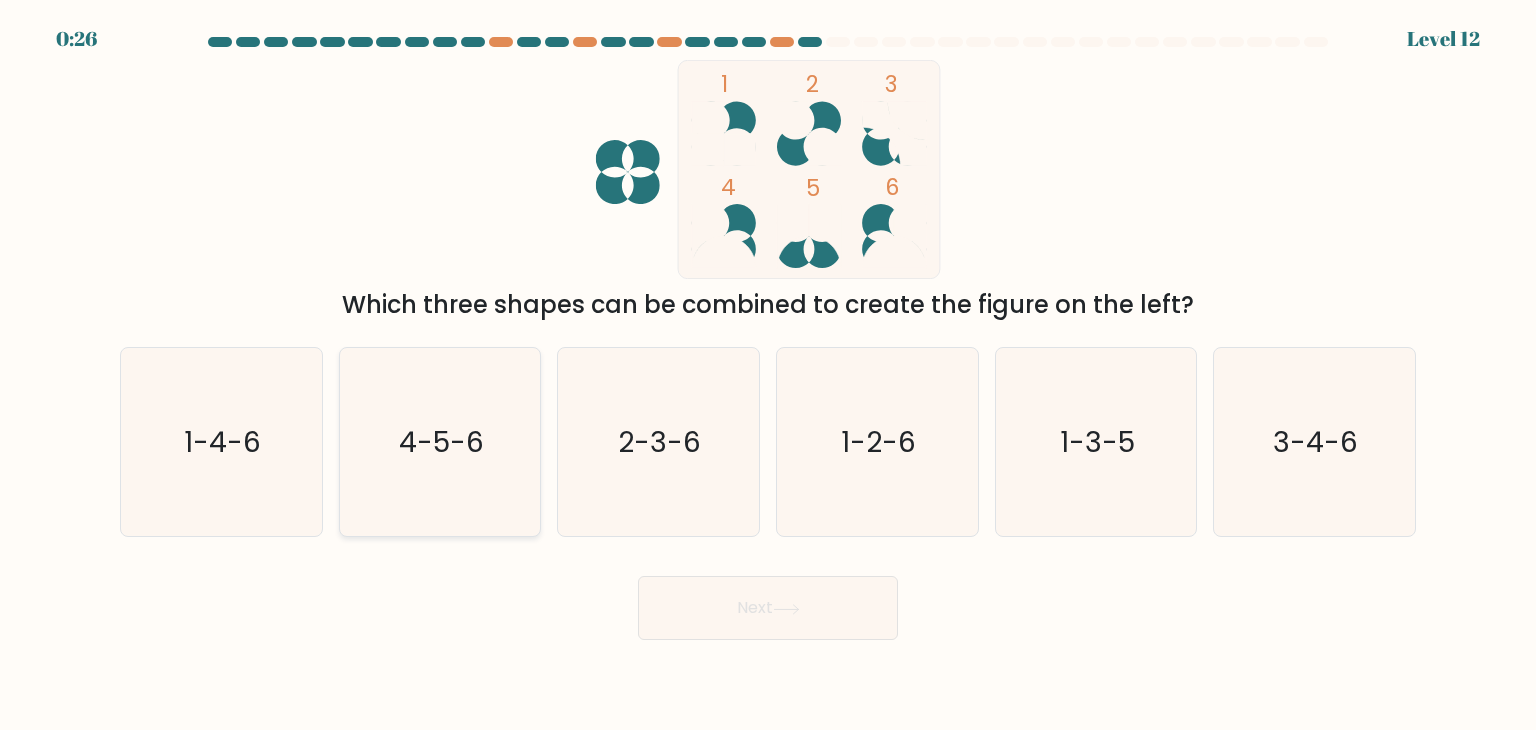 click on "4-5-6" at bounding box center (440, 442) 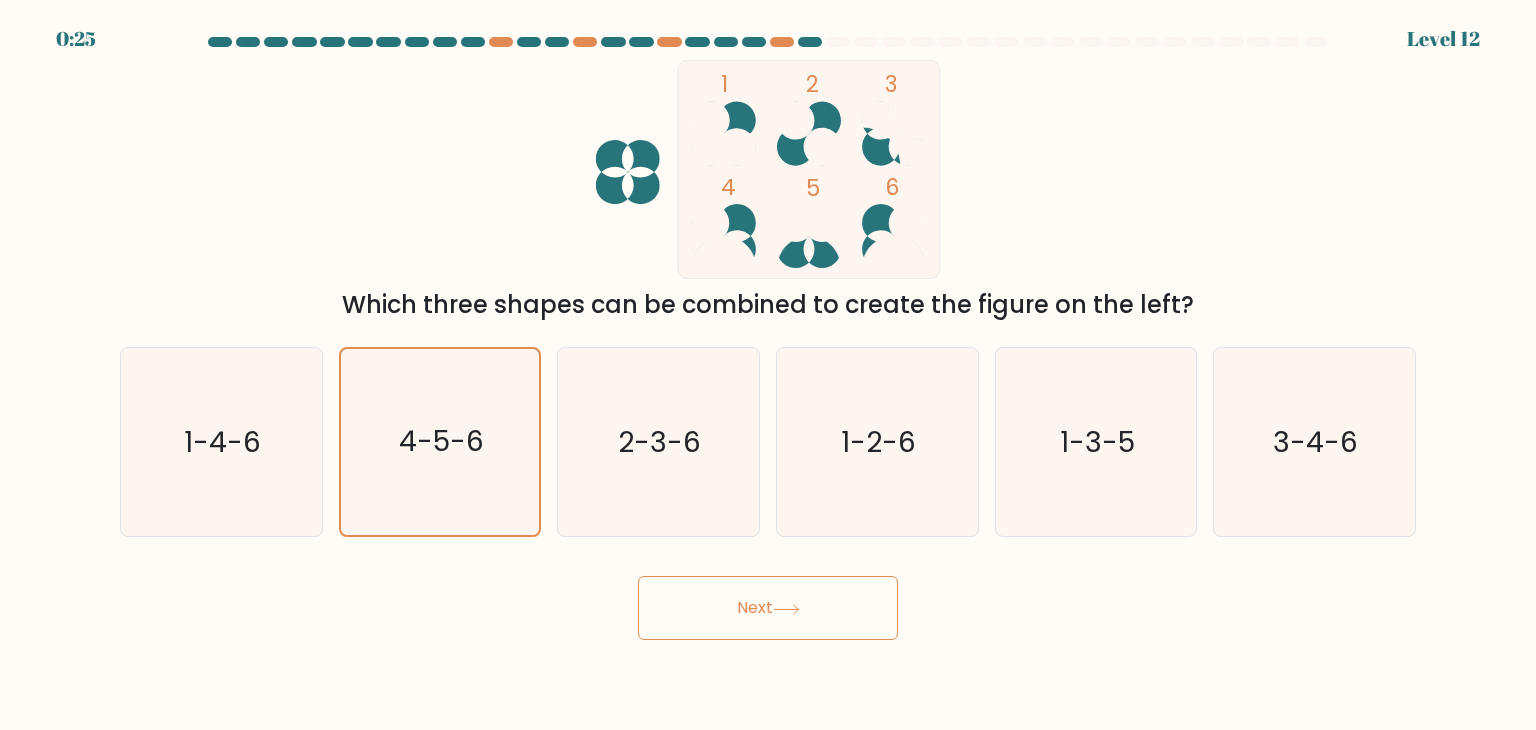 click on "Next" at bounding box center (768, 608) 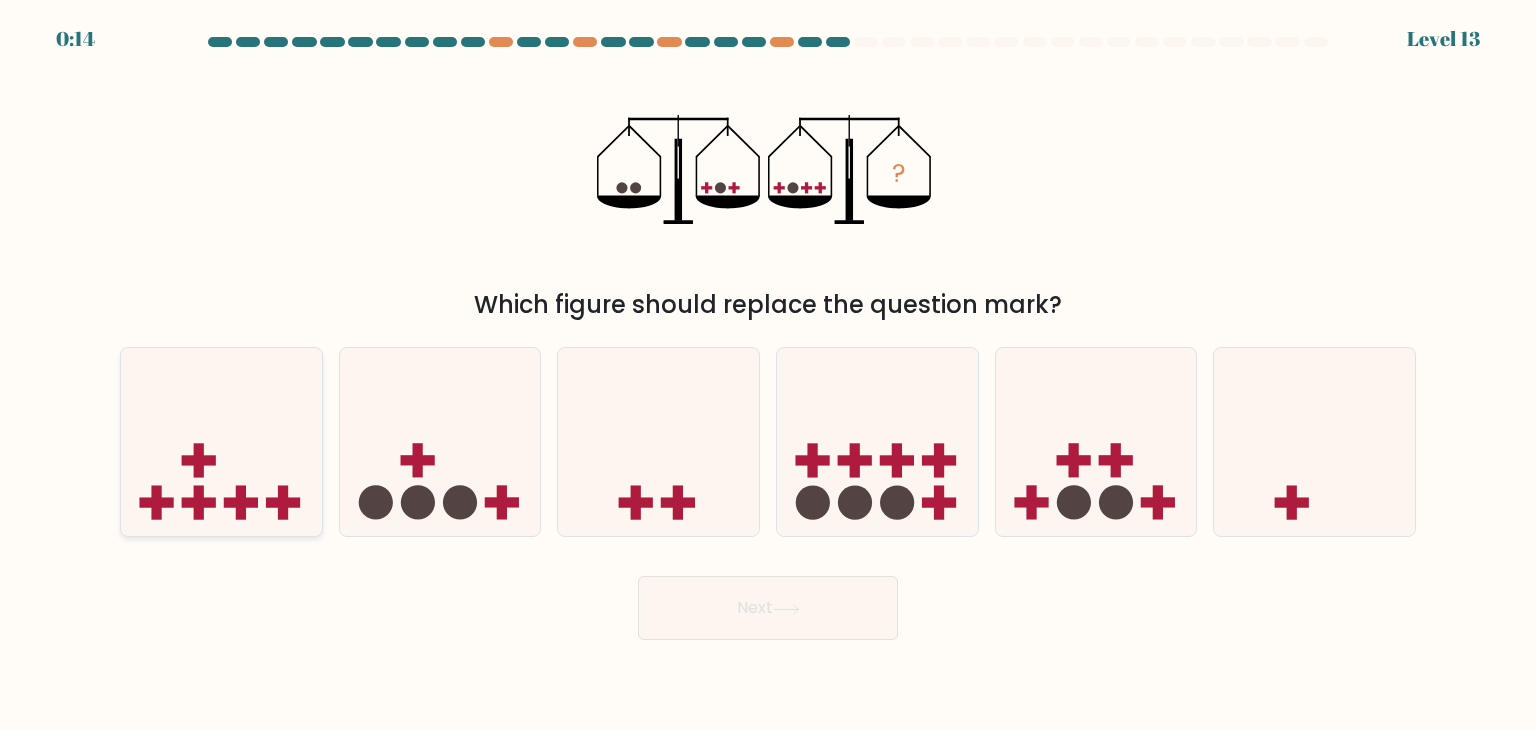 click at bounding box center (221, 442) 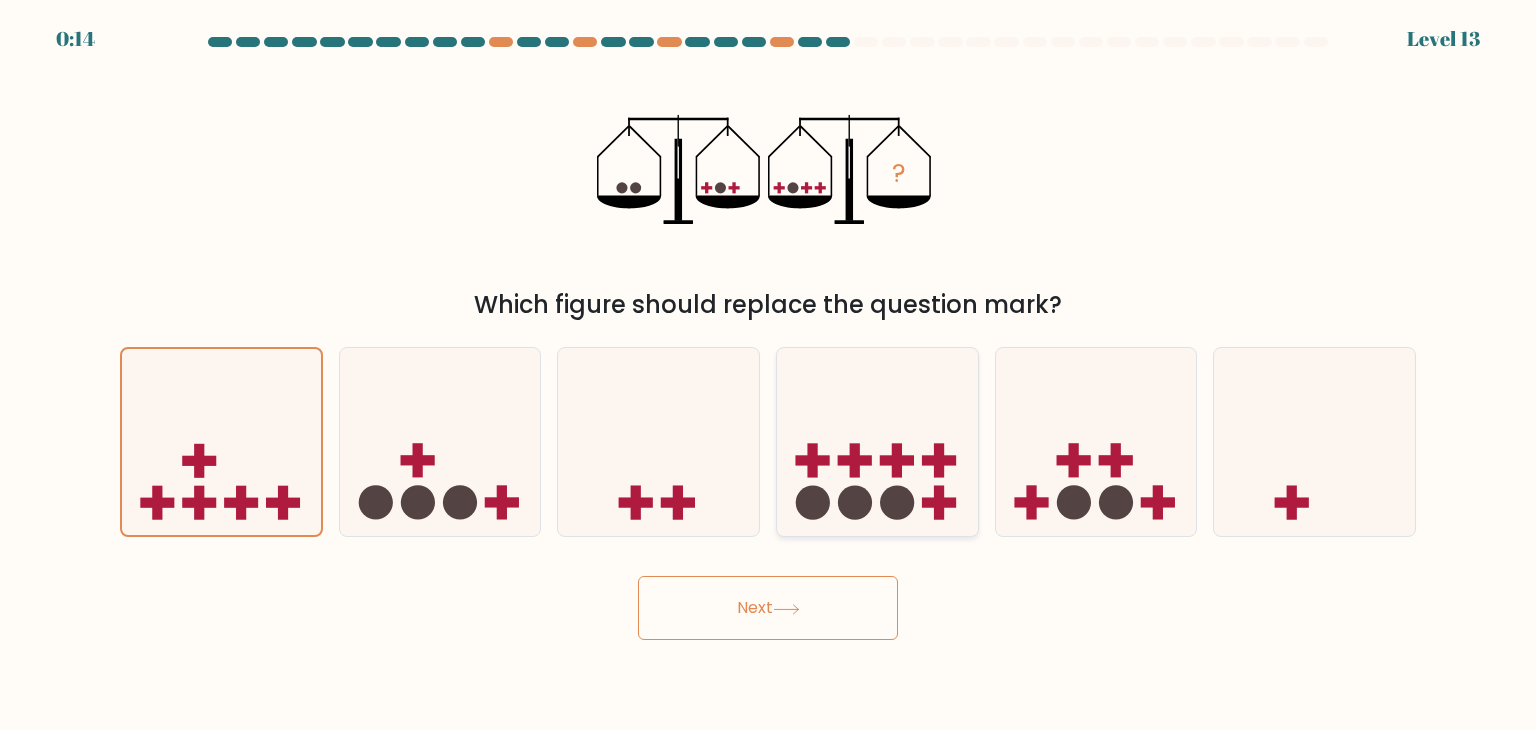 click at bounding box center [877, 442] 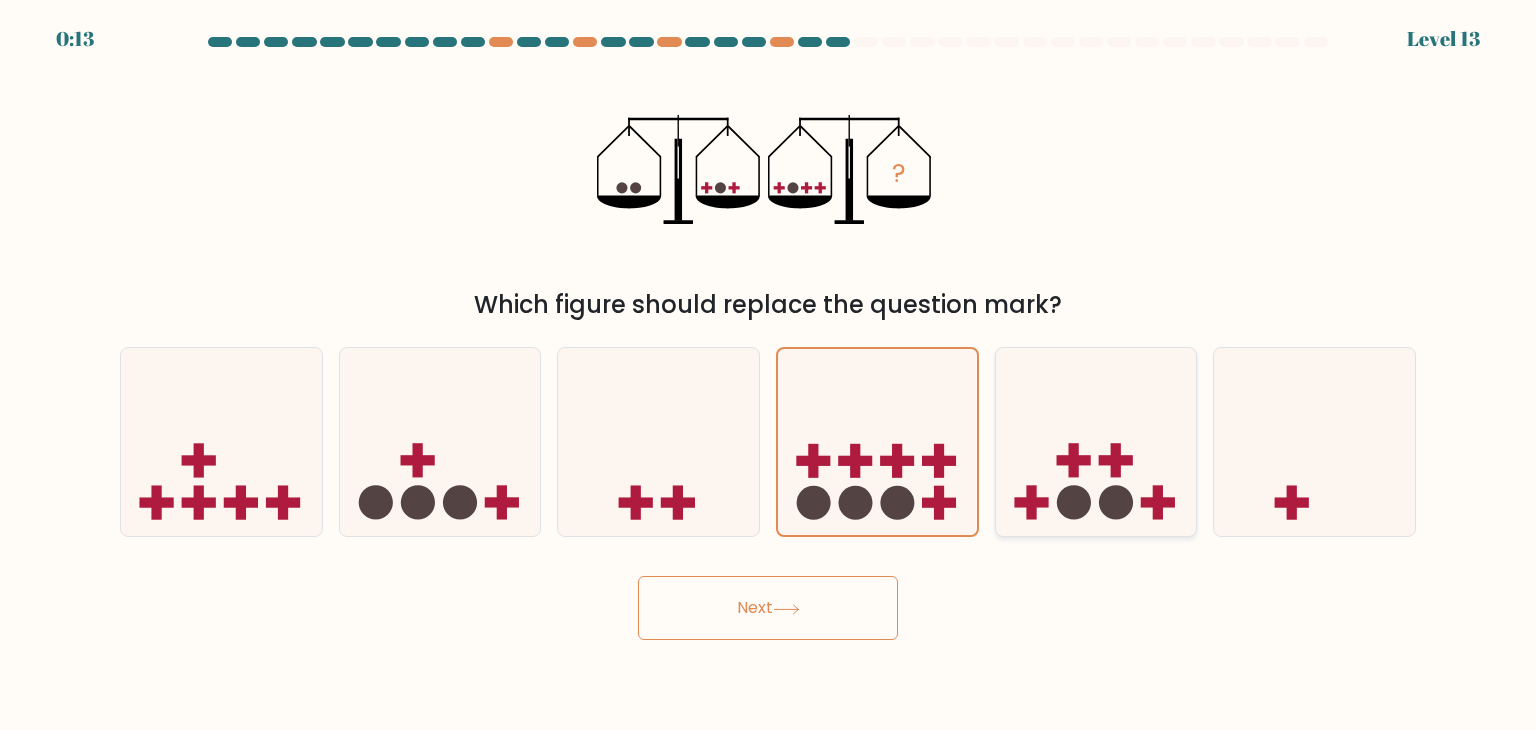 click at bounding box center (1096, 442) 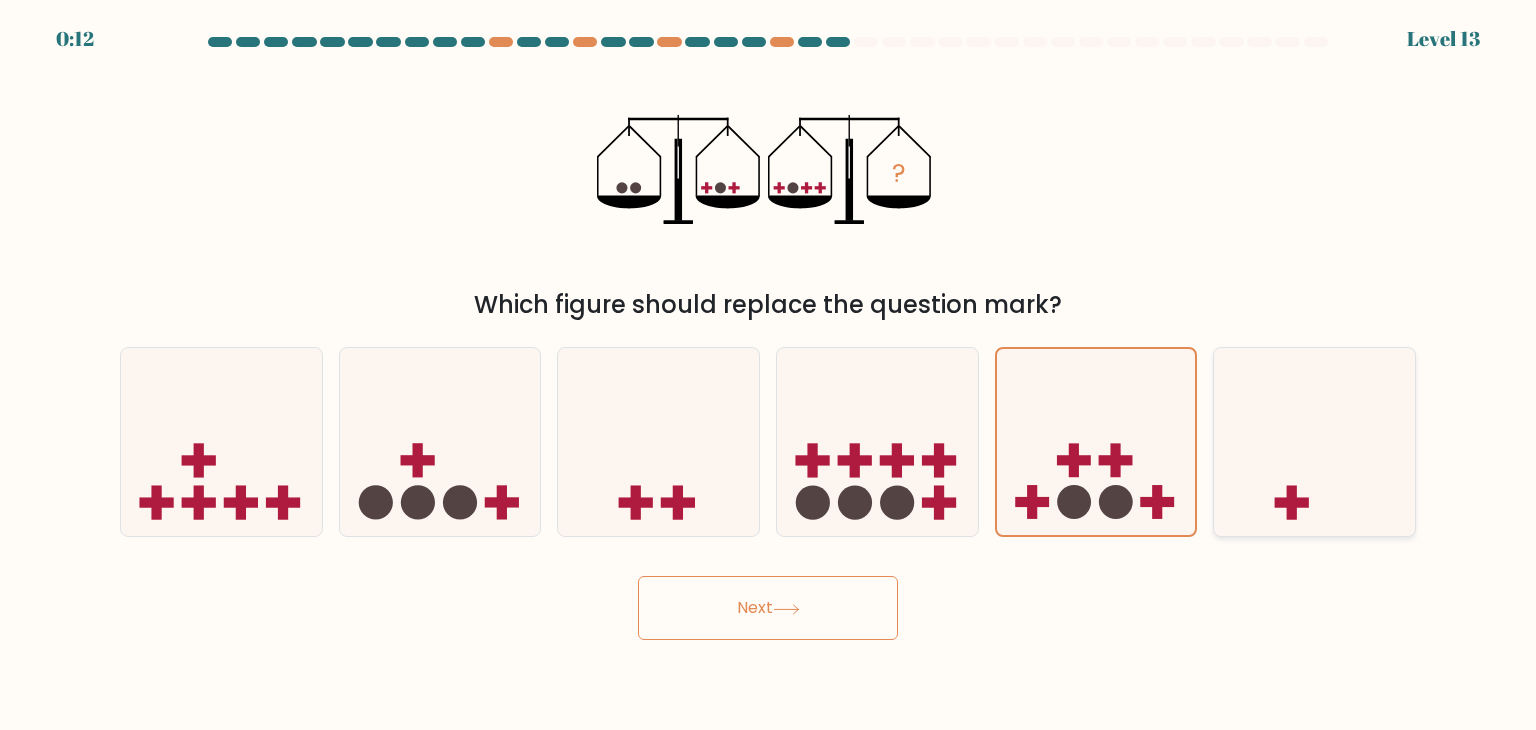 click at bounding box center [1314, 442] 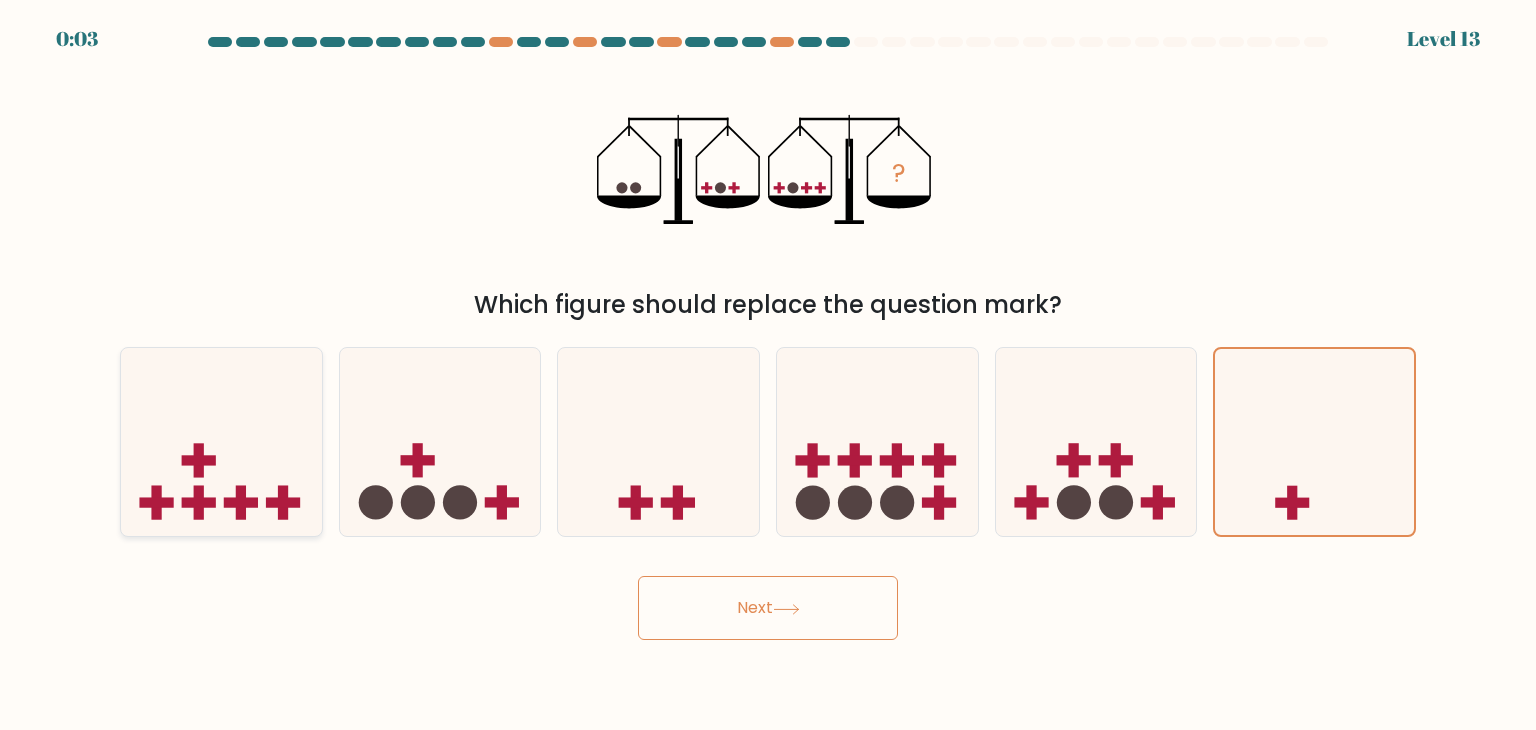 click at bounding box center (221, 442) 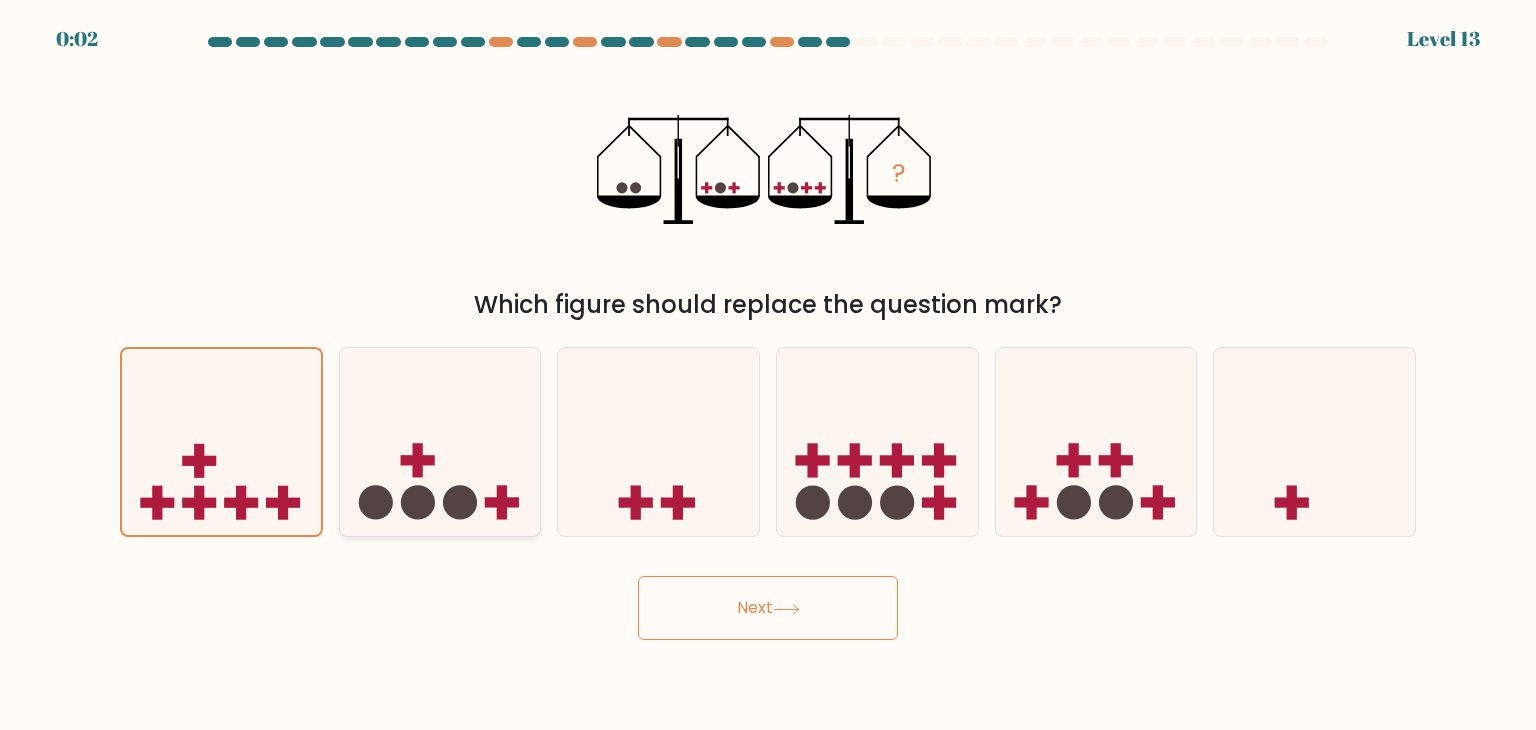 click at bounding box center (440, 442) 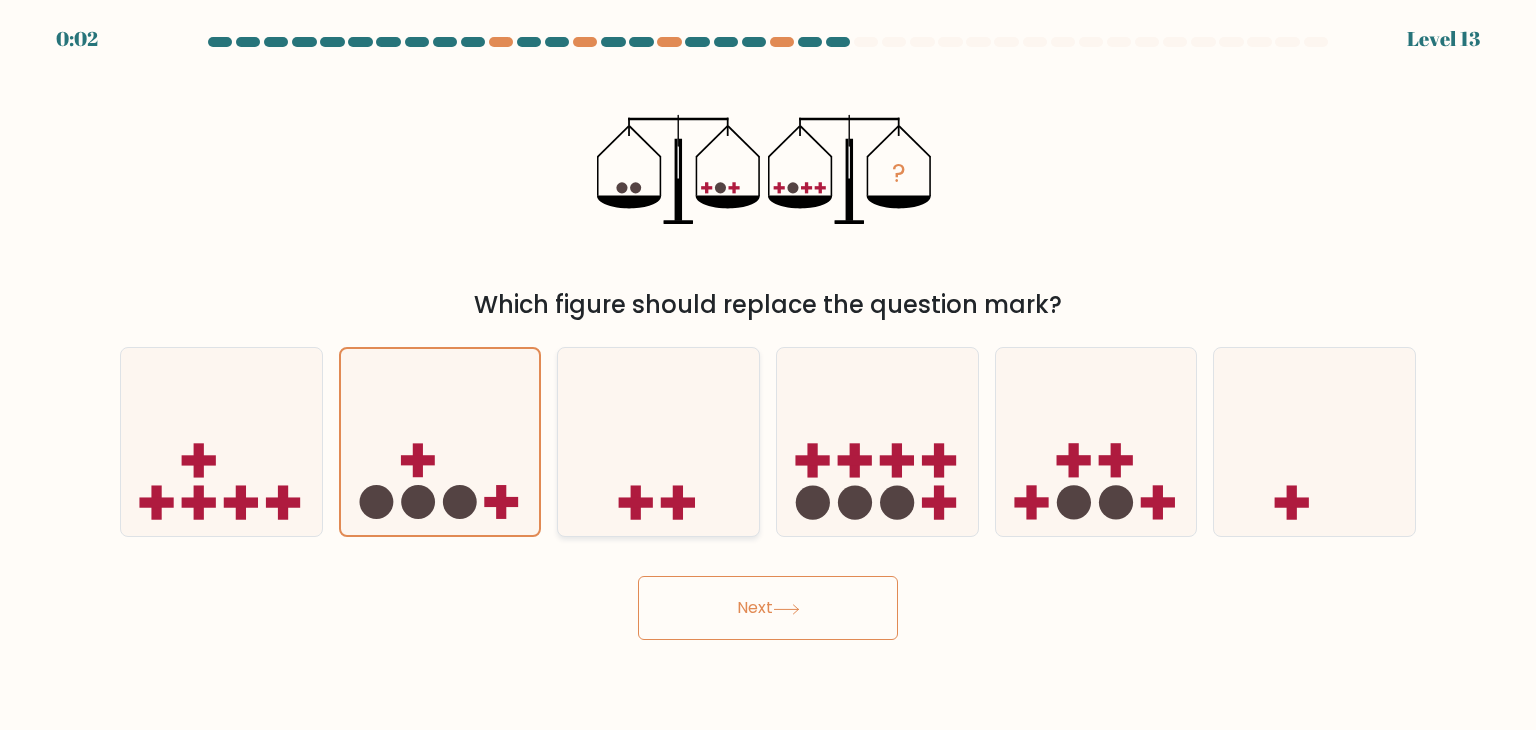 click at bounding box center [658, 442] 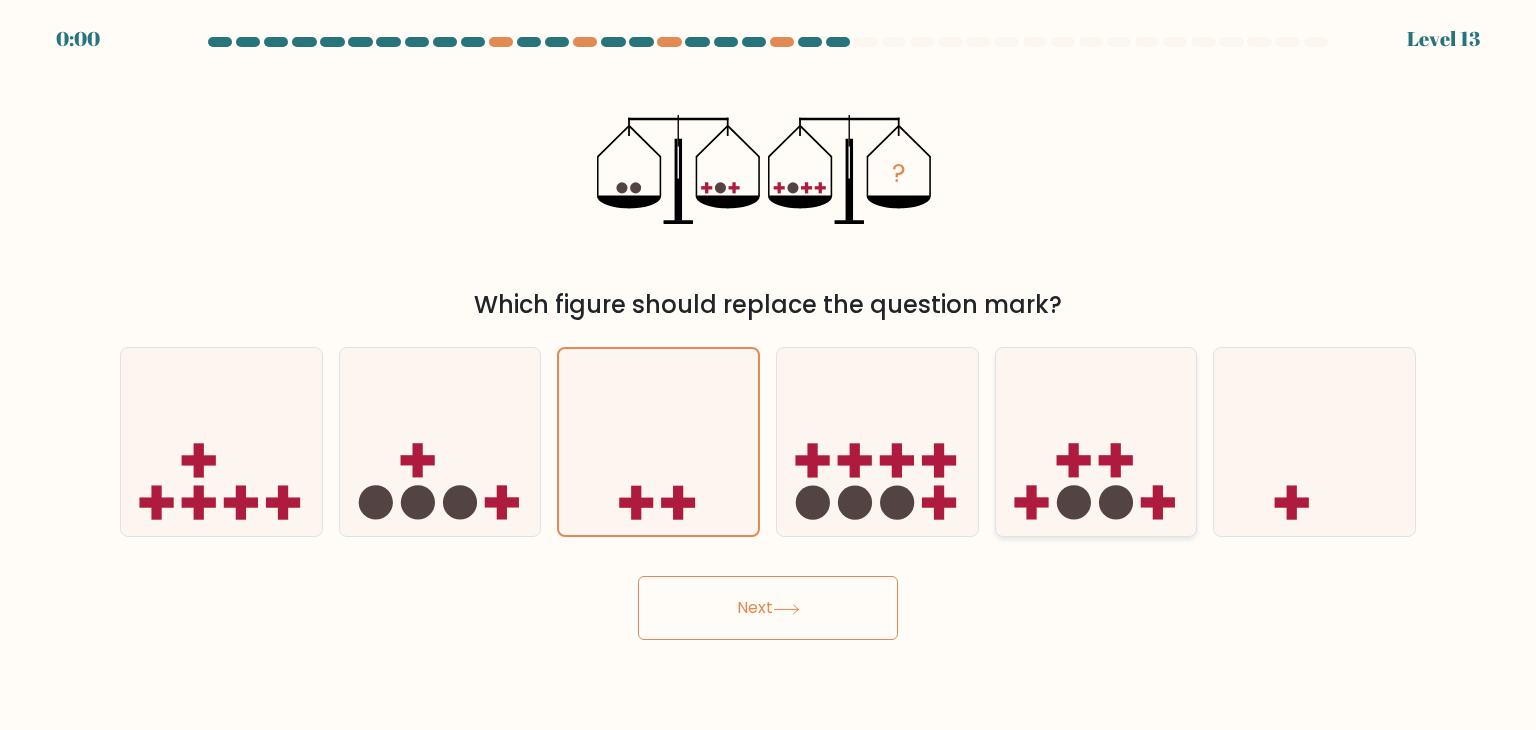 click at bounding box center [1096, 442] 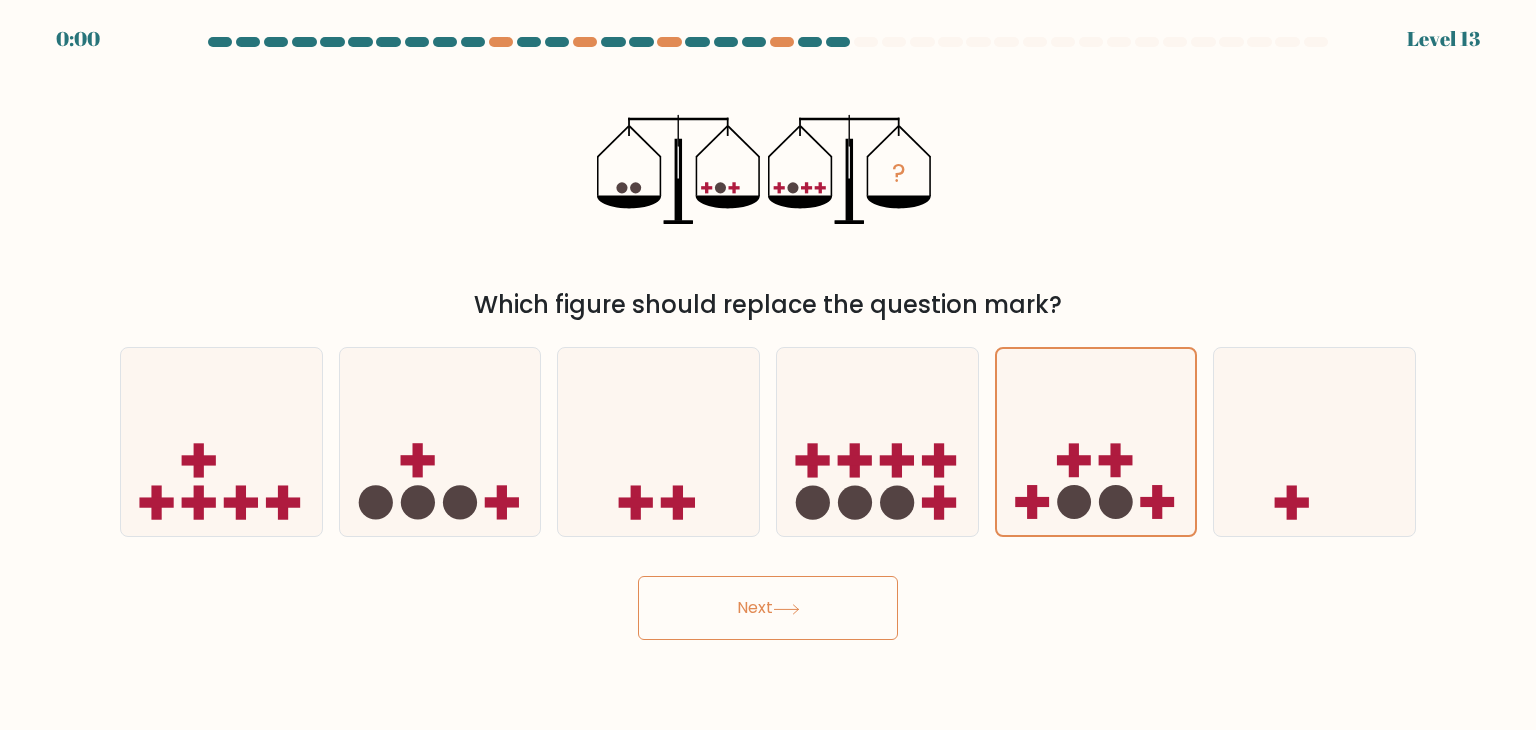 click on "Next" at bounding box center [768, 600] 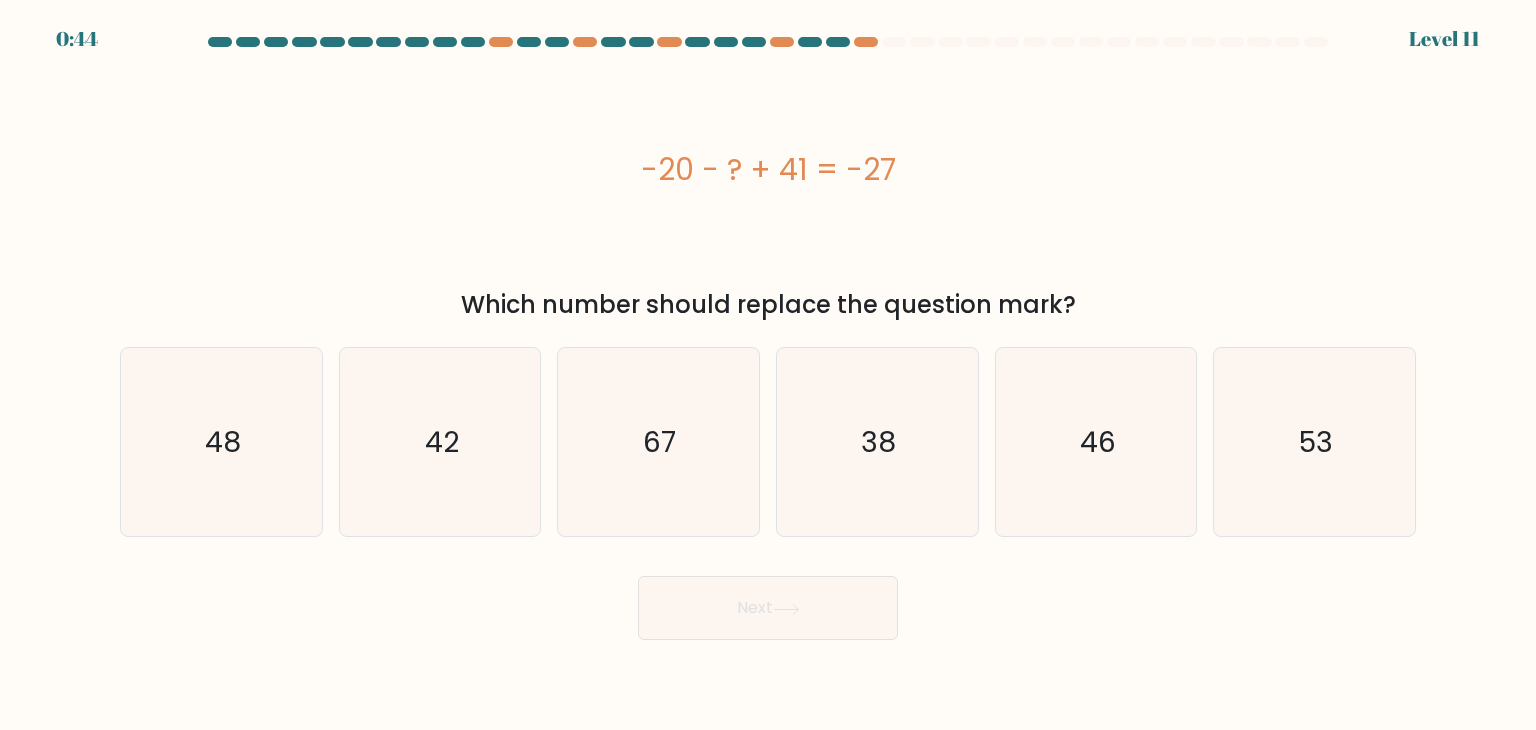 scroll, scrollTop: 0, scrollLeft: 0, axis: both 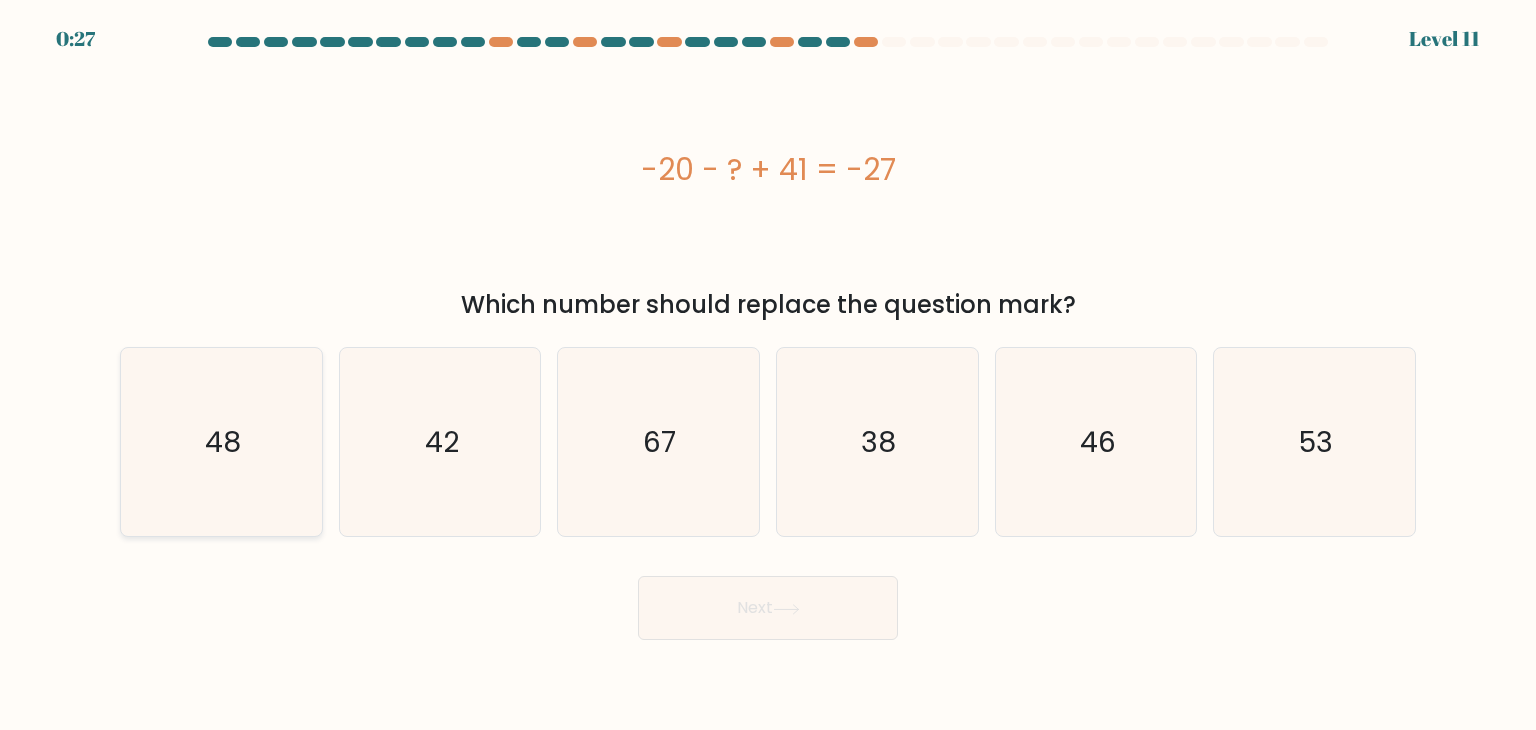 click on "48" at bounding box center [221, 442] 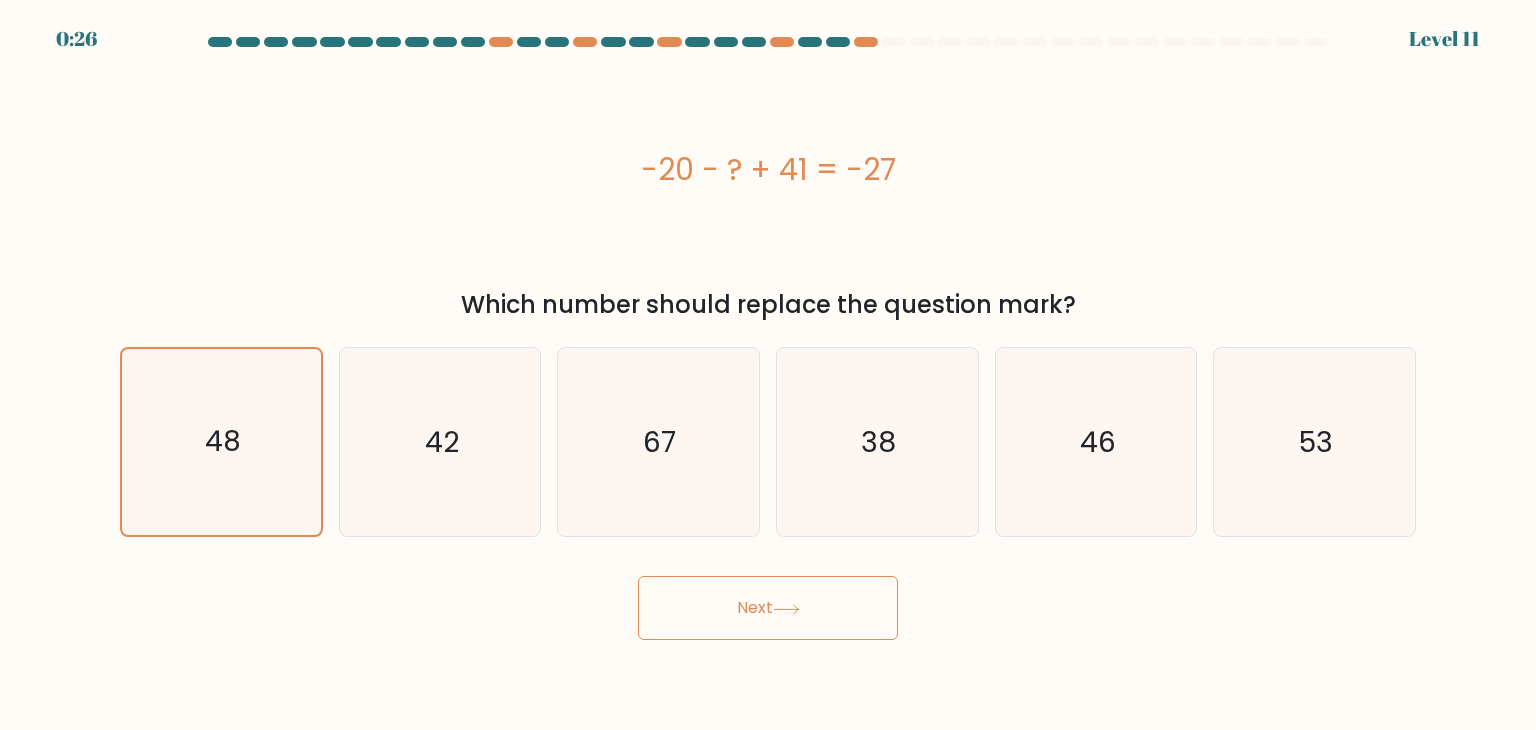 click on "Next" at bounding box center (768, 608) 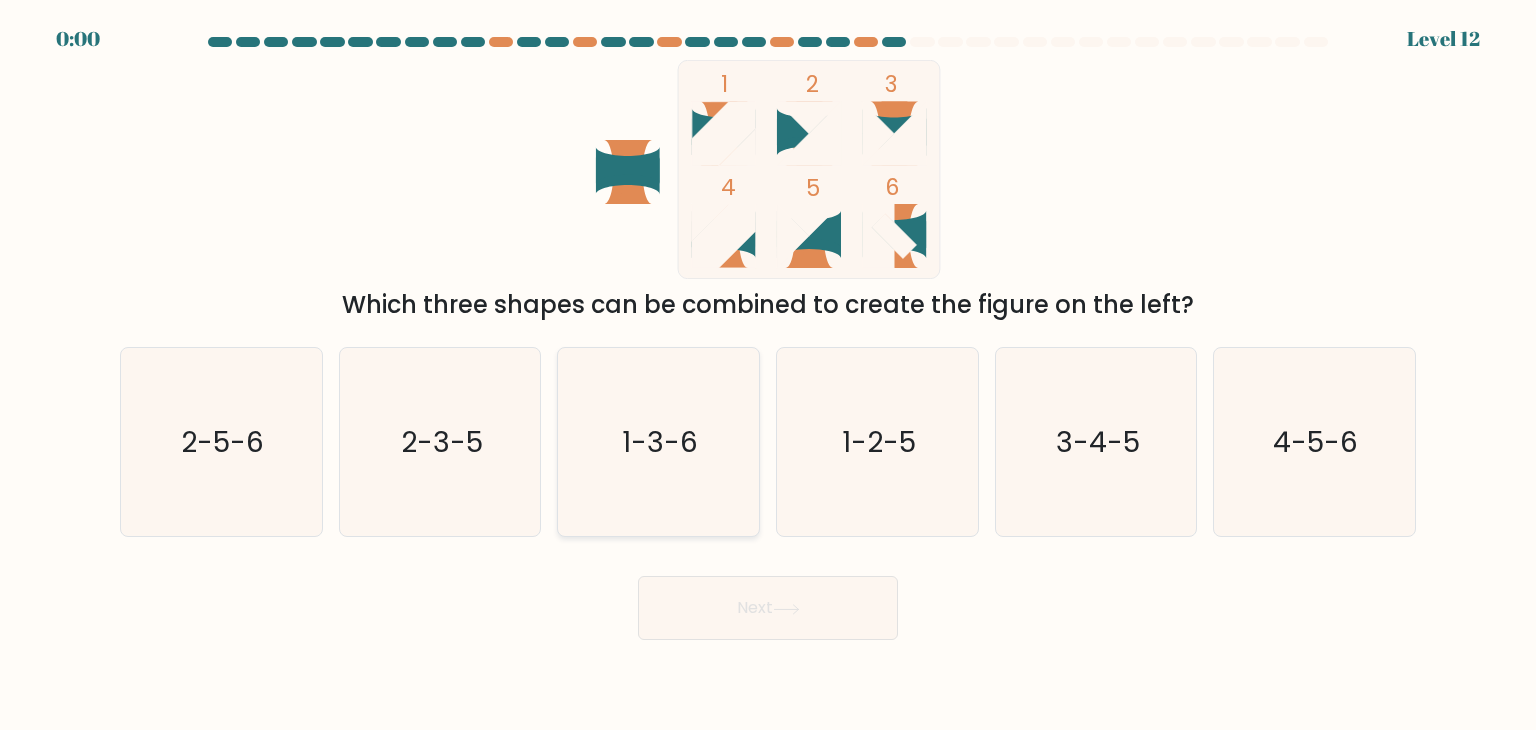 click on "1-3-6" at bounding box center (661, 442) 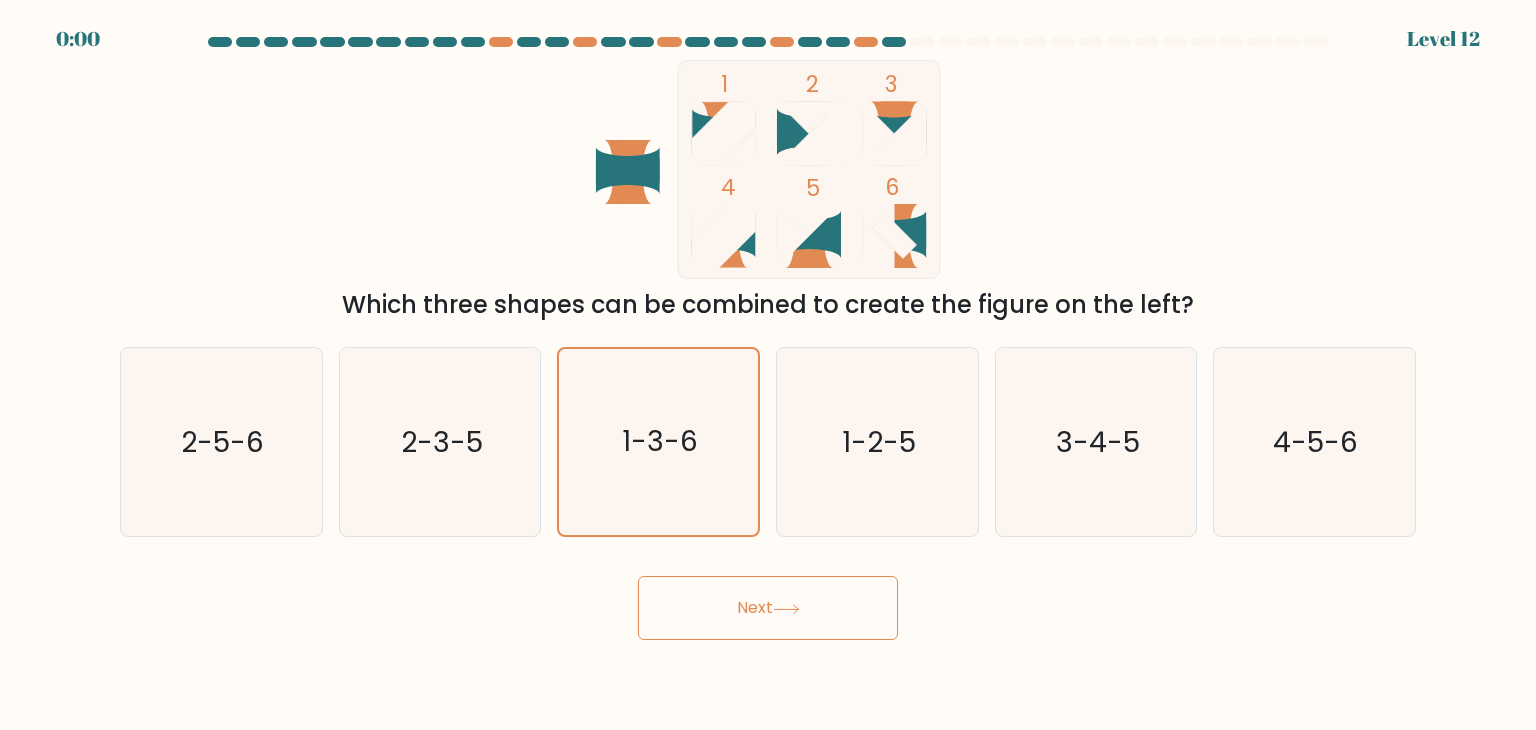 click on "Next" at bounding box center (768, 600) 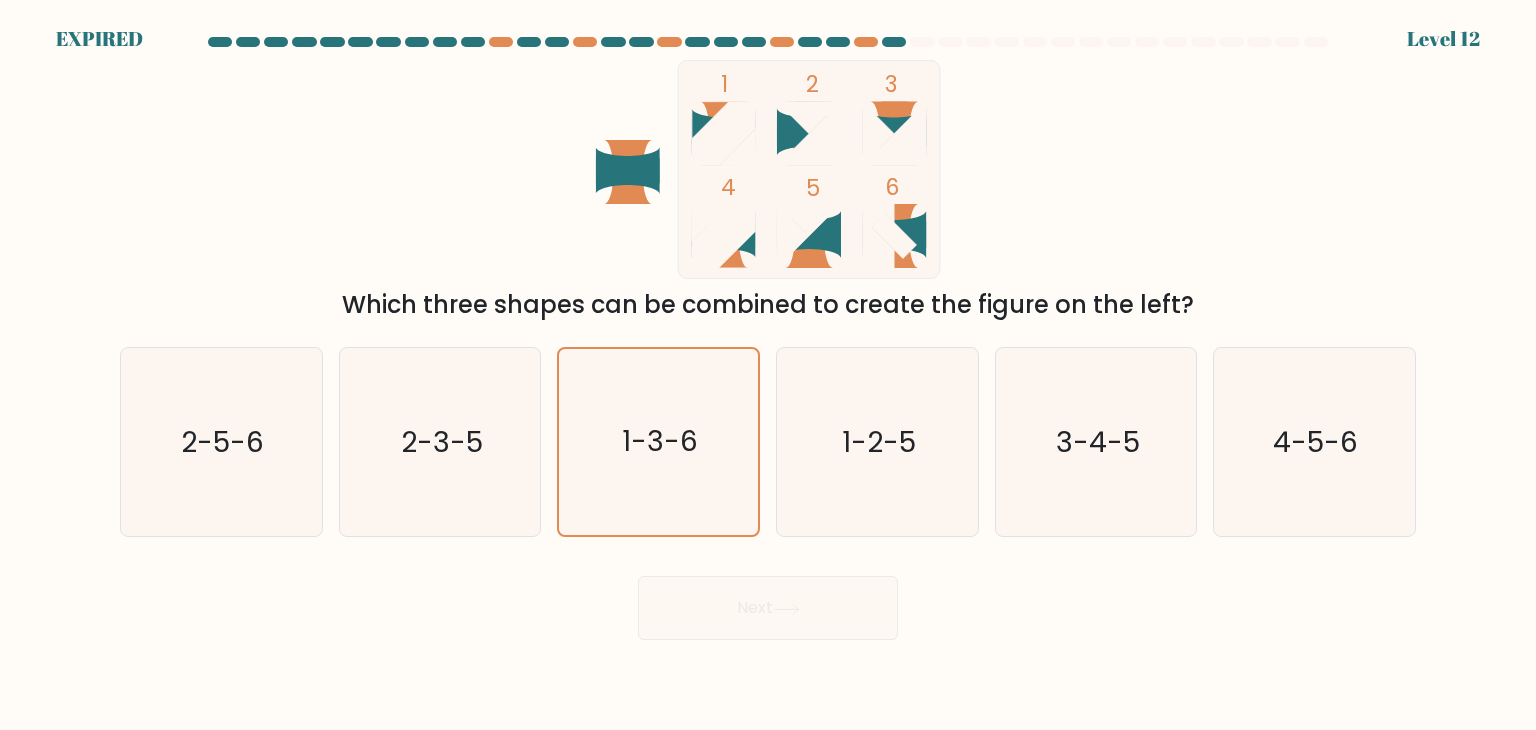 click on "Next" at bounding box center [768, 600] 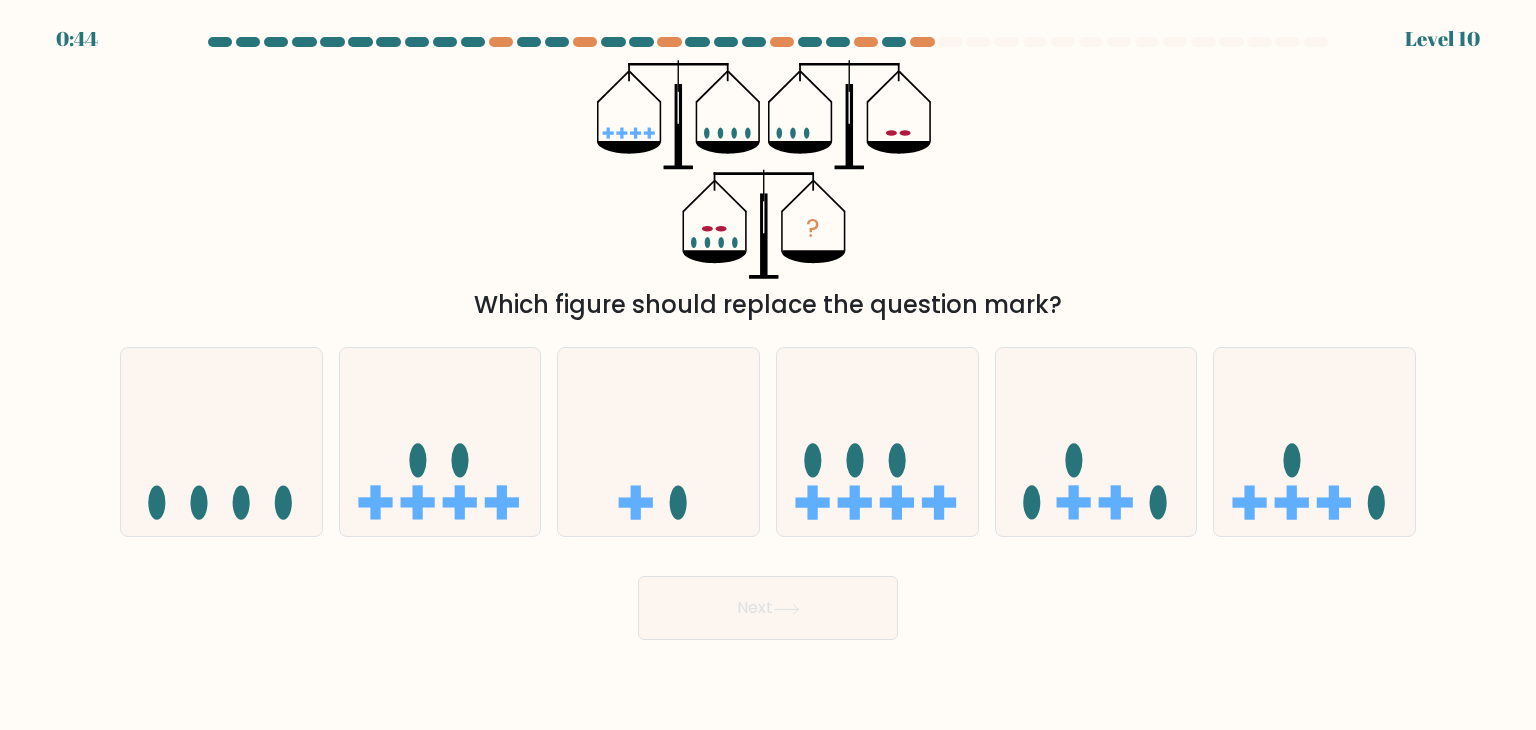 scroll, scrollTop: 0, scrollLeft: 0, axis: both 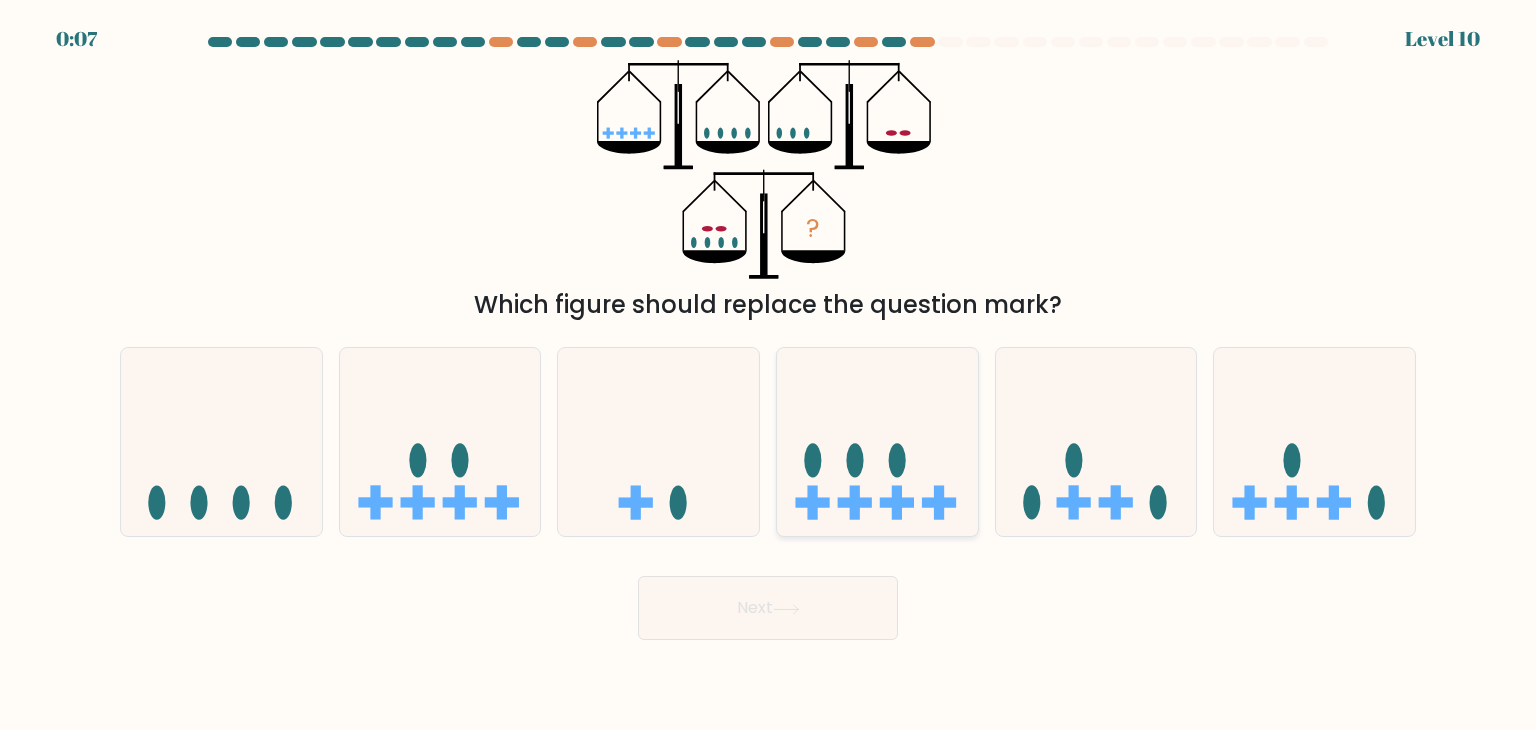 click at bounding box center (855, 503) 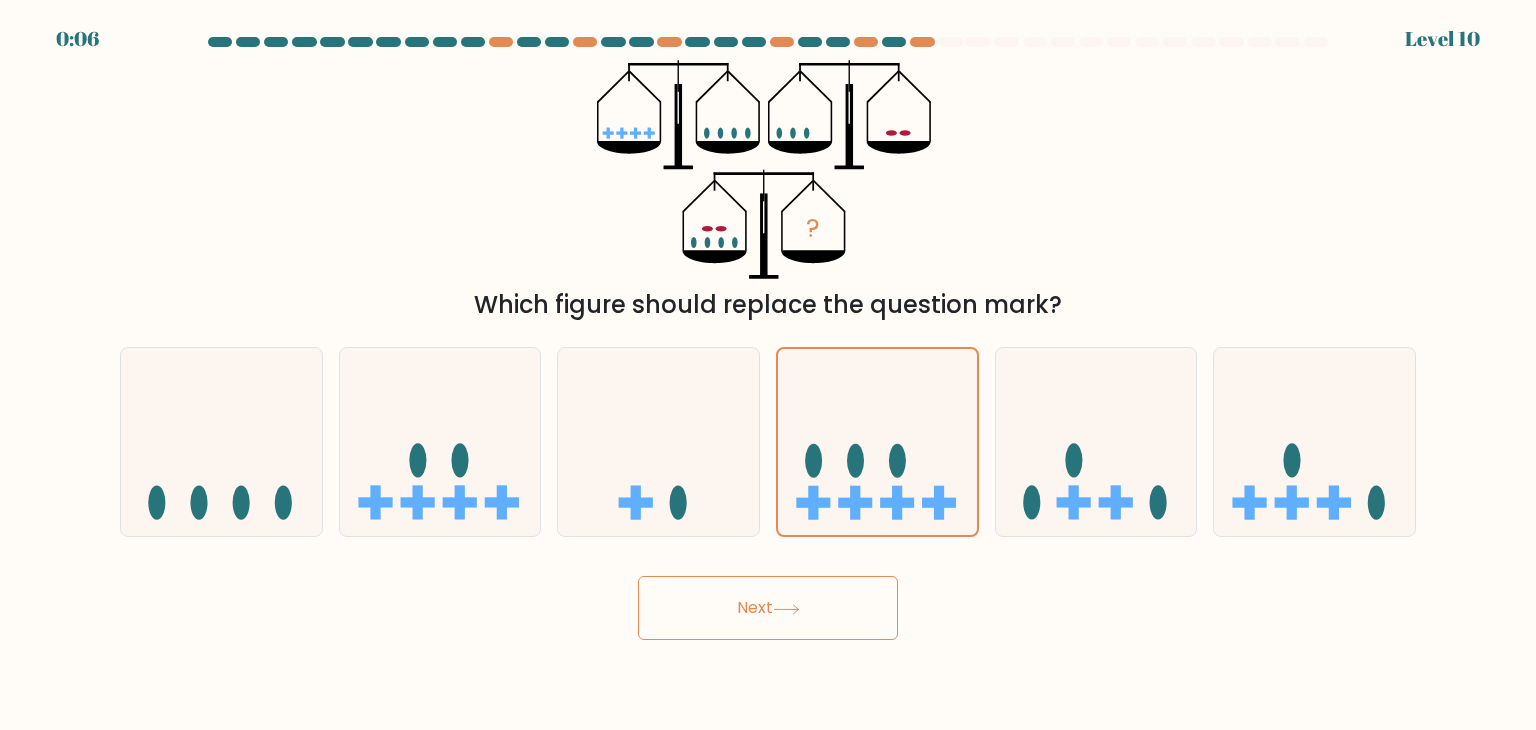 click on "Next" at bounding box center [768, 608] 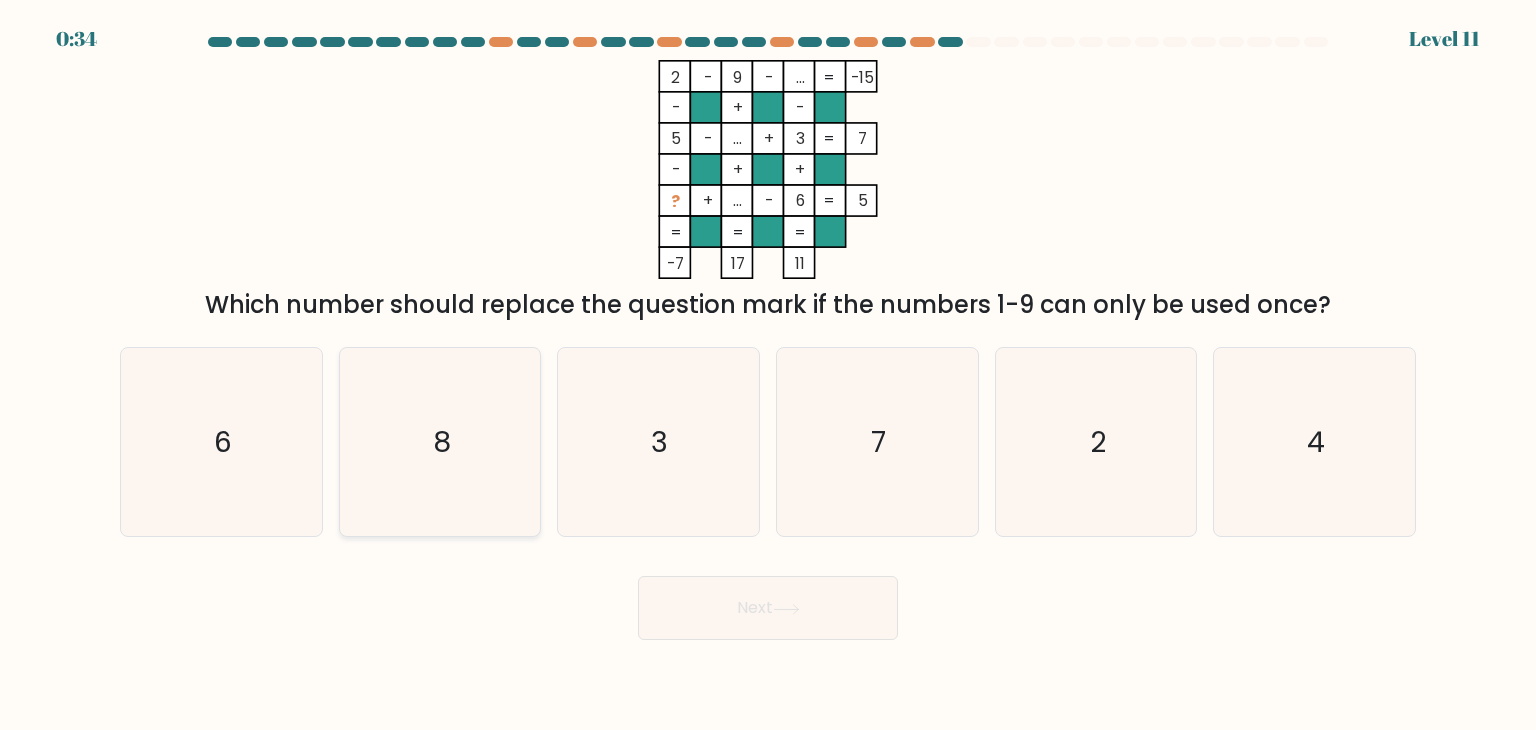 click on "8" at bounding box center [440, 442] 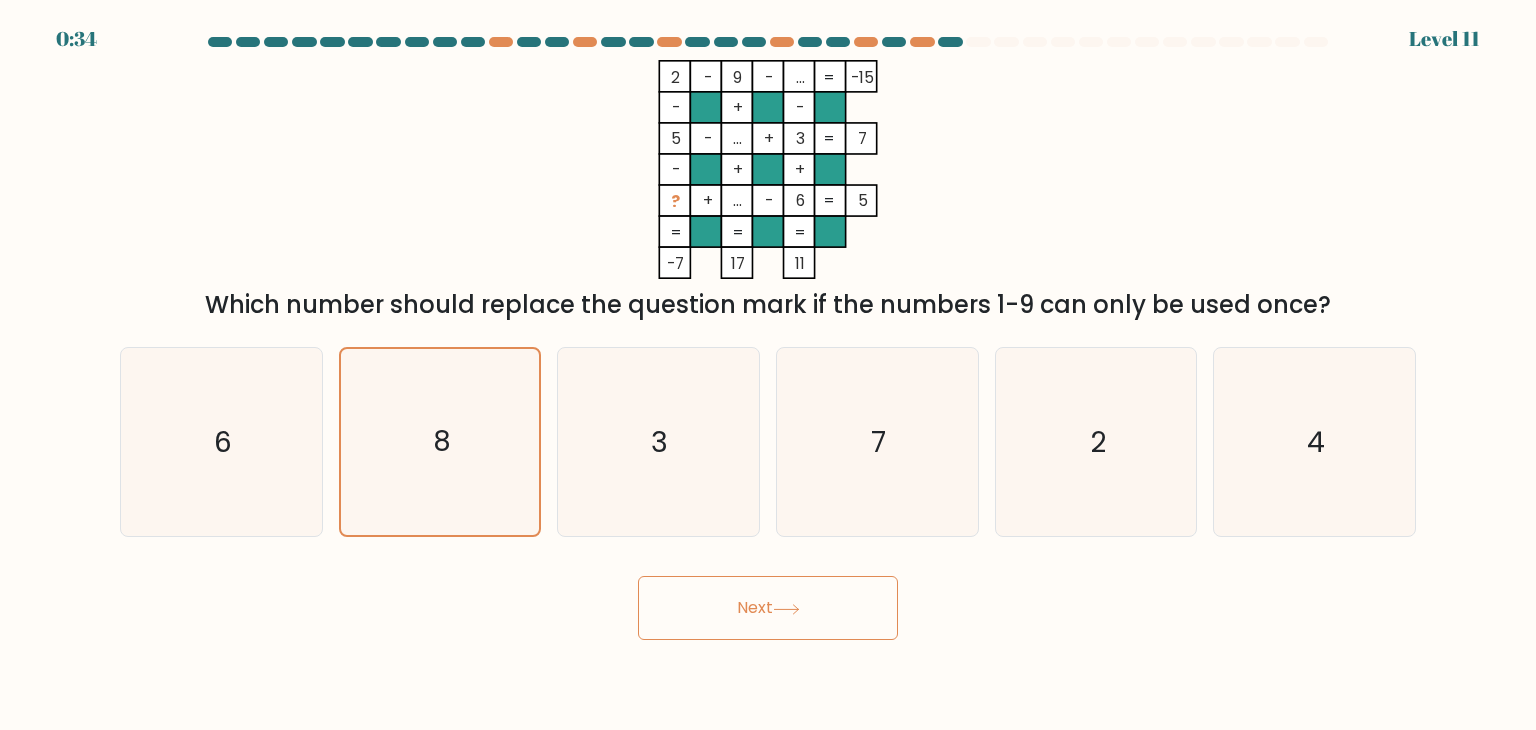 click on "Next" at bounding box center (768, 608) 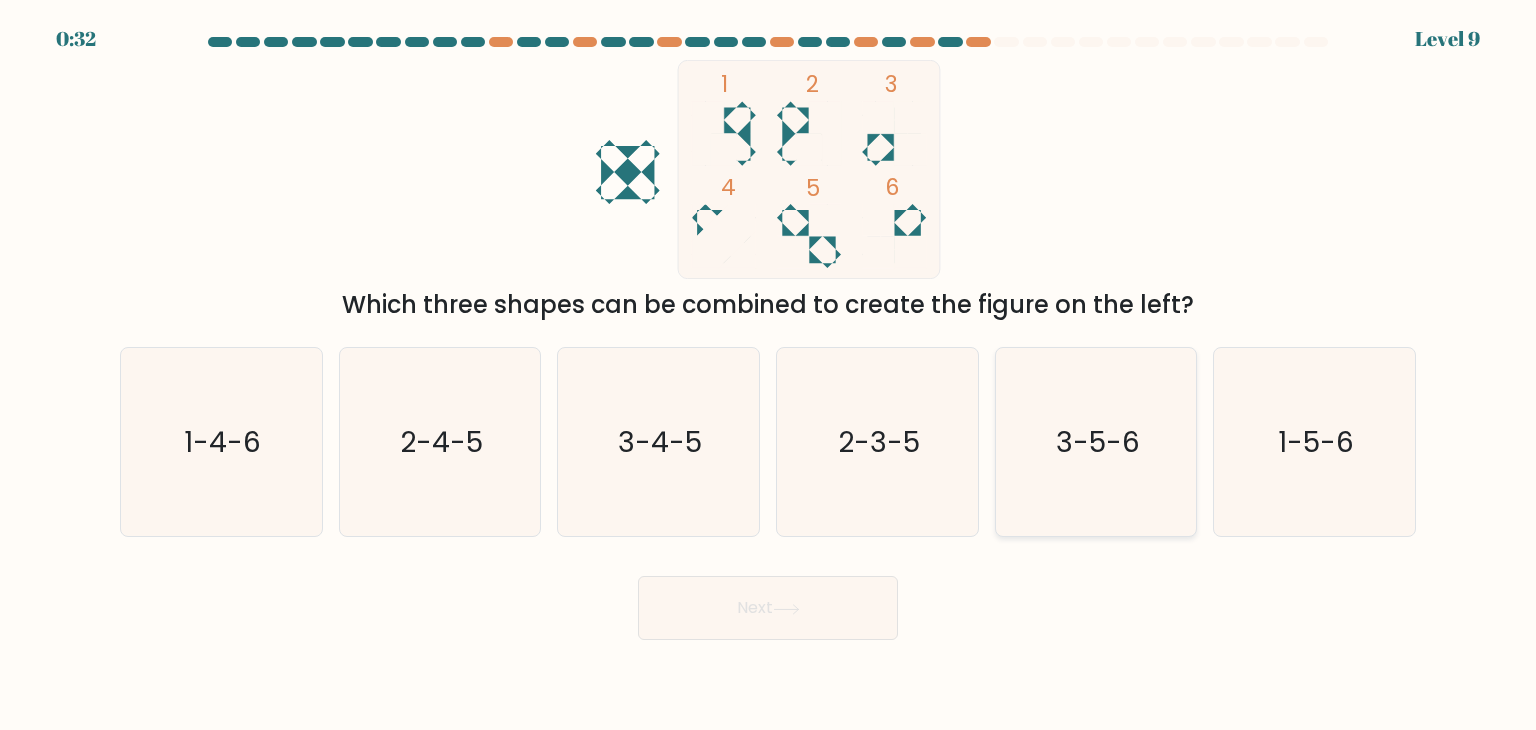 click on "3-5-6" at bounding box center (1096, 442) 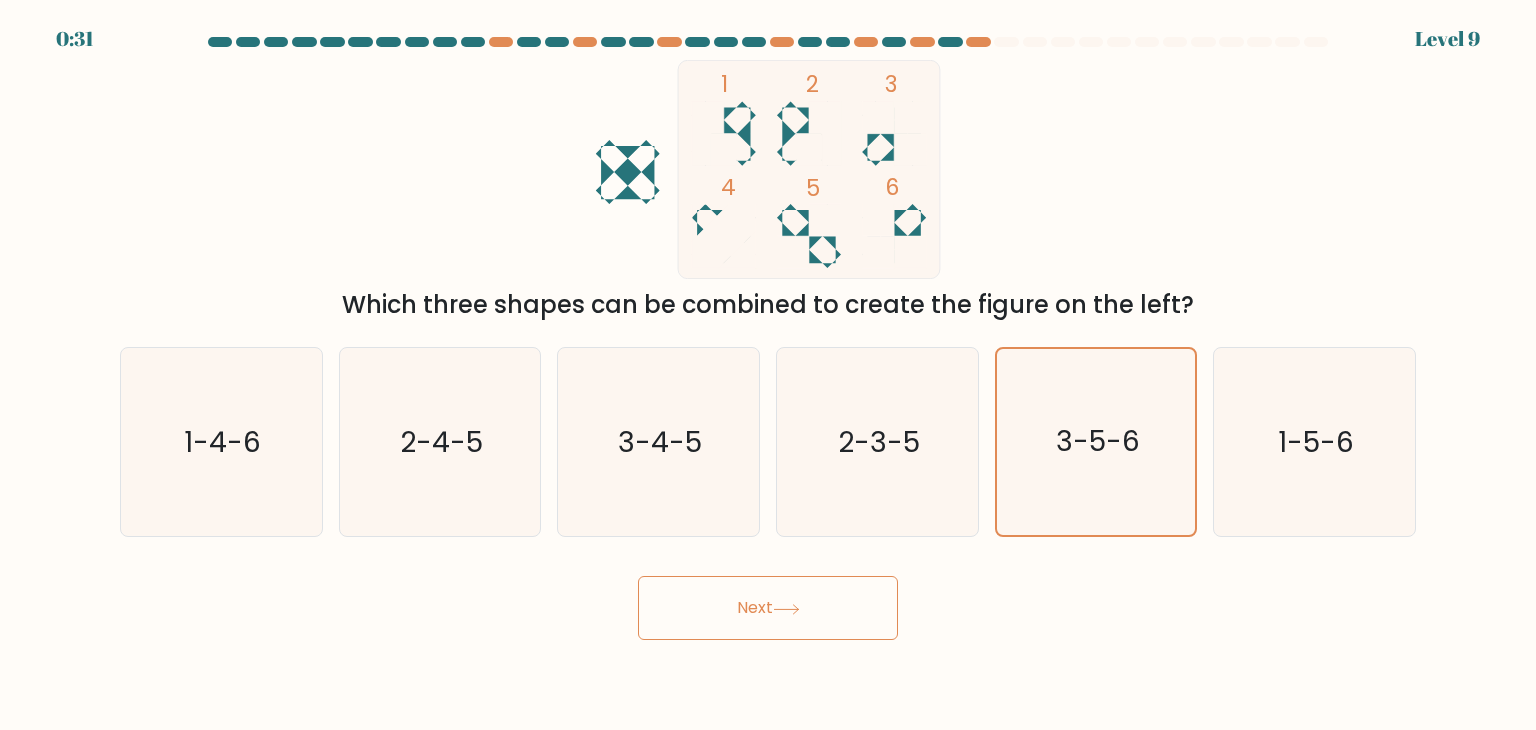click on "Next" at bounding box center (768, 608) 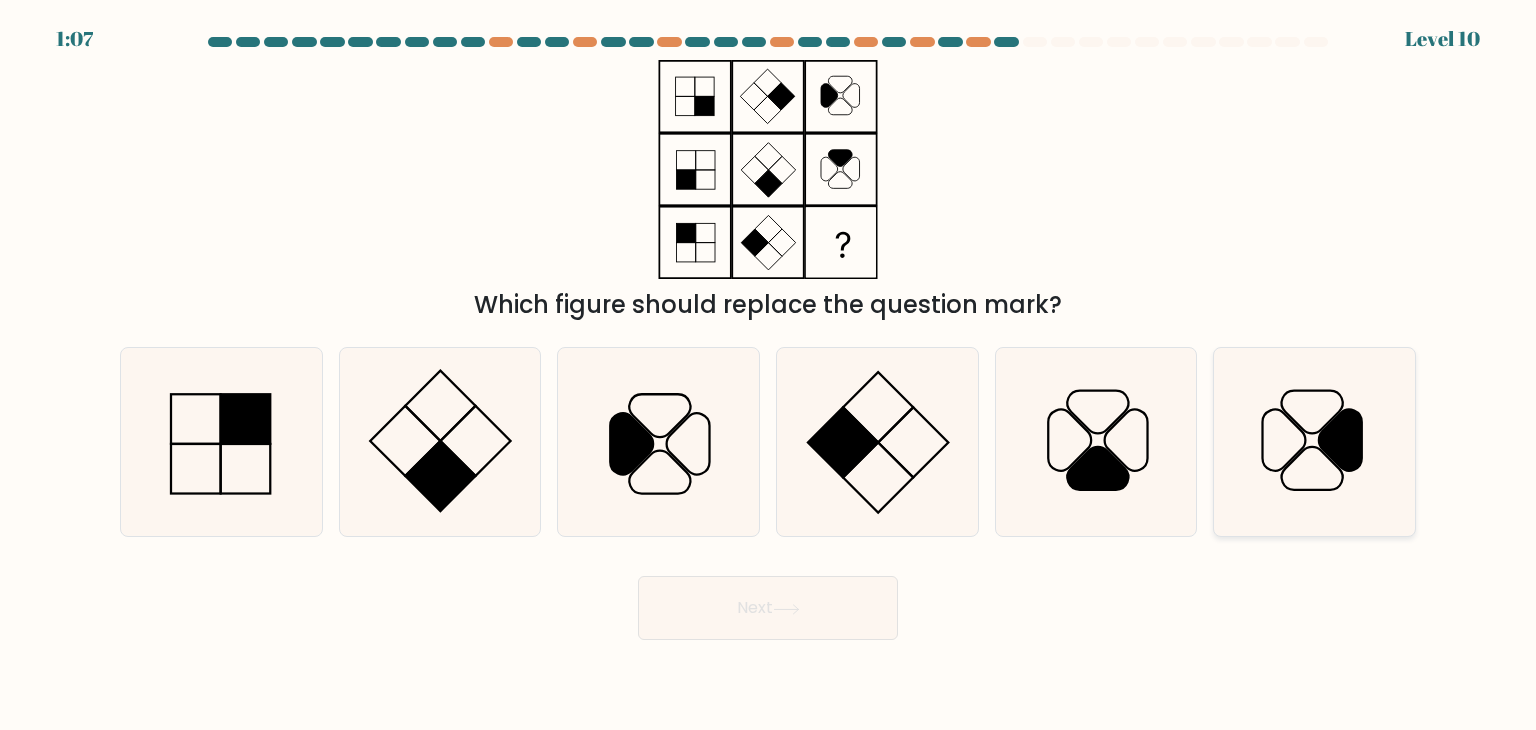 click at bounding box center [1314, 442] 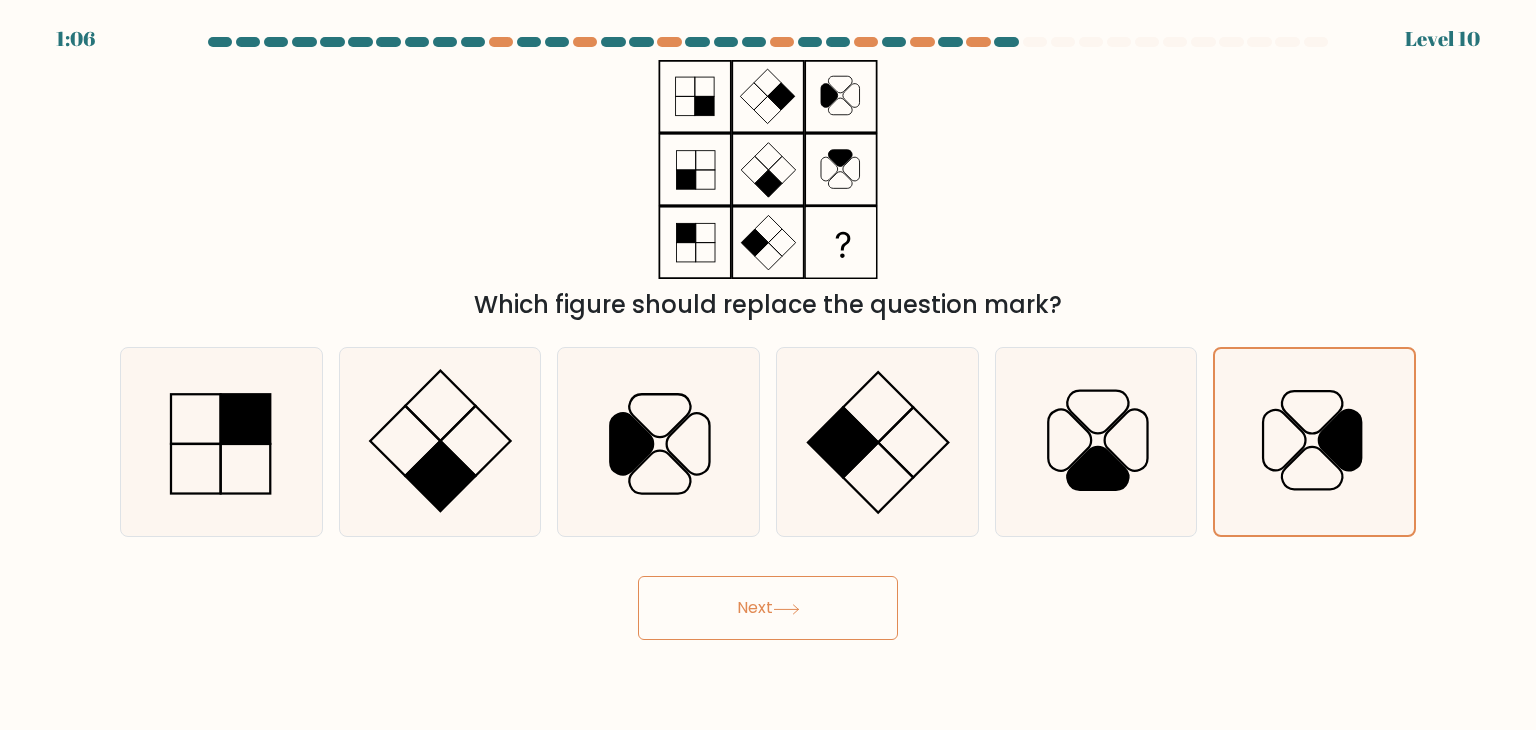 click on "Next" at bounding box center (768, 608) 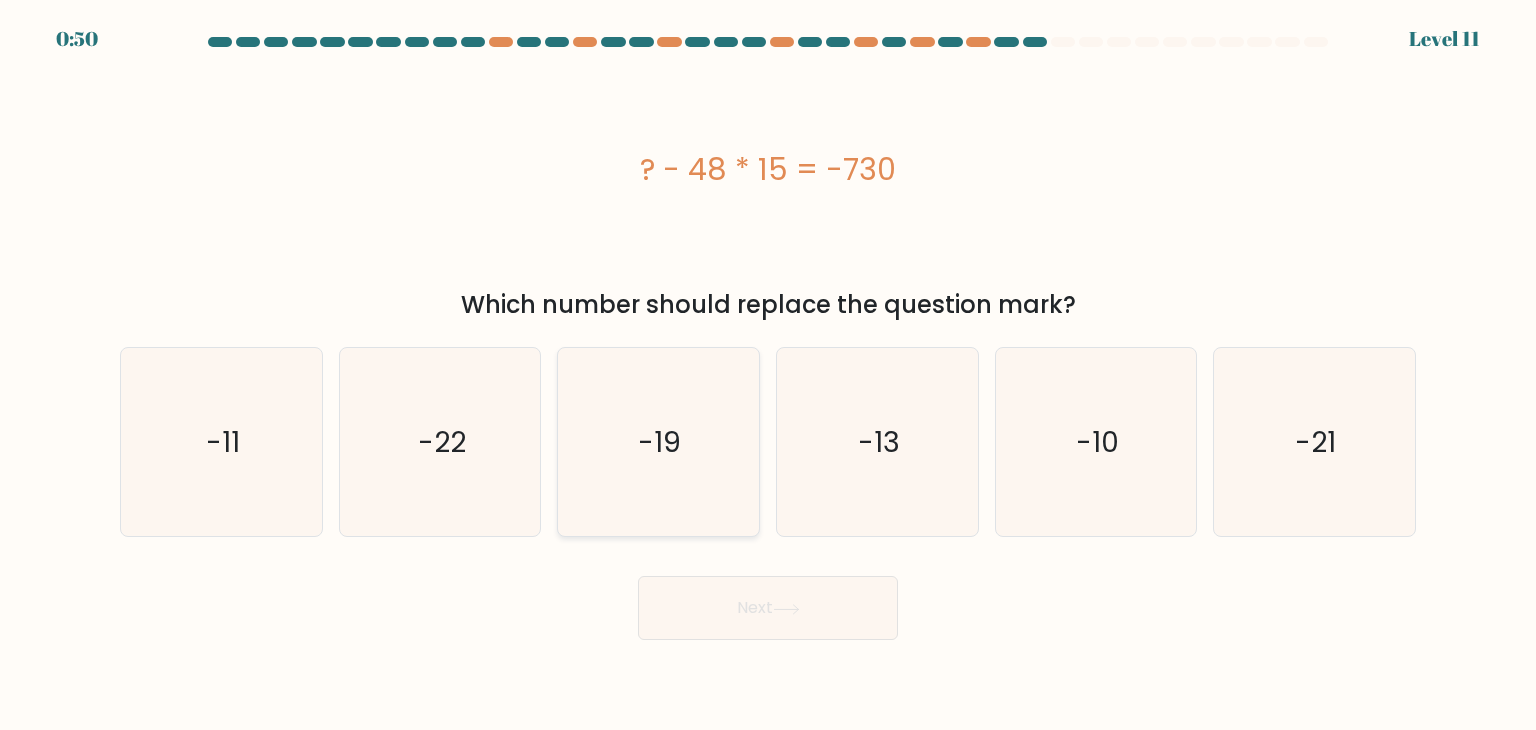 click on "-19" at bounding box center (658, 442) 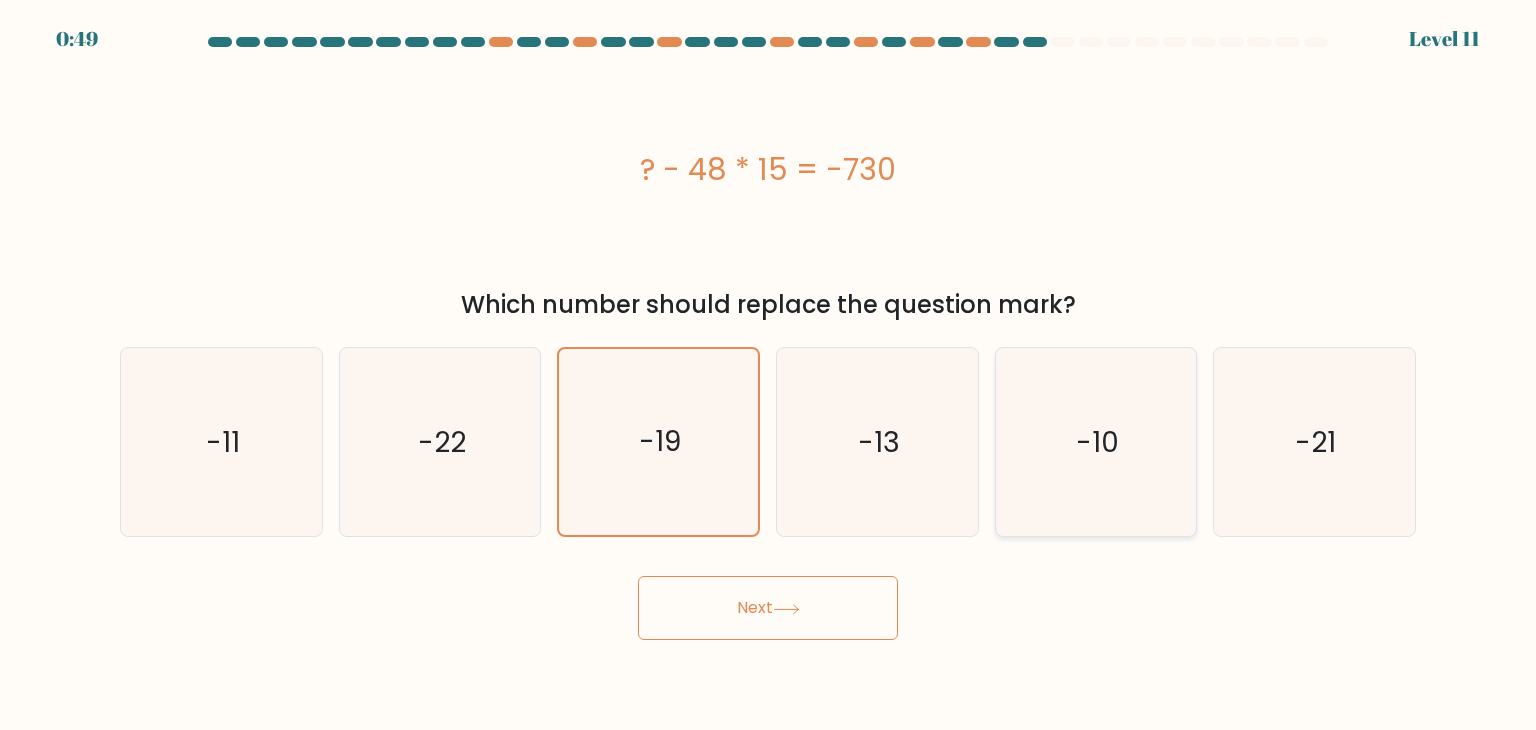 click on "-10" at bounding box center (1096, 442) 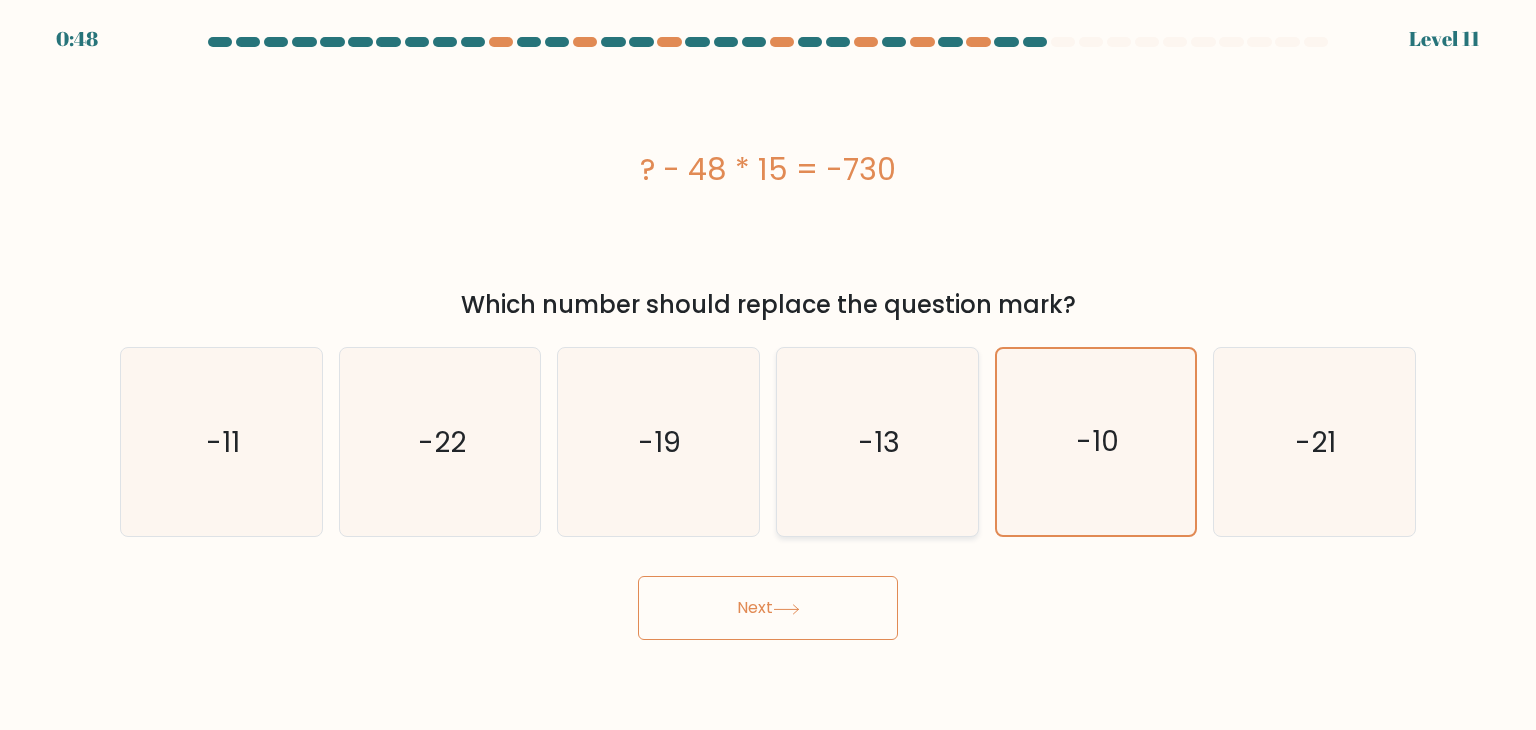 click on "-13" at bounding box center (877, 442) 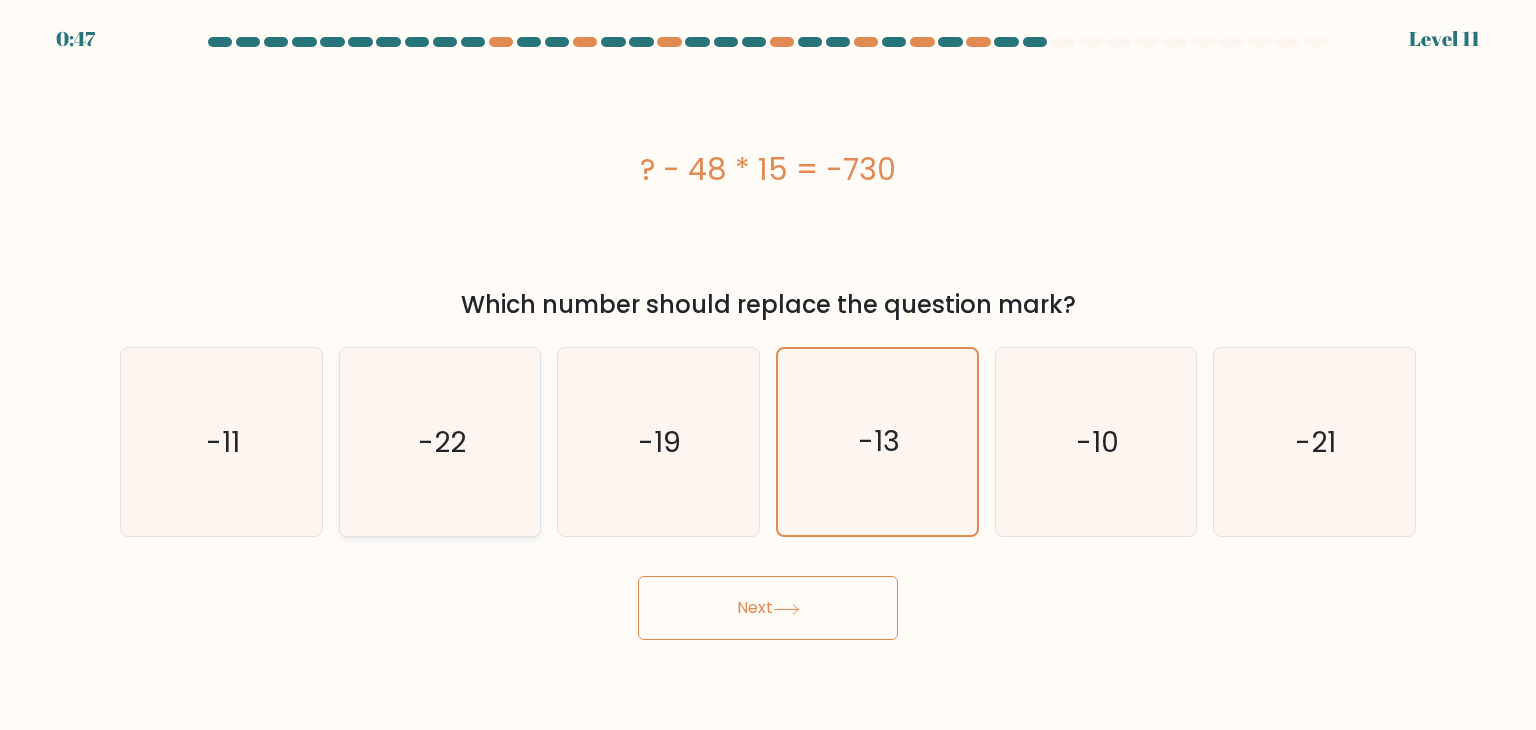 click on "-22" at bounding box center [440, 442] 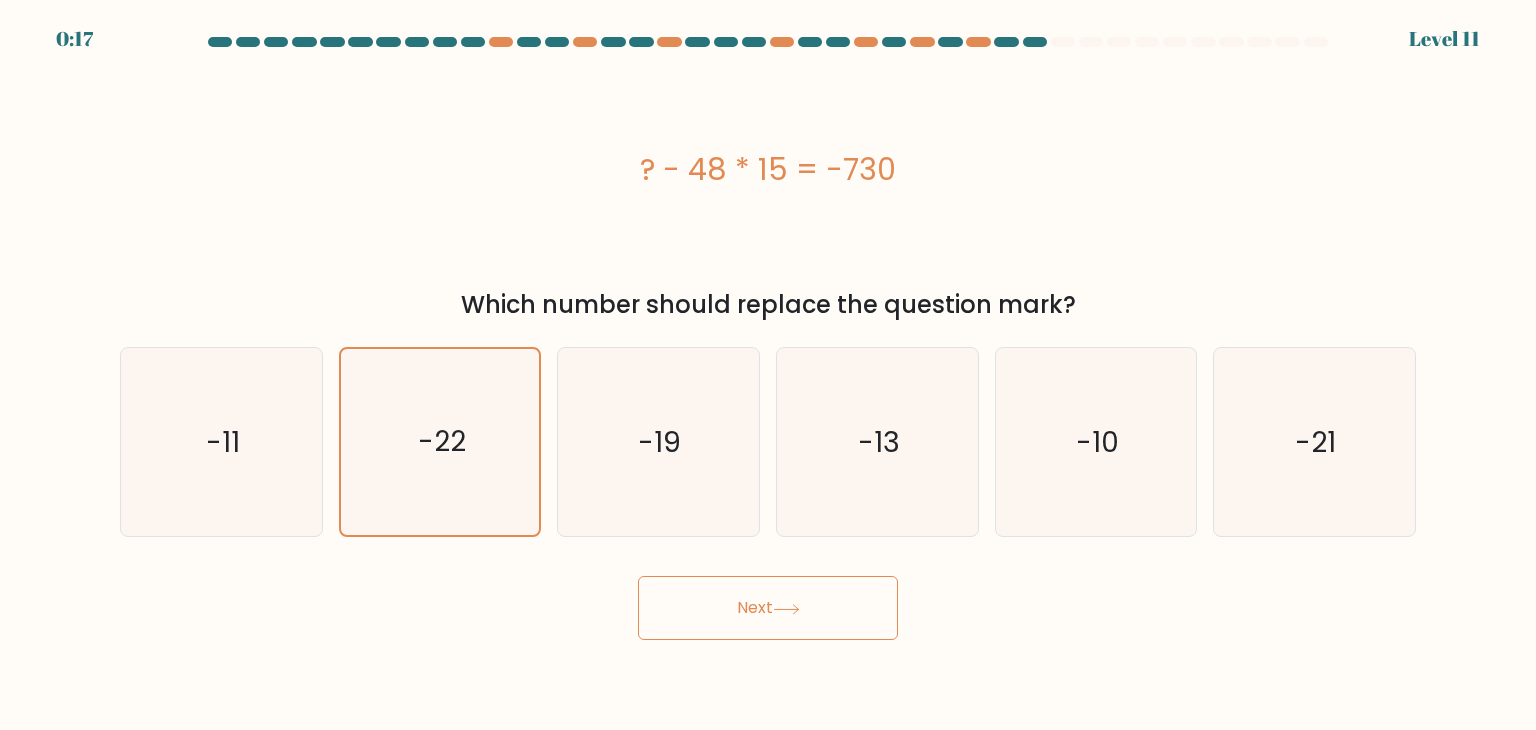 click on "Next" at bounding box center [768, 608] 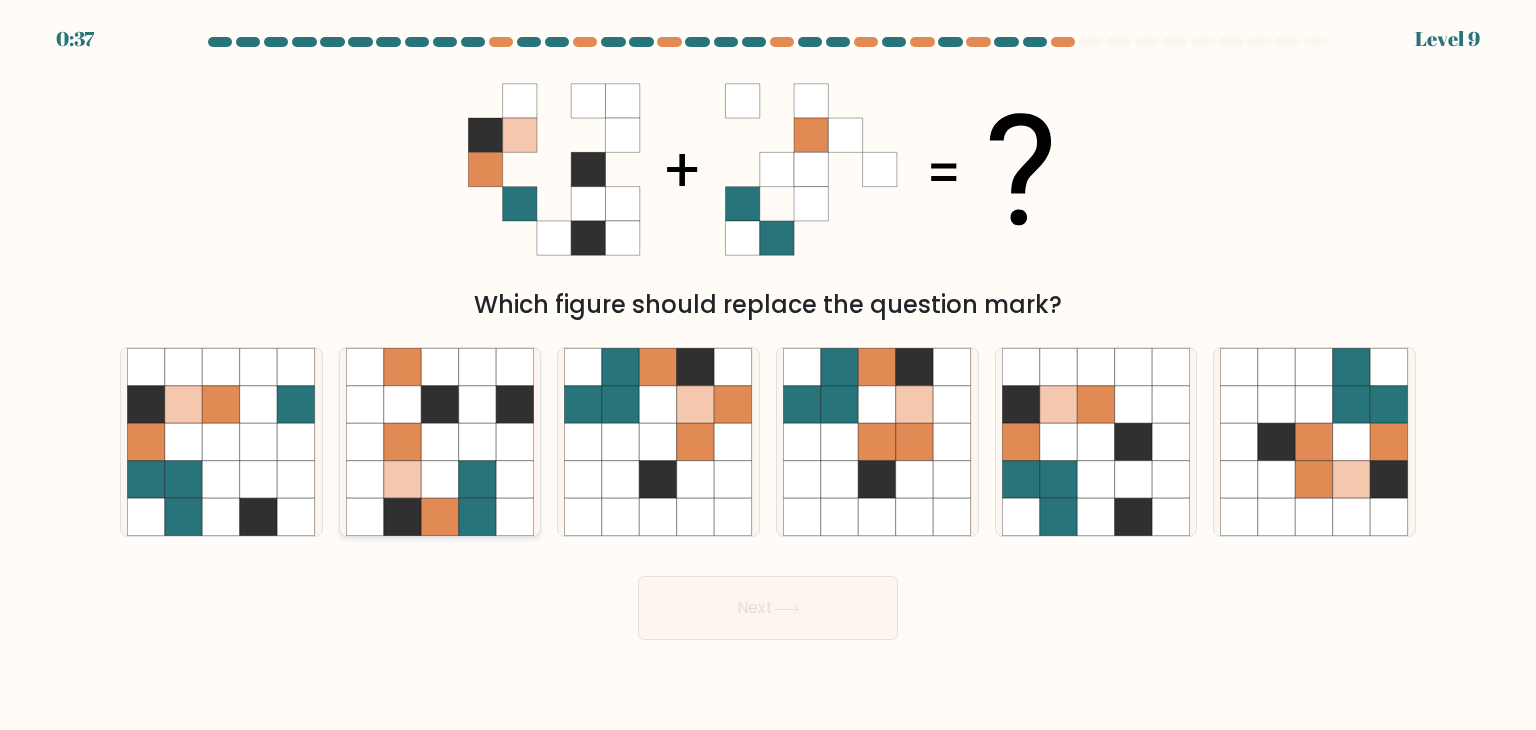 click at bounding box center [365, 405] 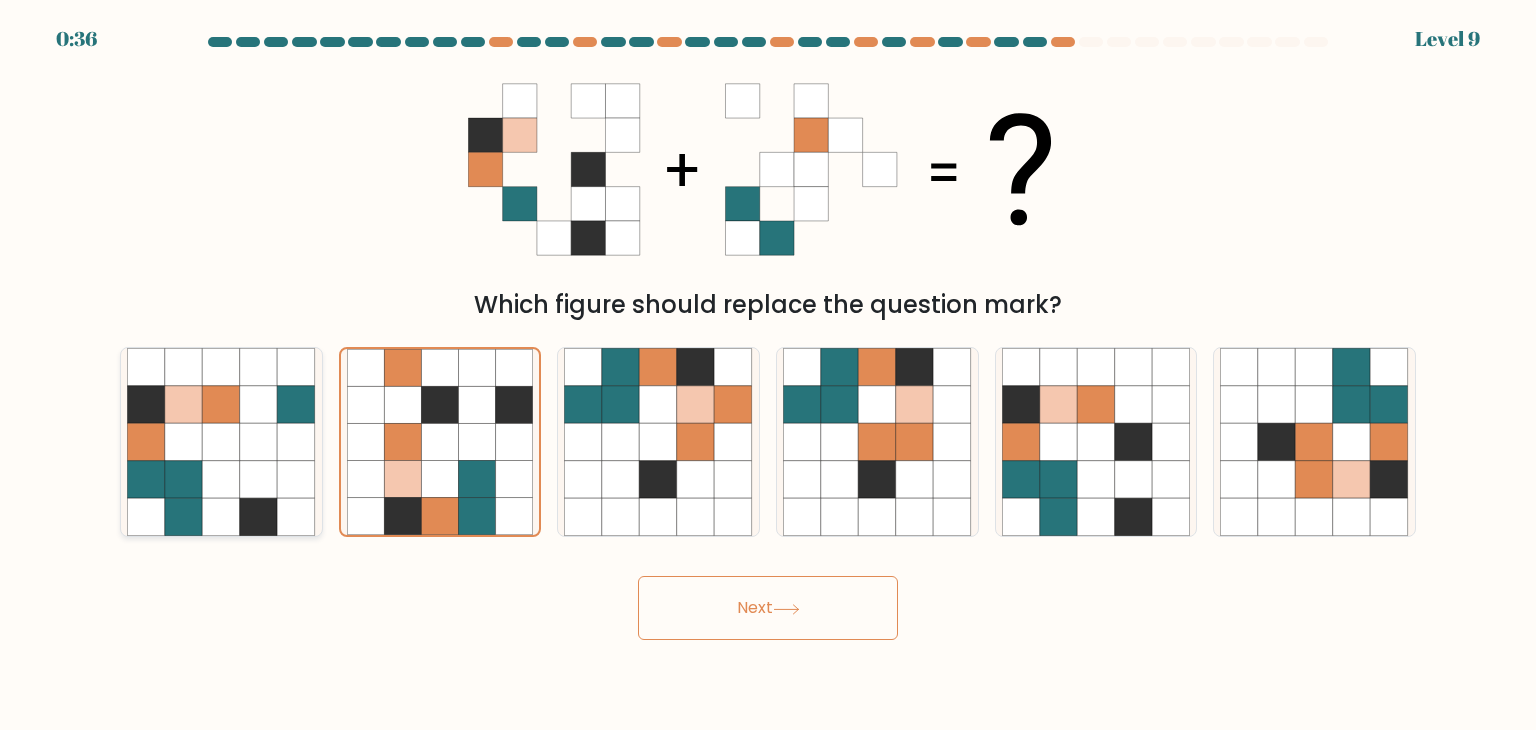 click at bounding box center (297, 405) 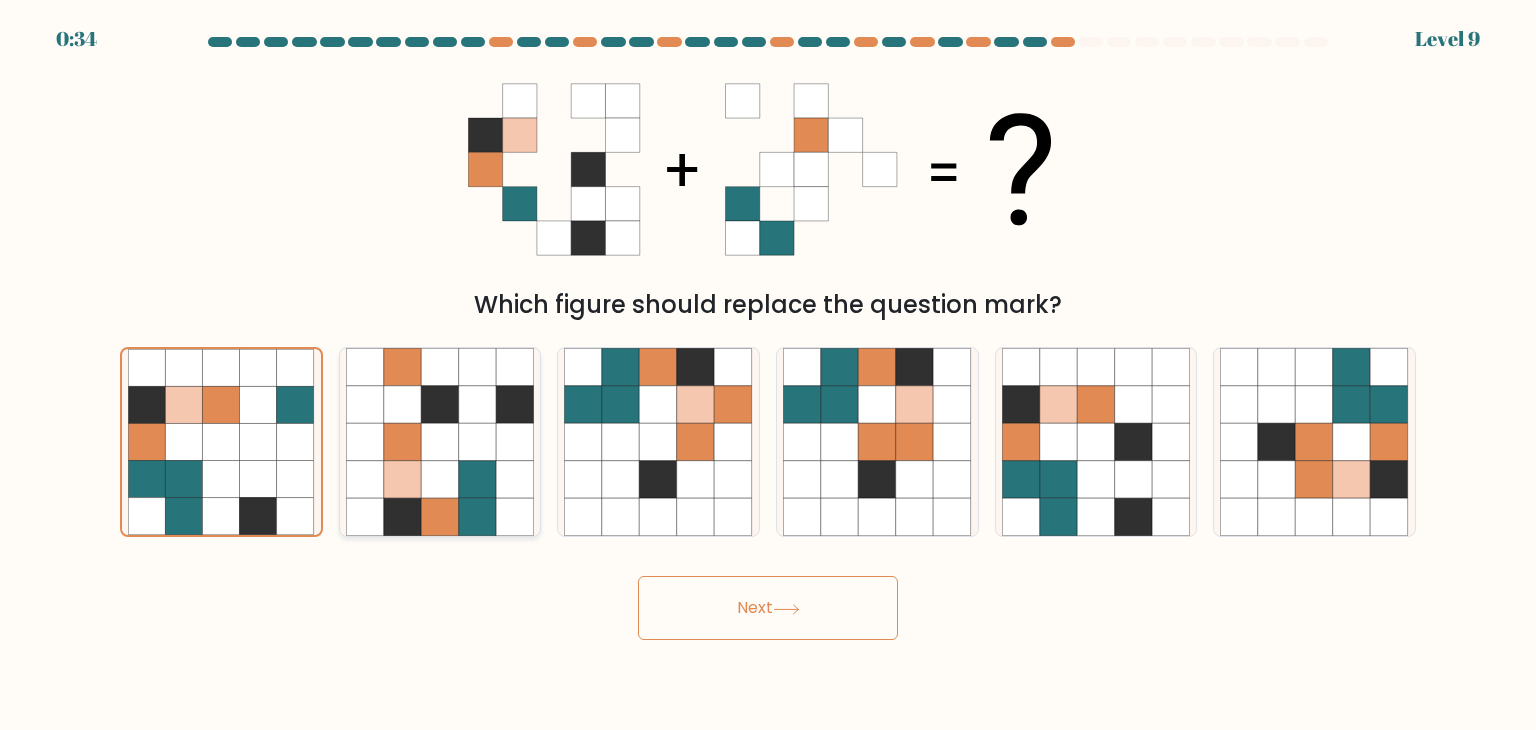 click at bounding box center (440, 480) 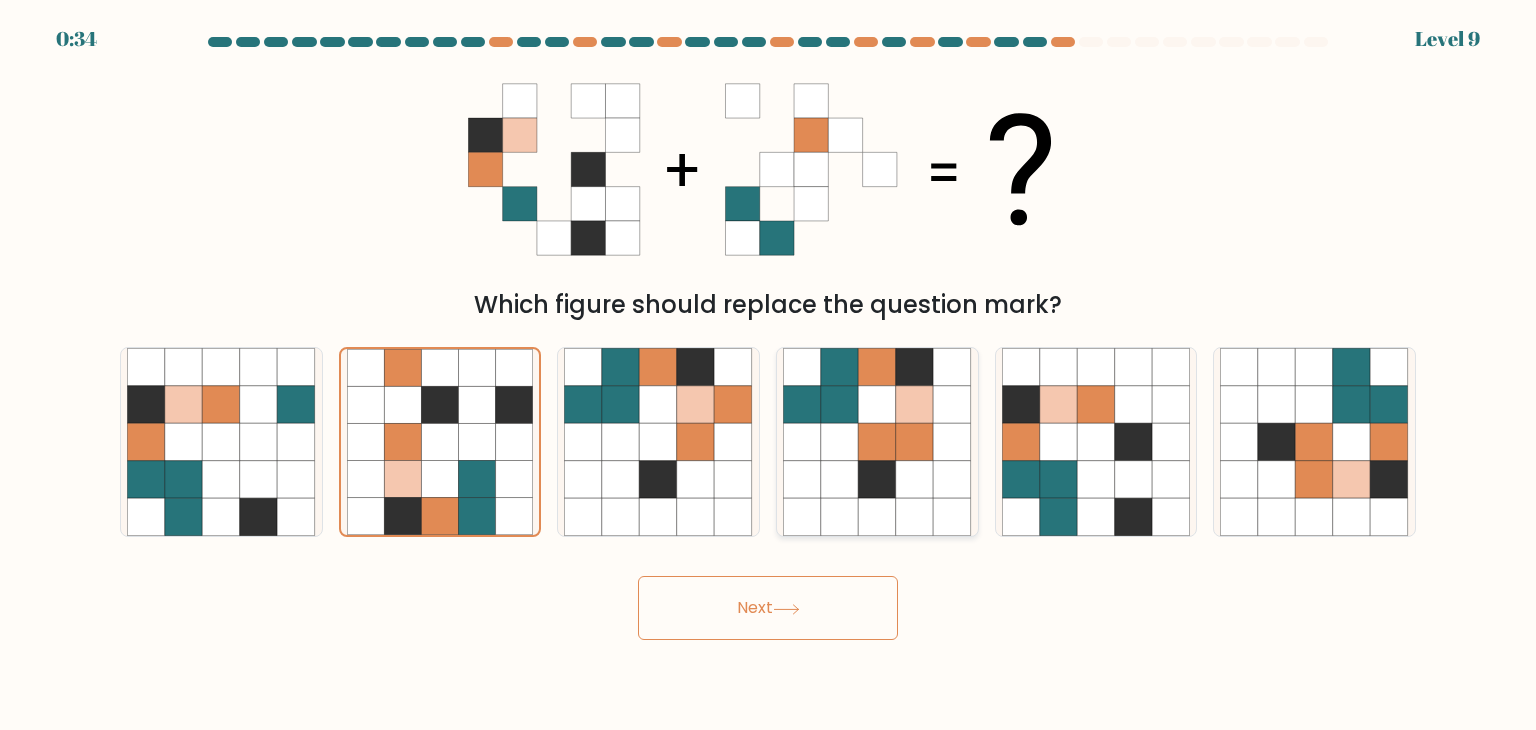 click at bounding box center [802, 442] 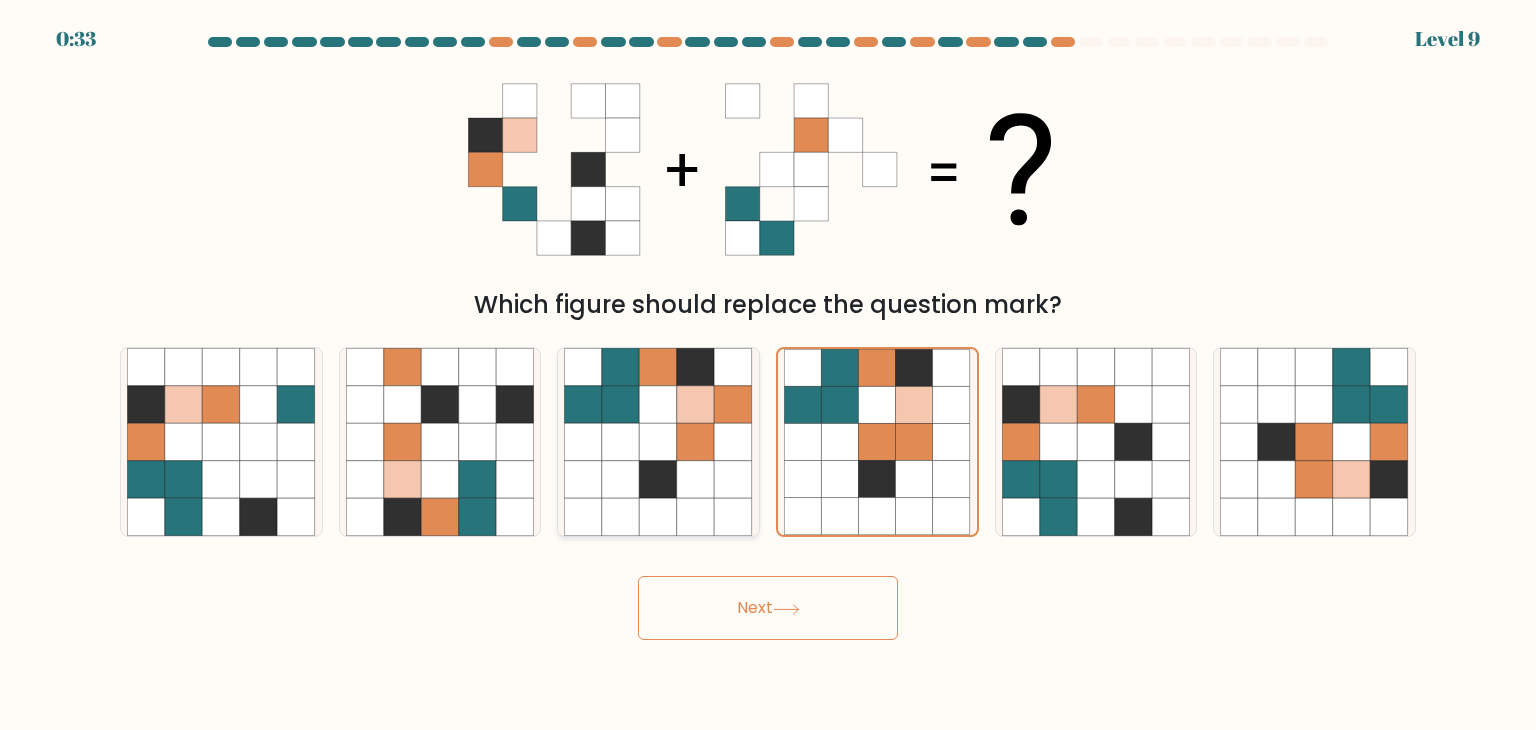 click at bounding box center [696, 405] 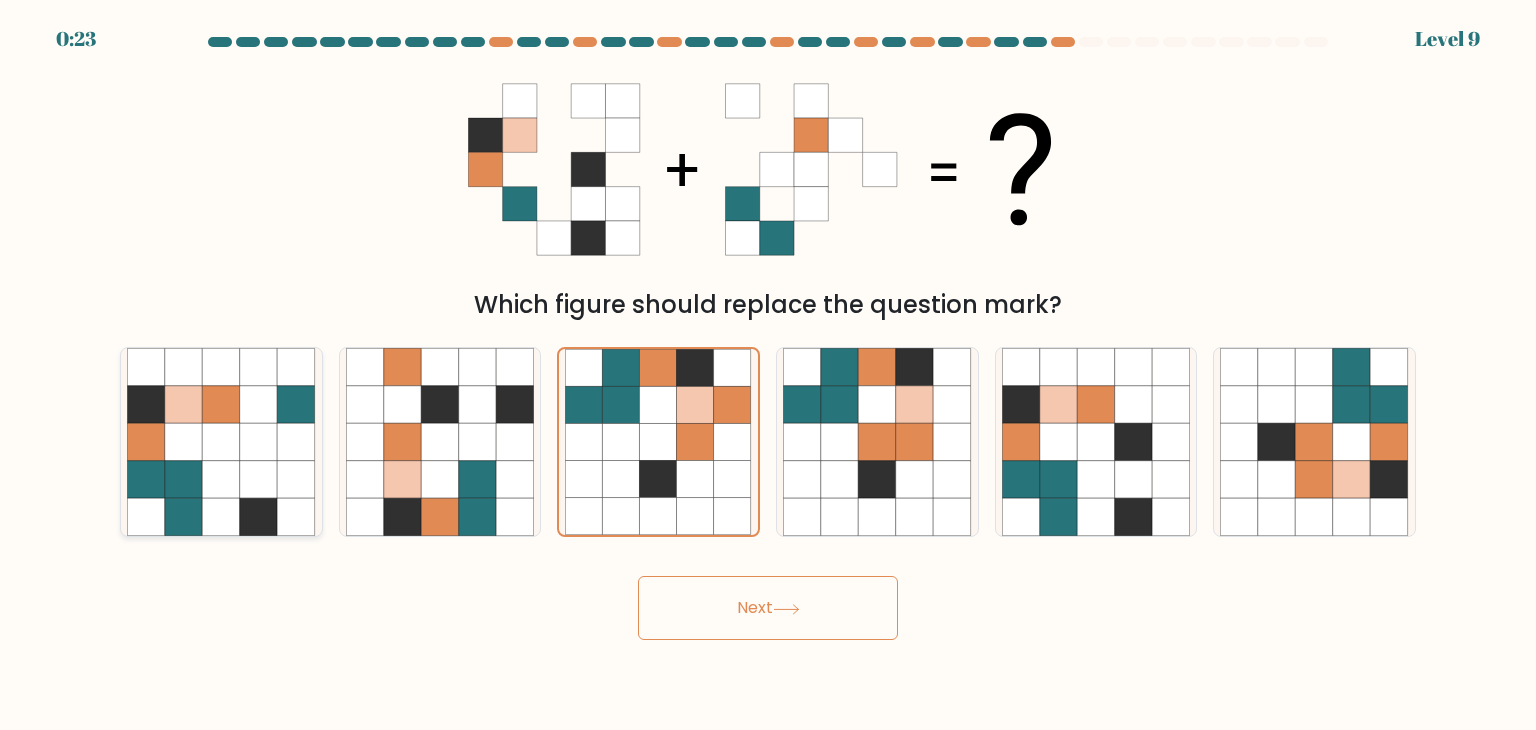 click at bounding box center [184, 442] 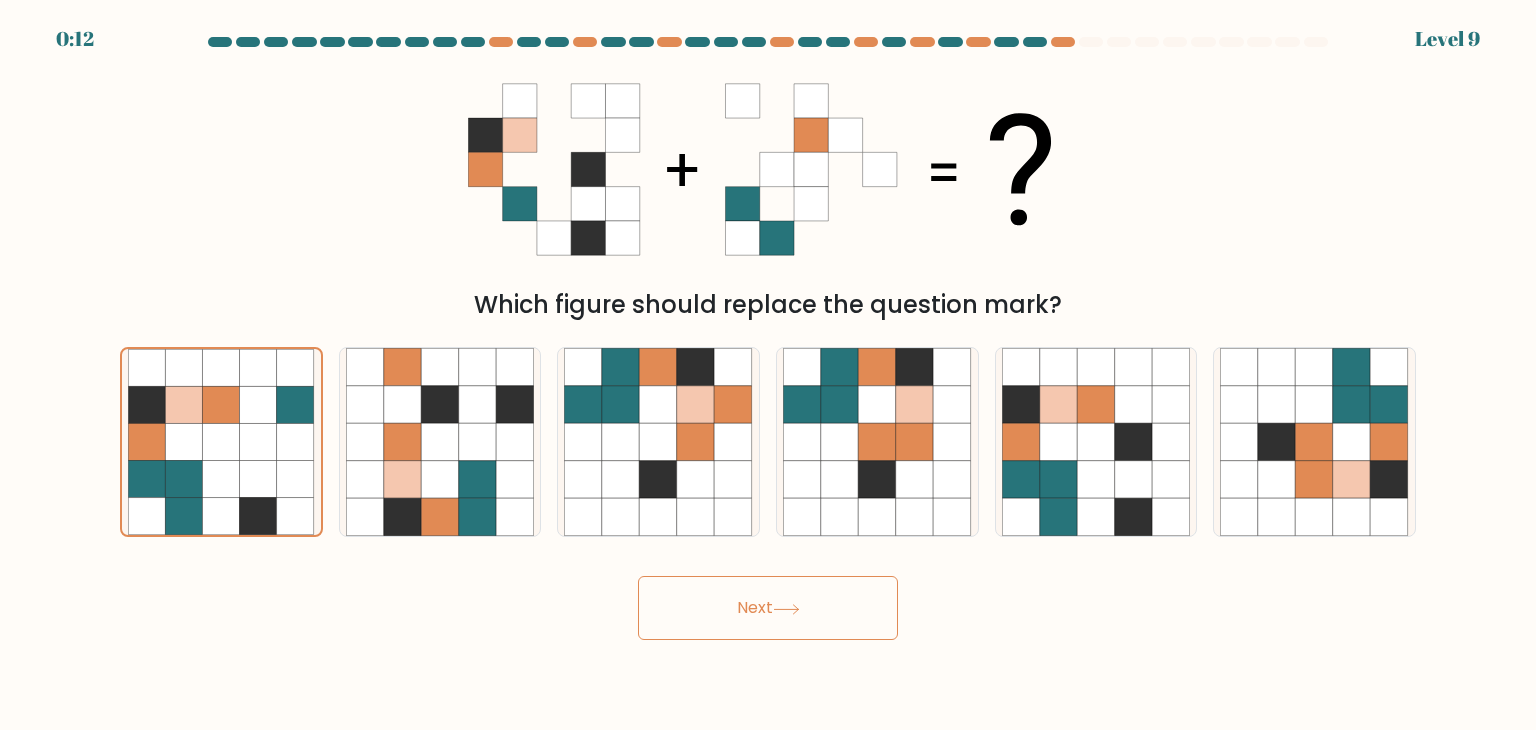 click on "Next" at bounding box center (768, 608) 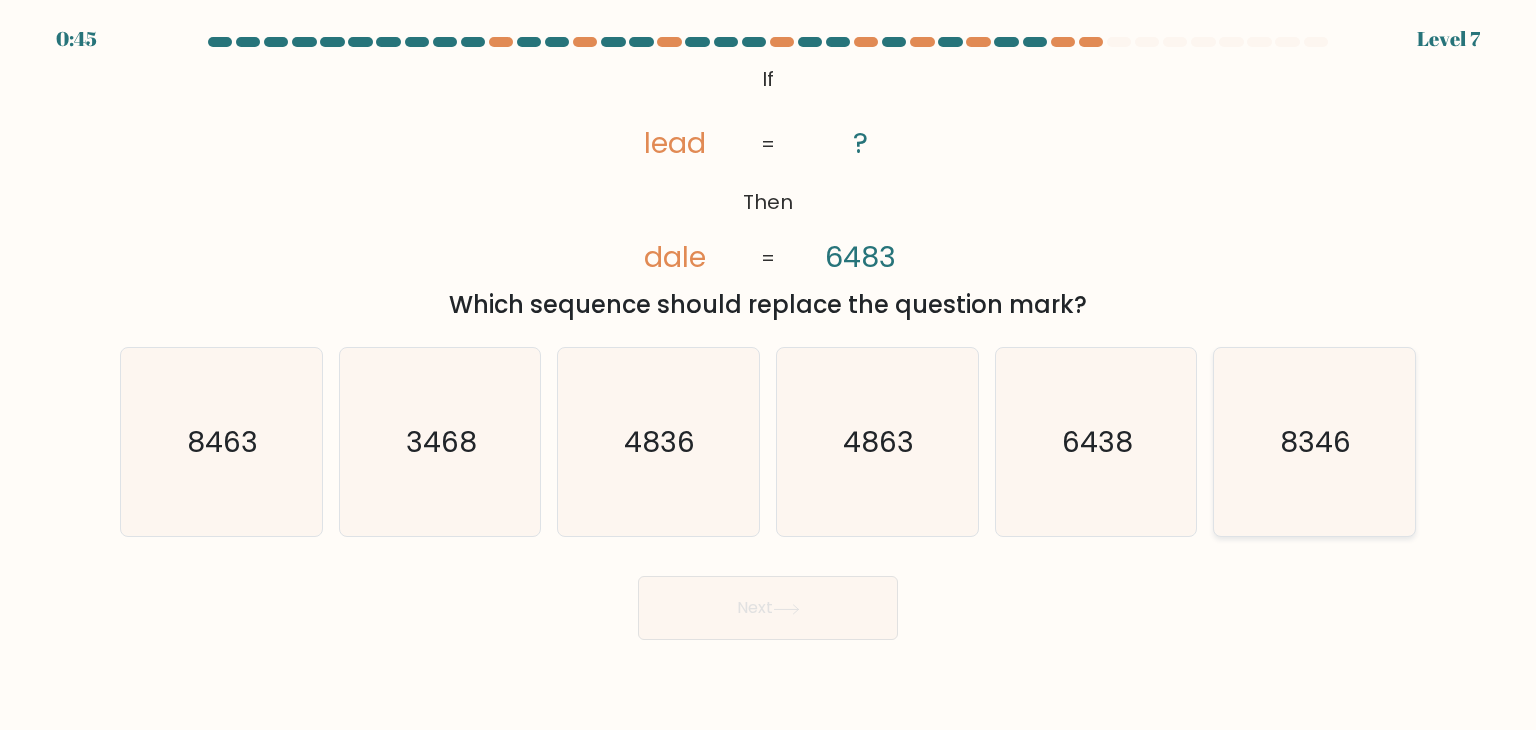 drag, startPoint x: 1298, startPoint y: 481, endPoint x: 1244, endPoint y: 481, distance: 54 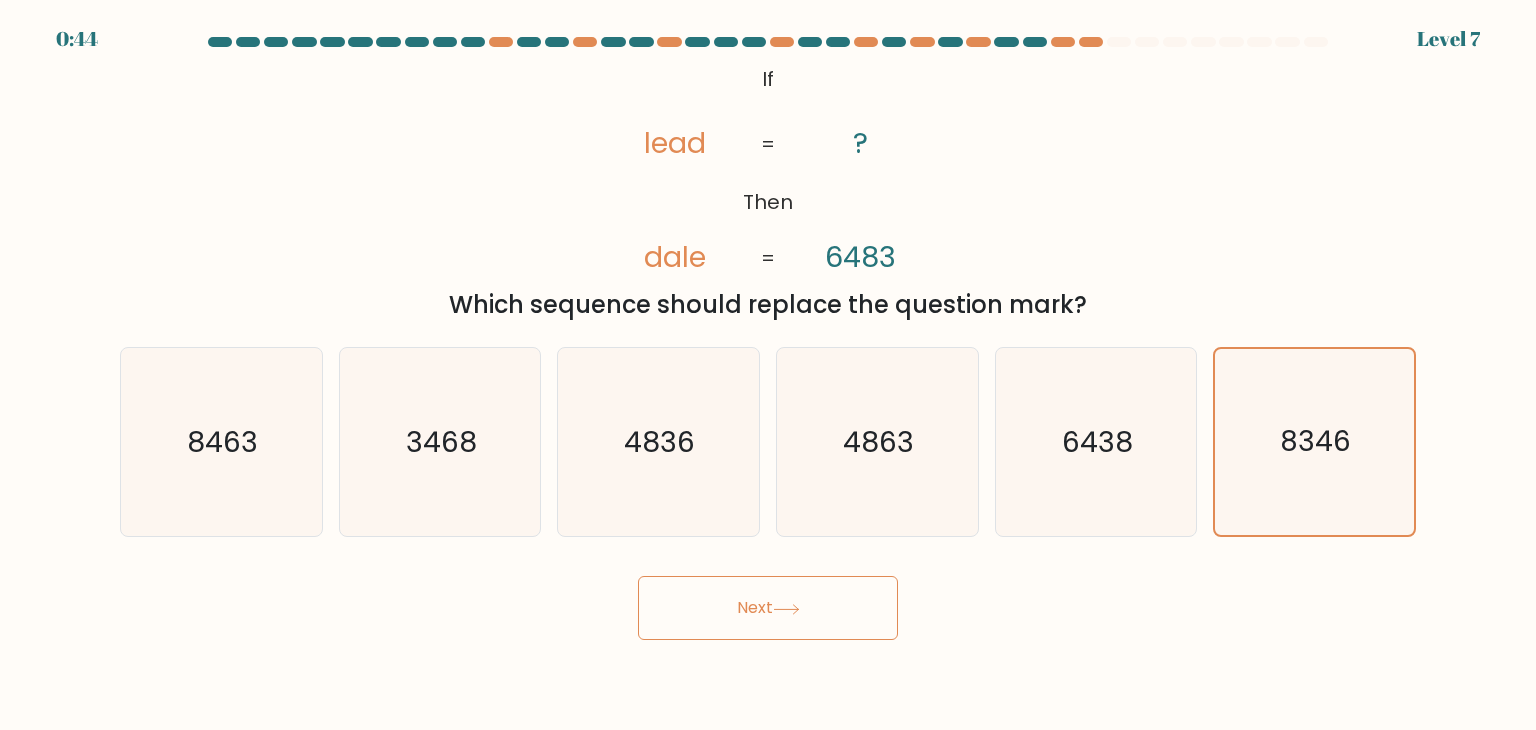 click on "Next" at bounding box center (768, 608) 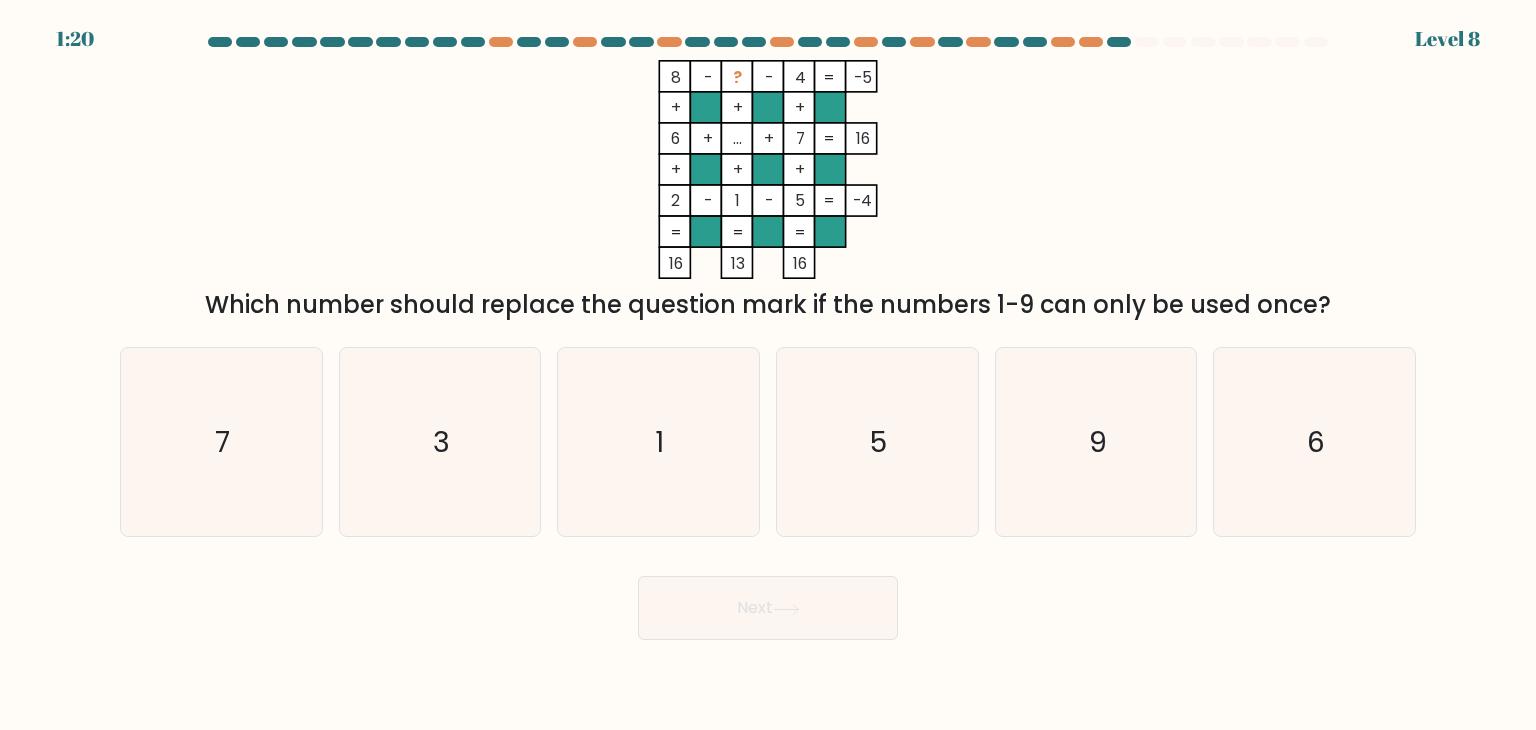 click at bounding box center (767, 169) 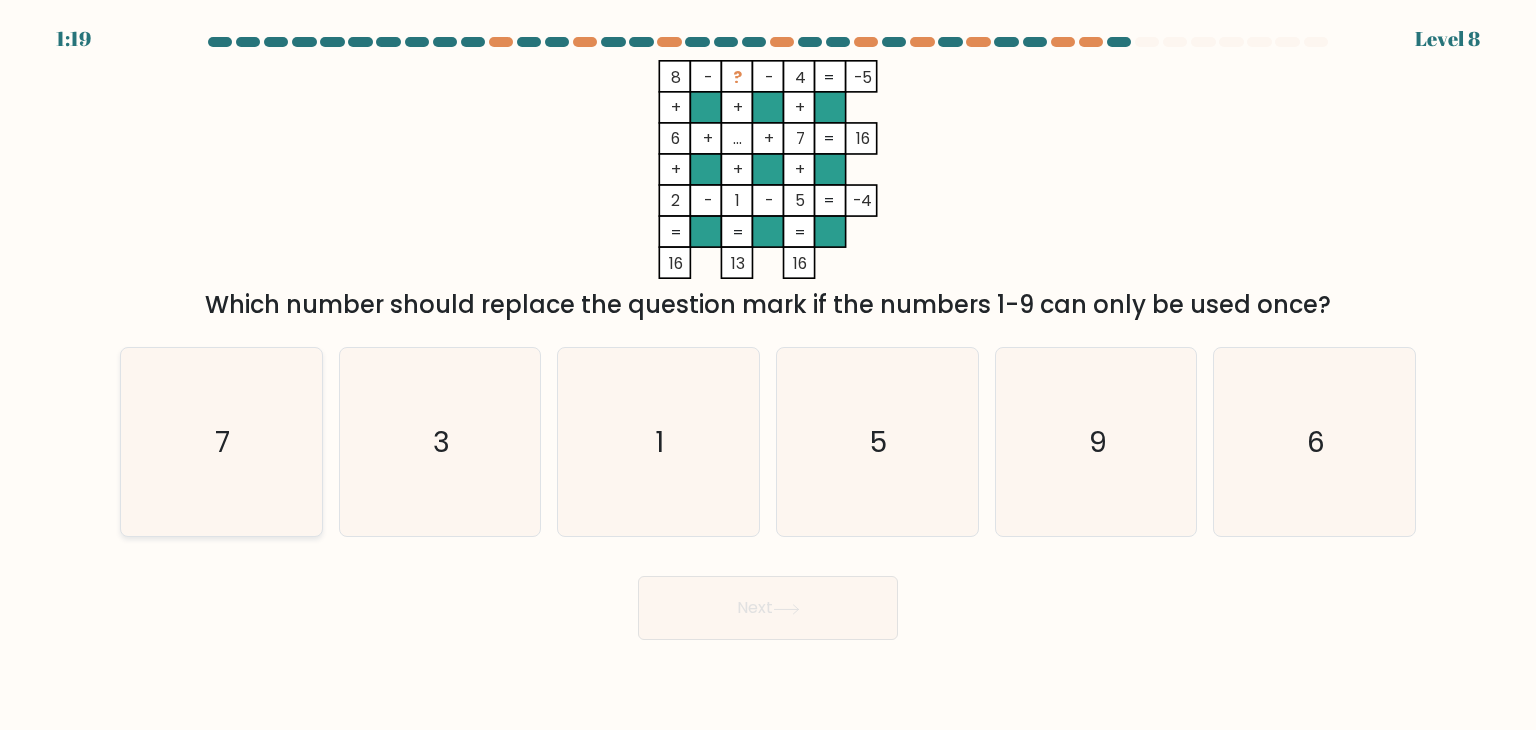 click on "7" at bounding box center (221, 442) 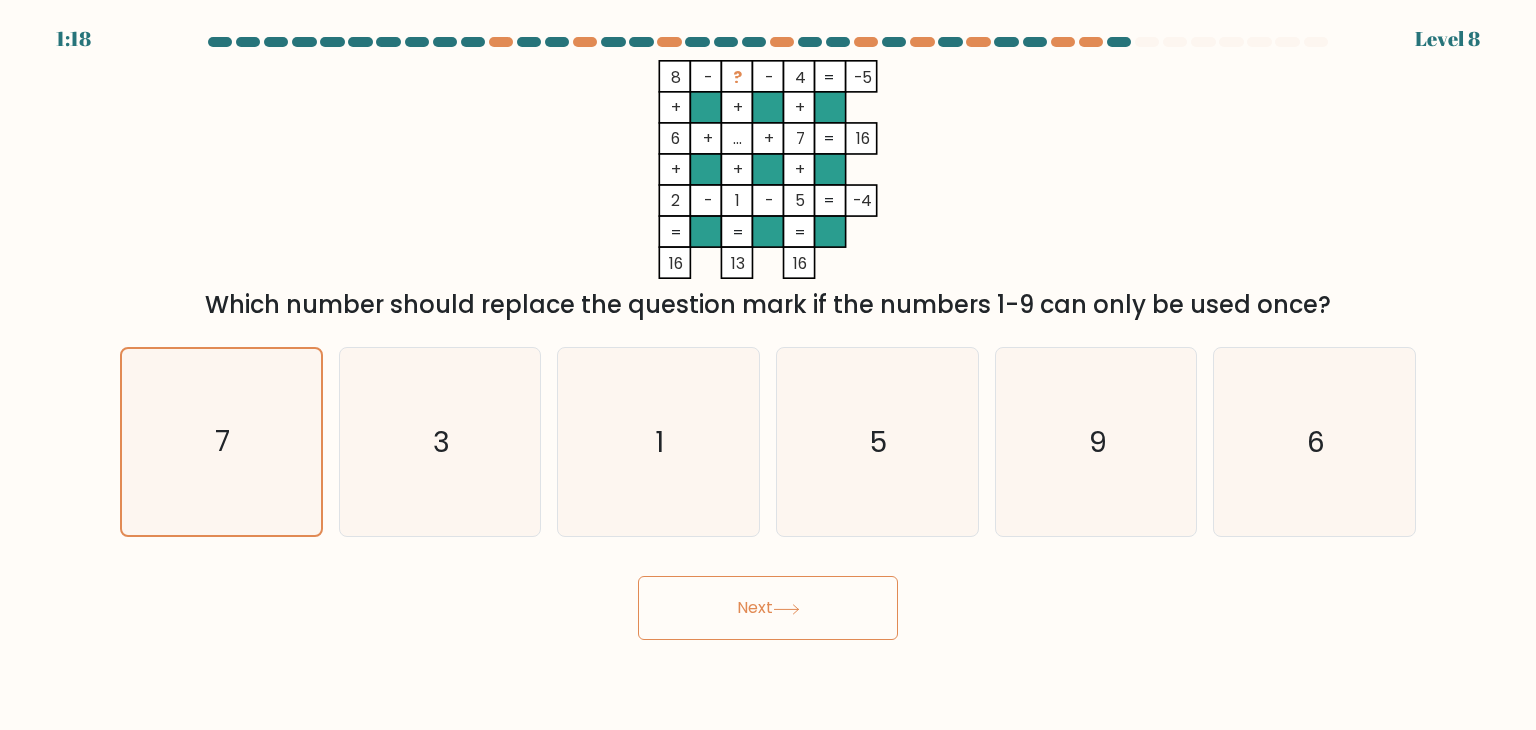 click on "Next" at bounding box center [768, 608] 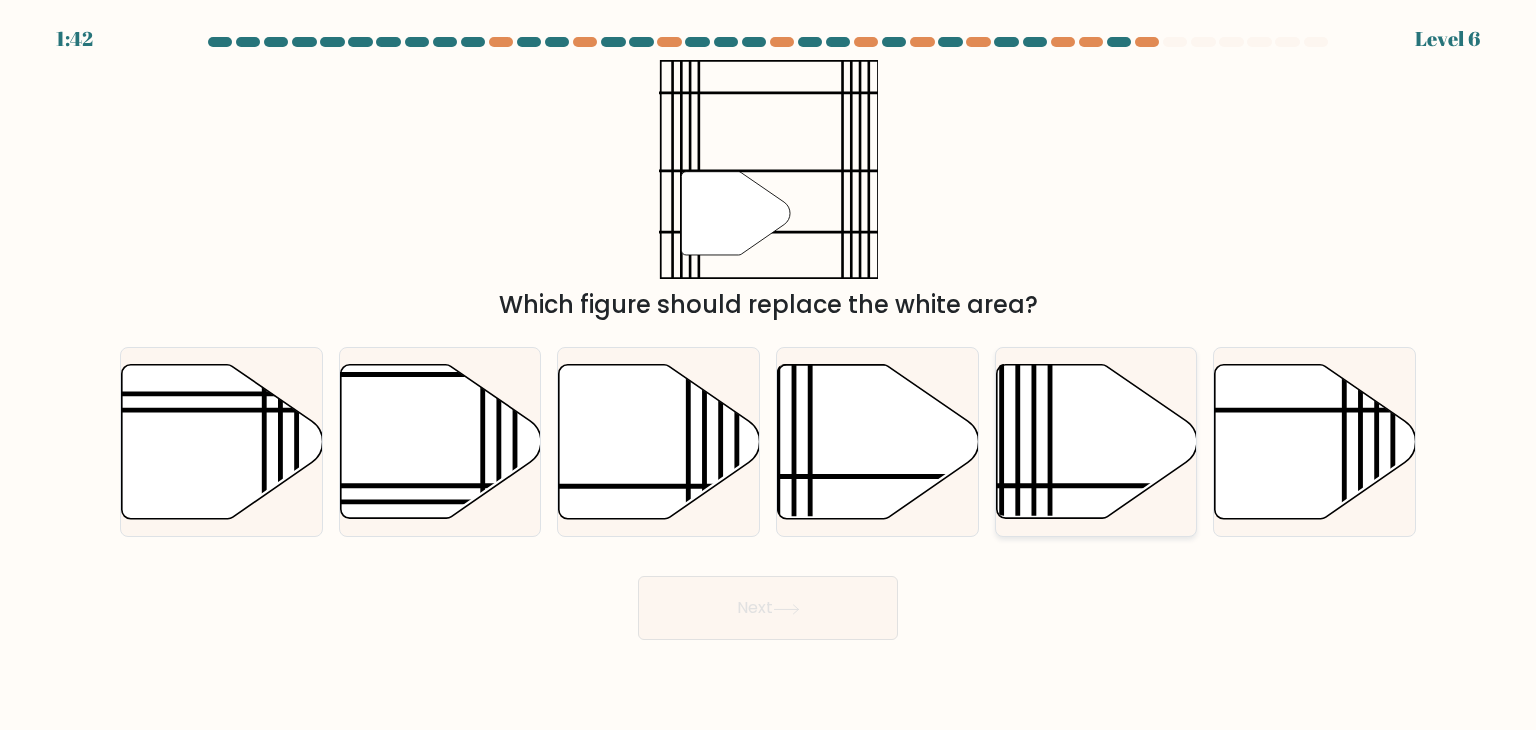 click at bounding box center (1096, 442) 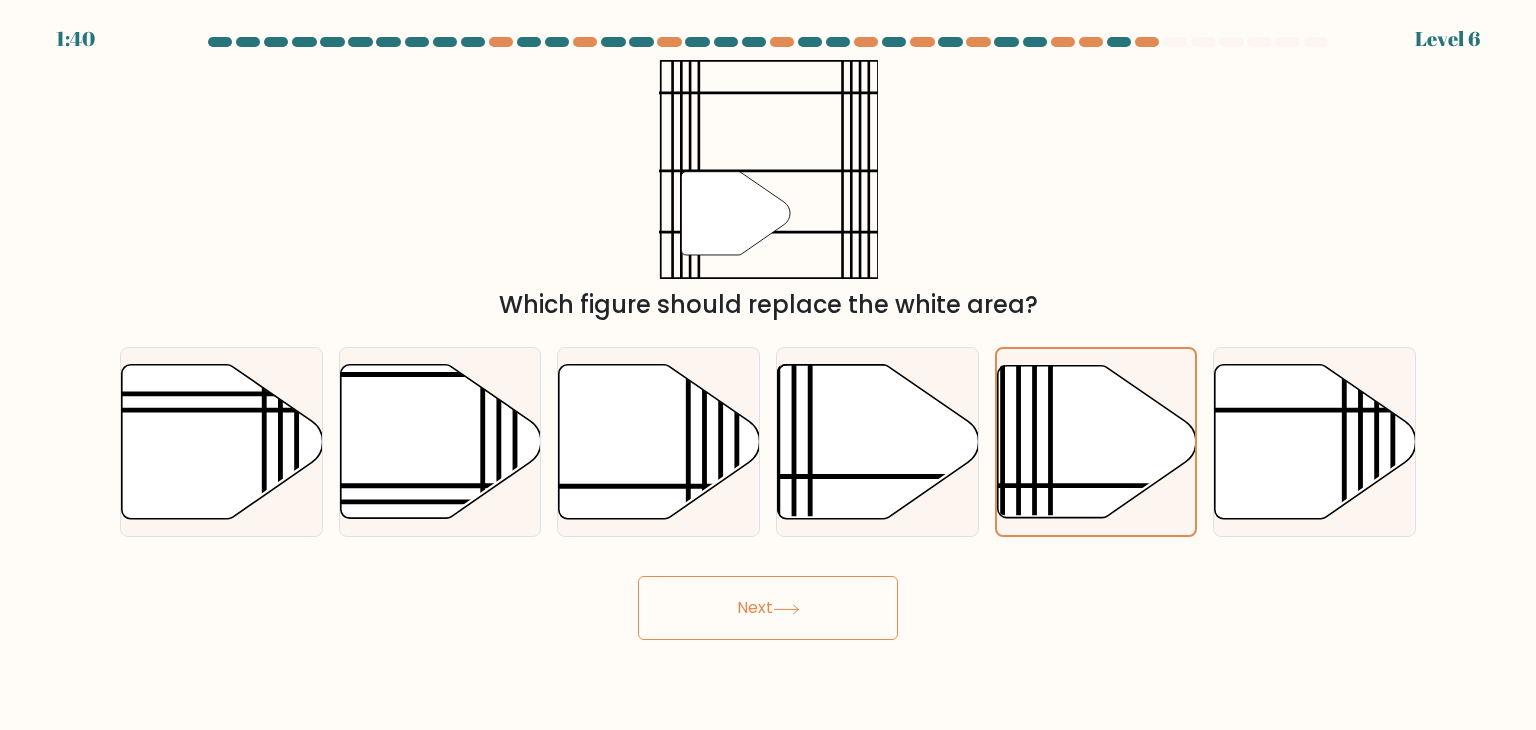 click on "Next" at bounding box center [768, 608] 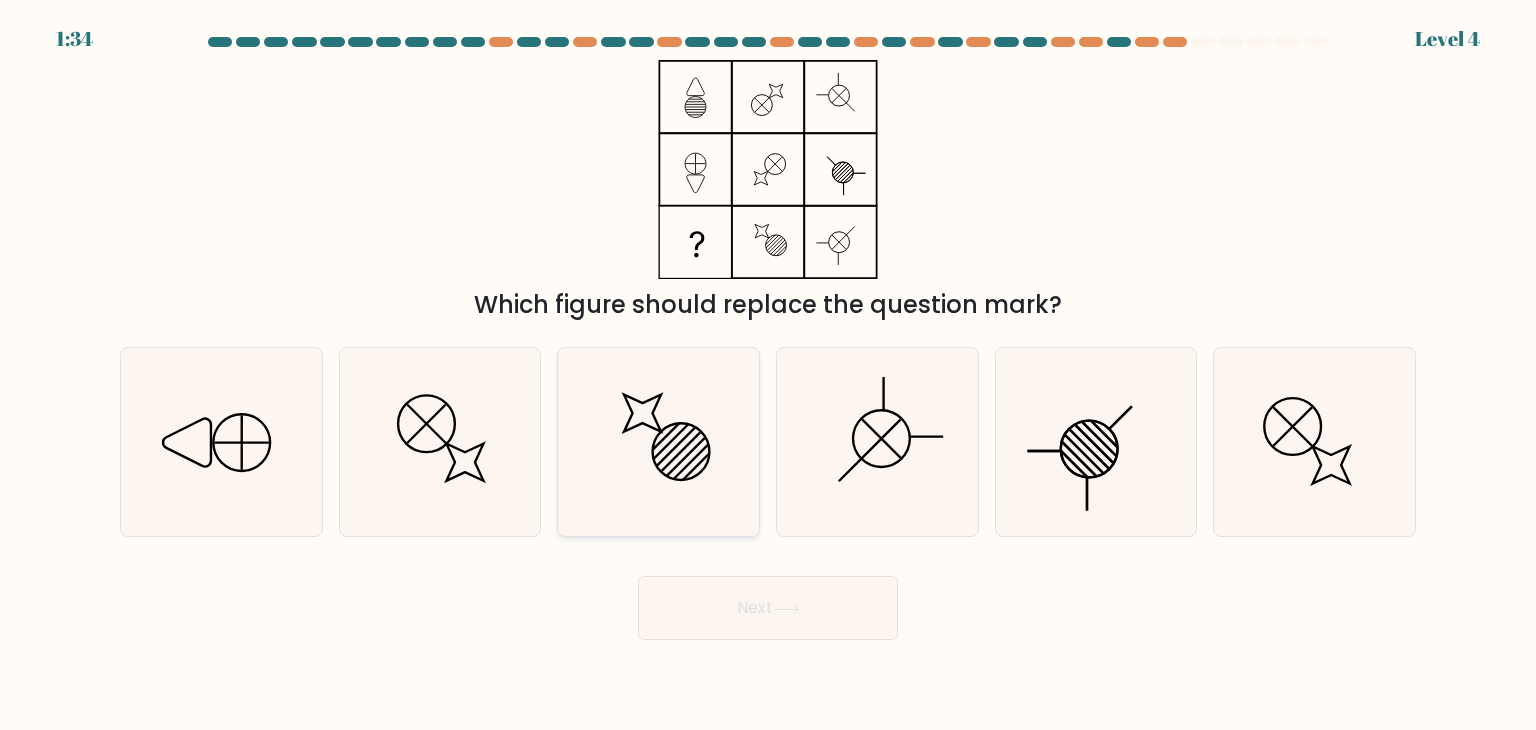 click at bounding box center (671, 441) 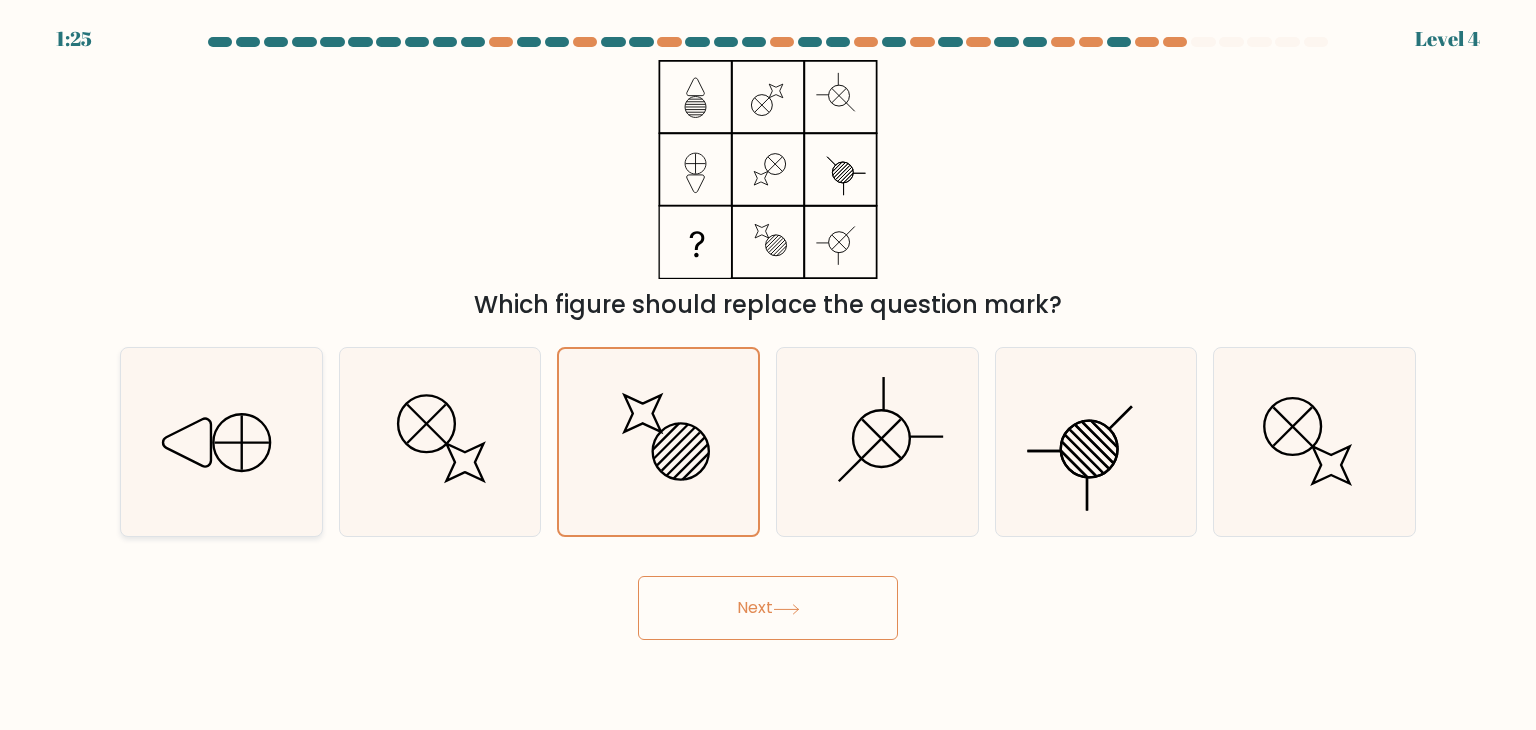click at bounding box center (221, 442) 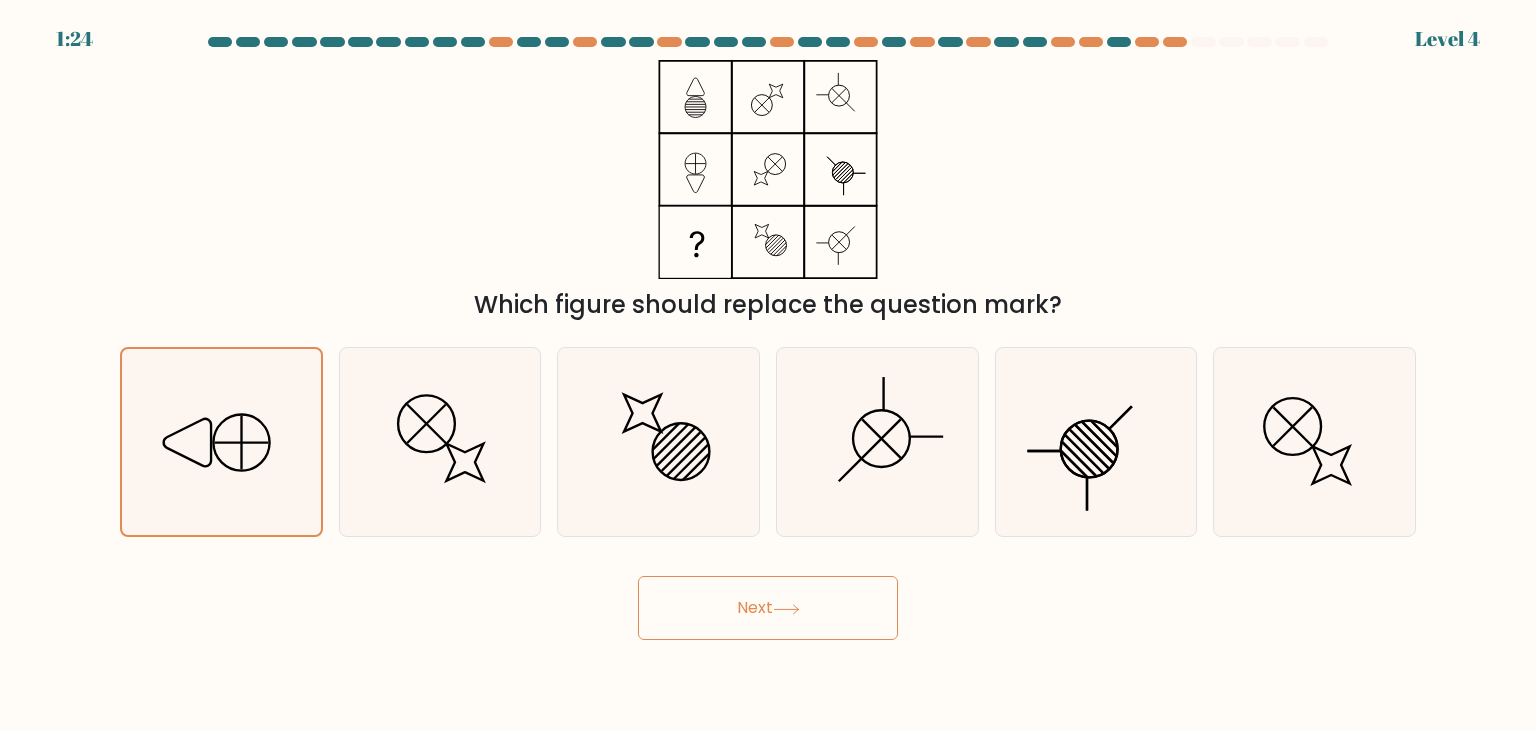 click at bounding box center [786, 609] 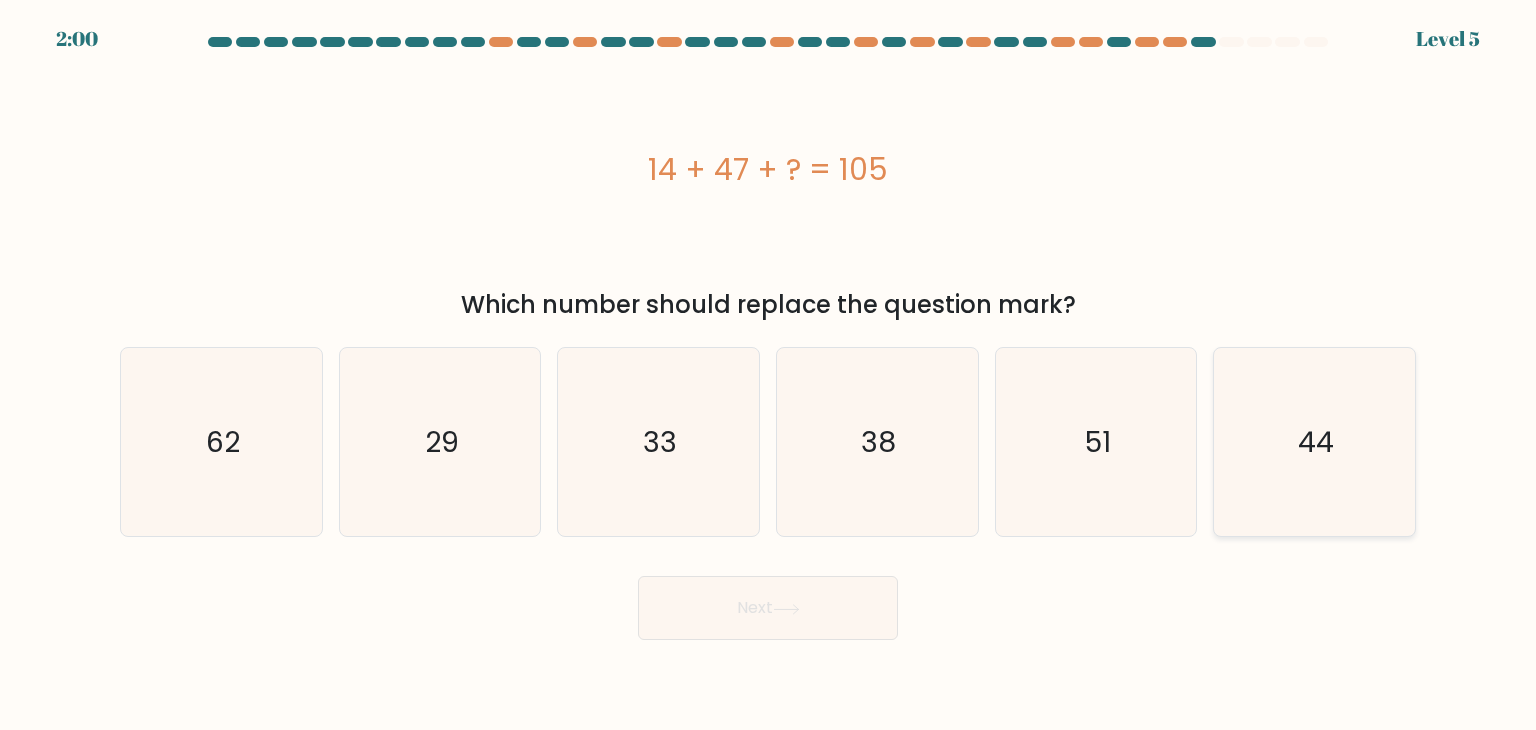 click on "44" at bounding box center [1314, 442] 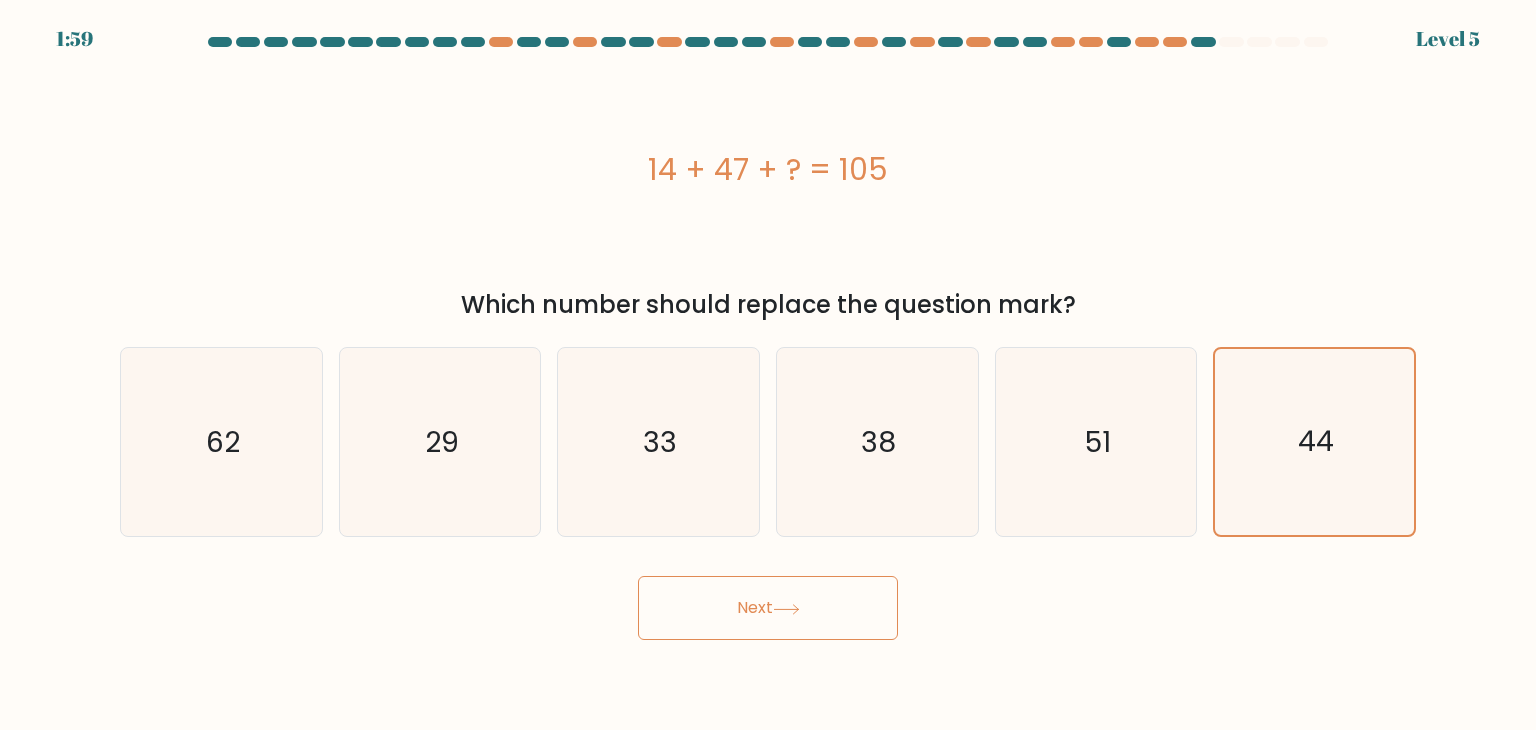 click on "Next" at bounding box center (768, 608) 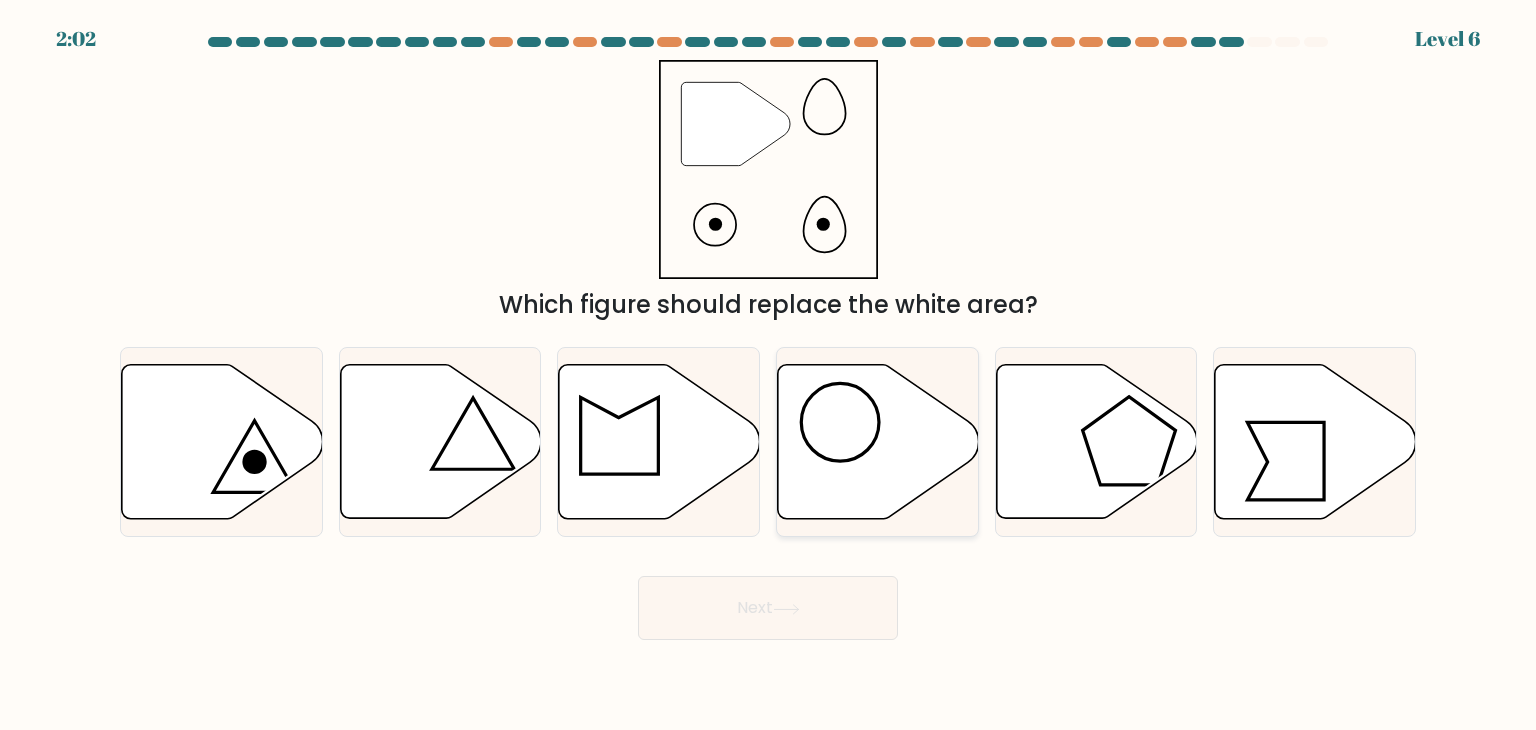click at bounding box center [878, 442] 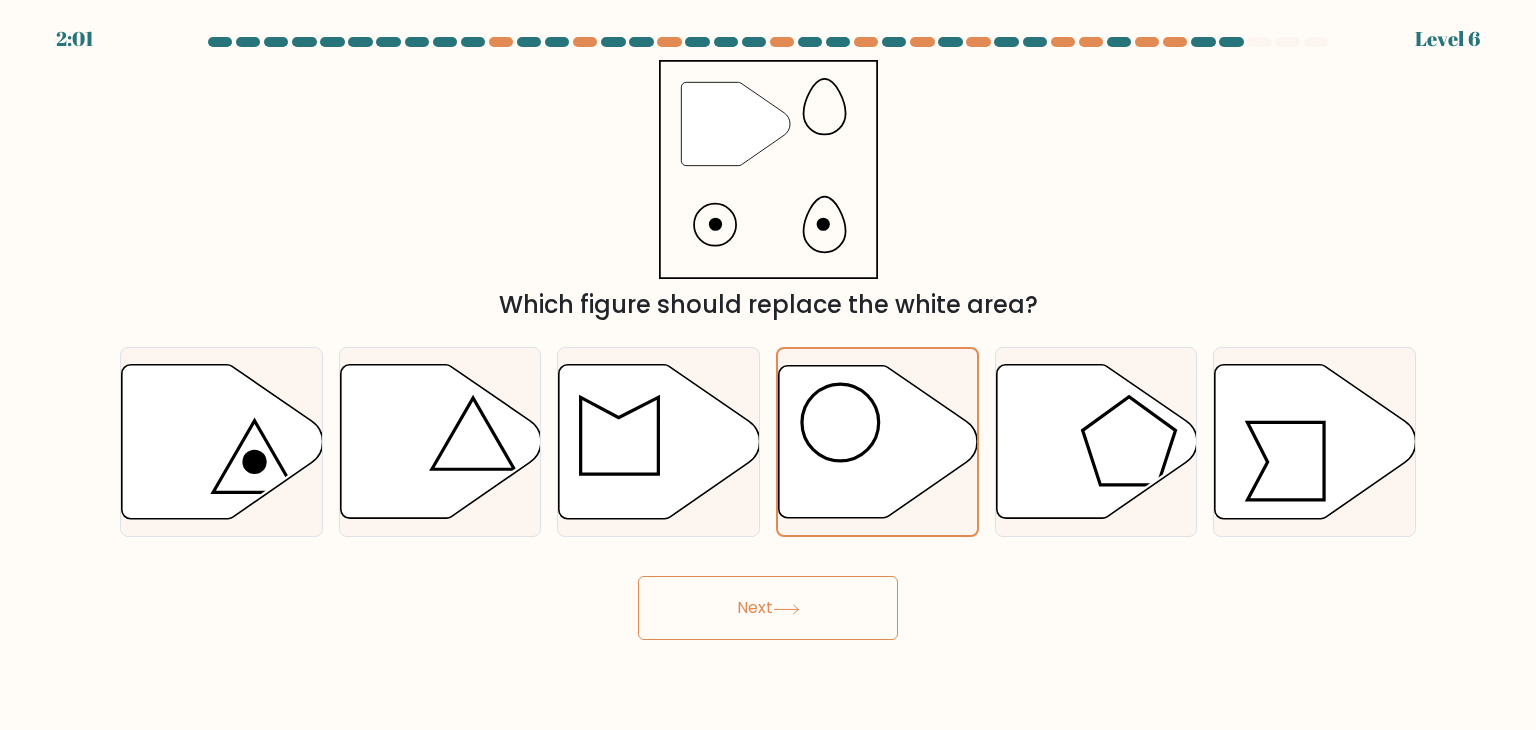 click on "Next" at bounding box center (768, 608) 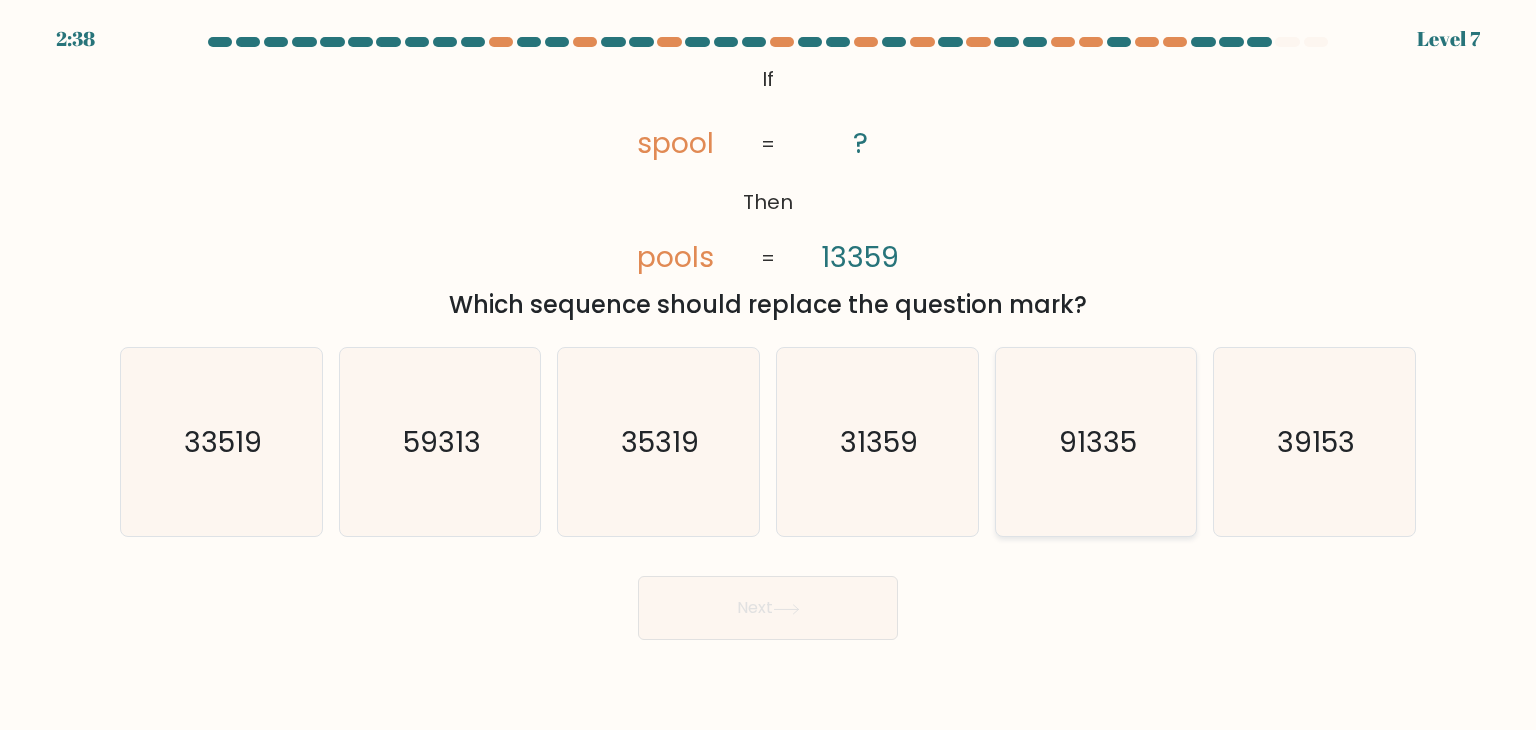 click on "91335" at bounding box center (1096, 442) 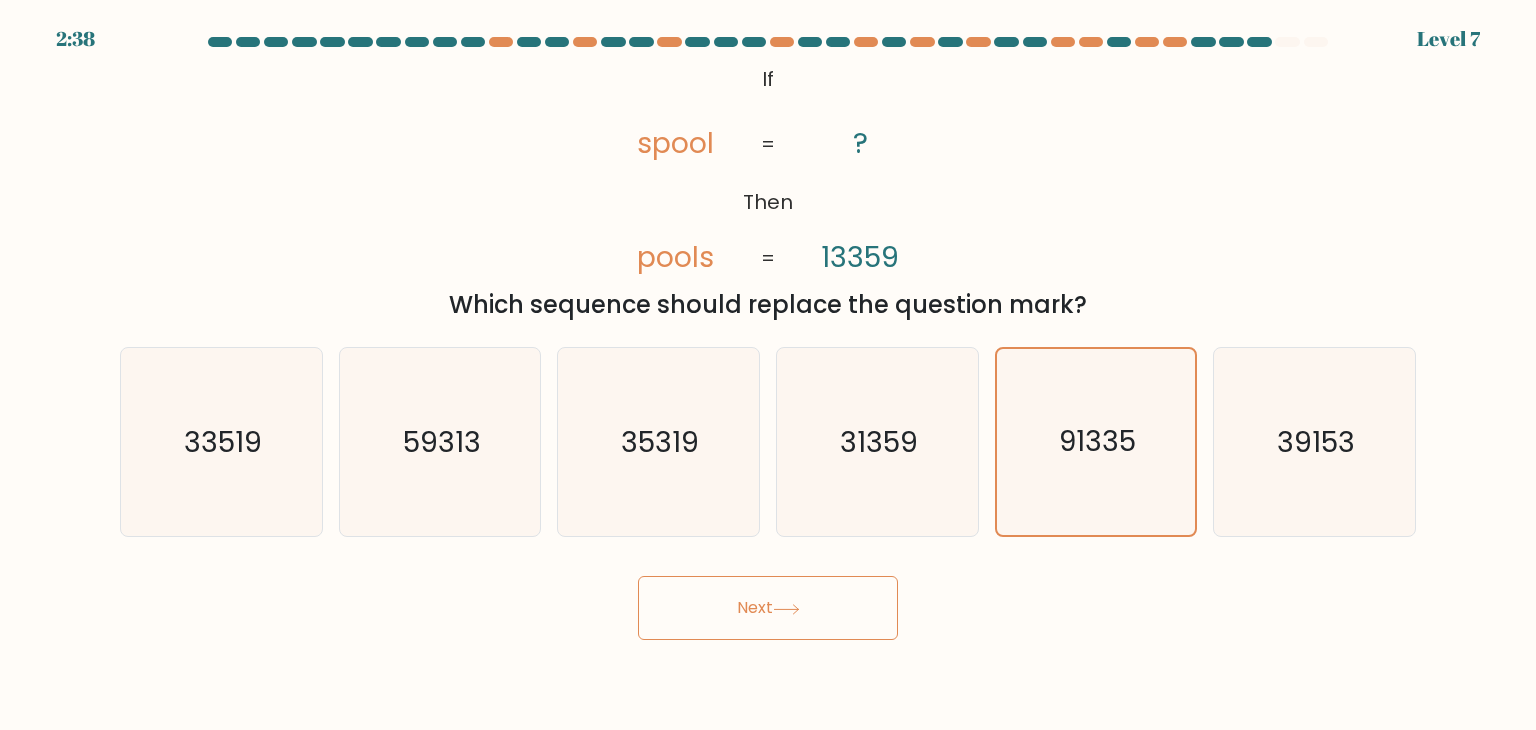 click on "Next" at bounding box center (768, 608) 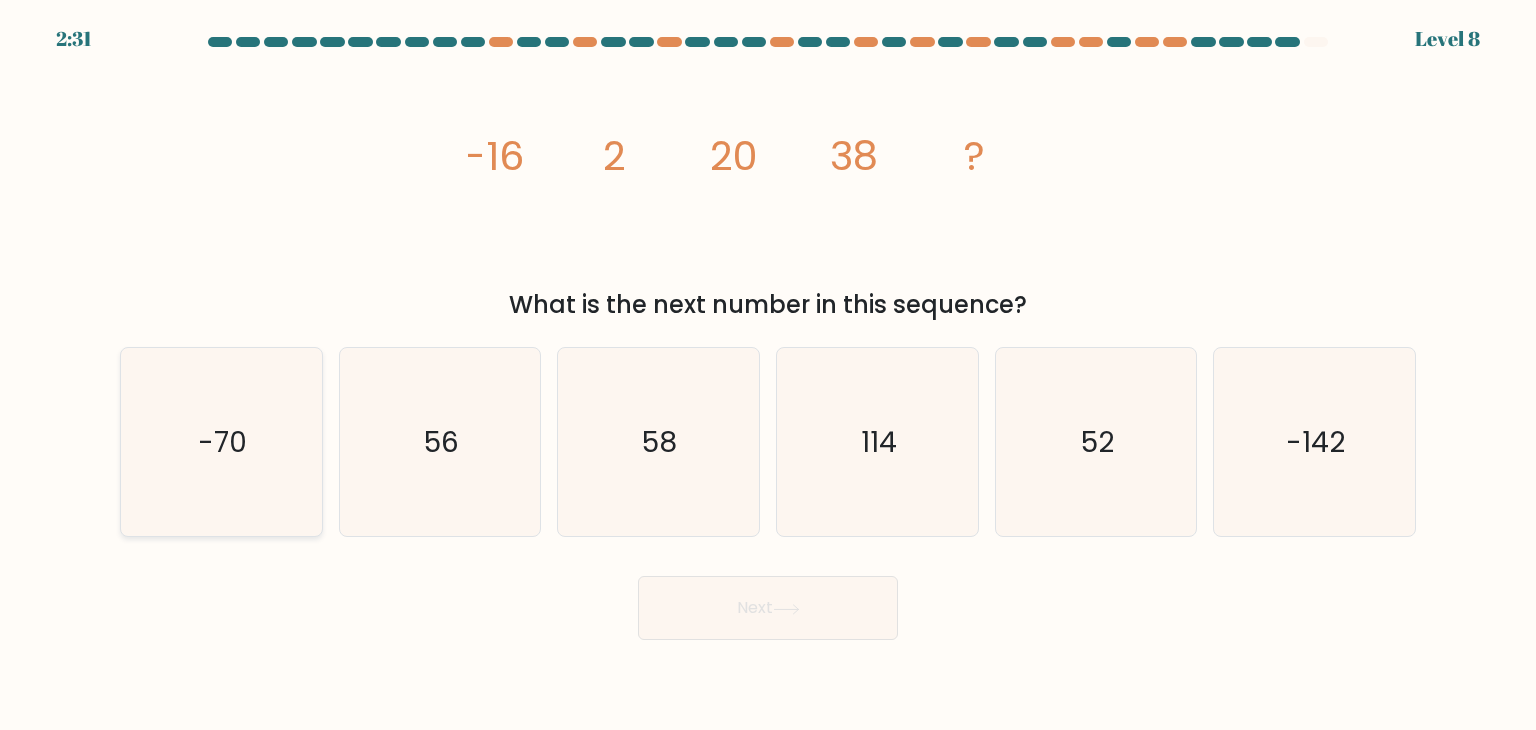 click on "-70" at bounding box center (221, 442) 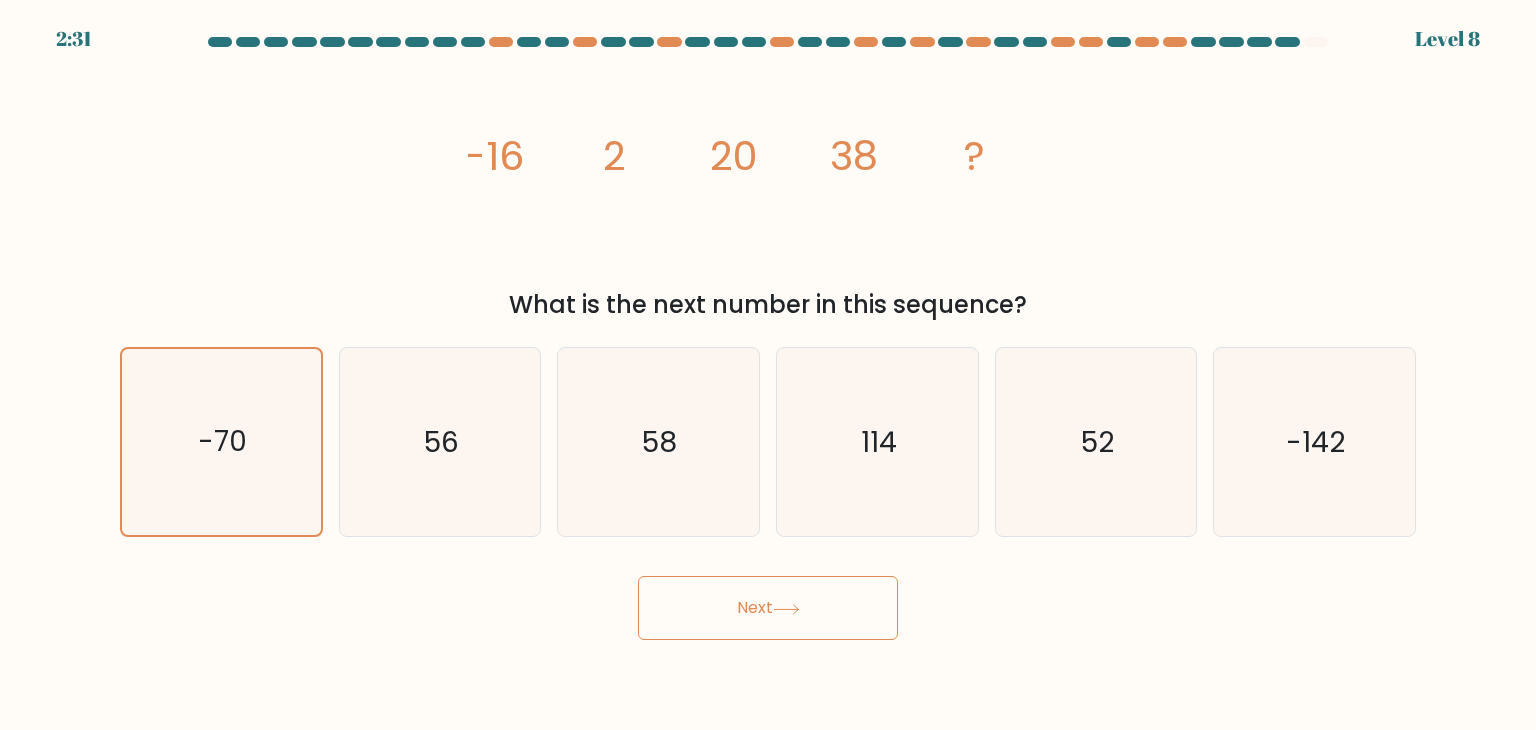 click on "2:31
Level 8" at bounding box center (768, 365) 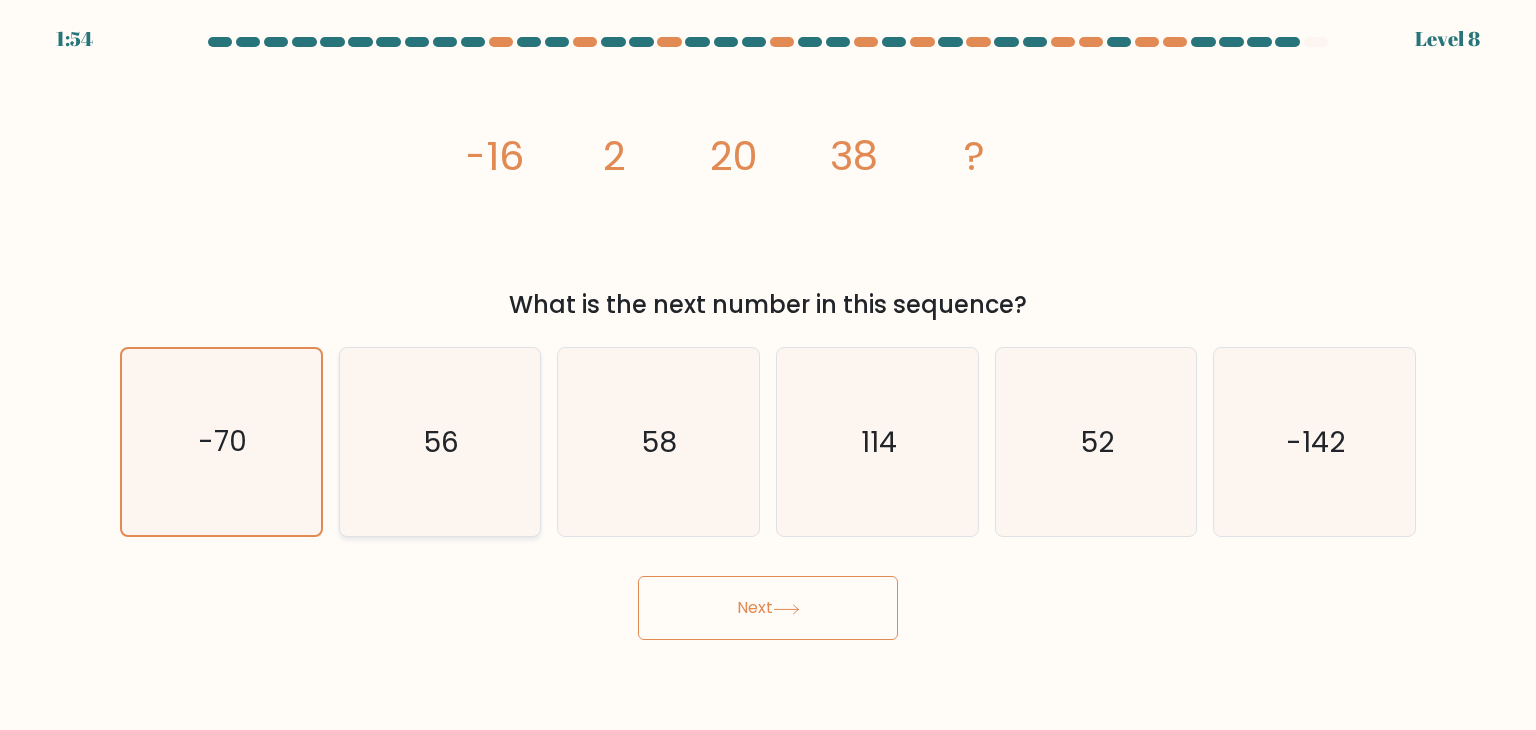 click on "56" at bounding box center (440, 442) 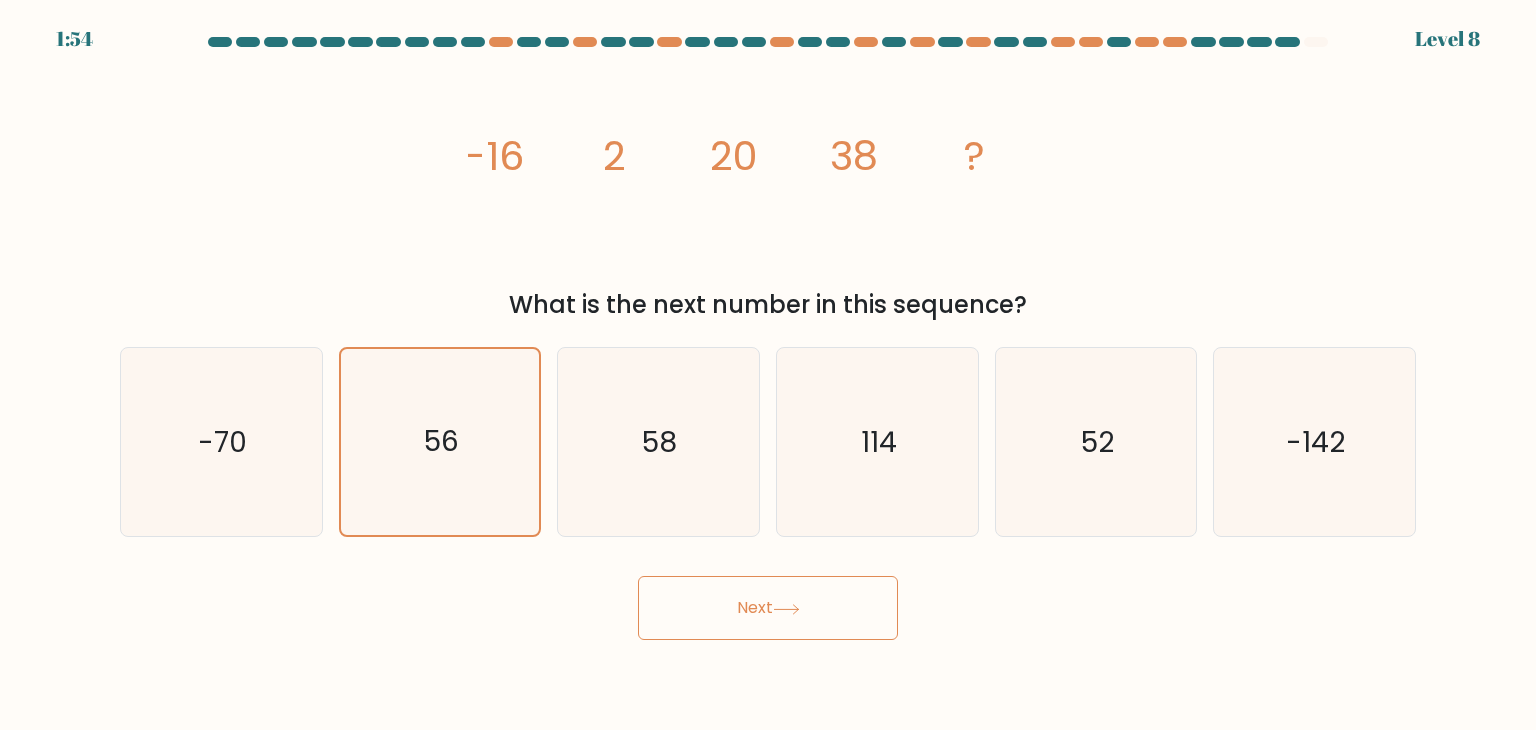 click on "Next" at bounding box center (768, 608) 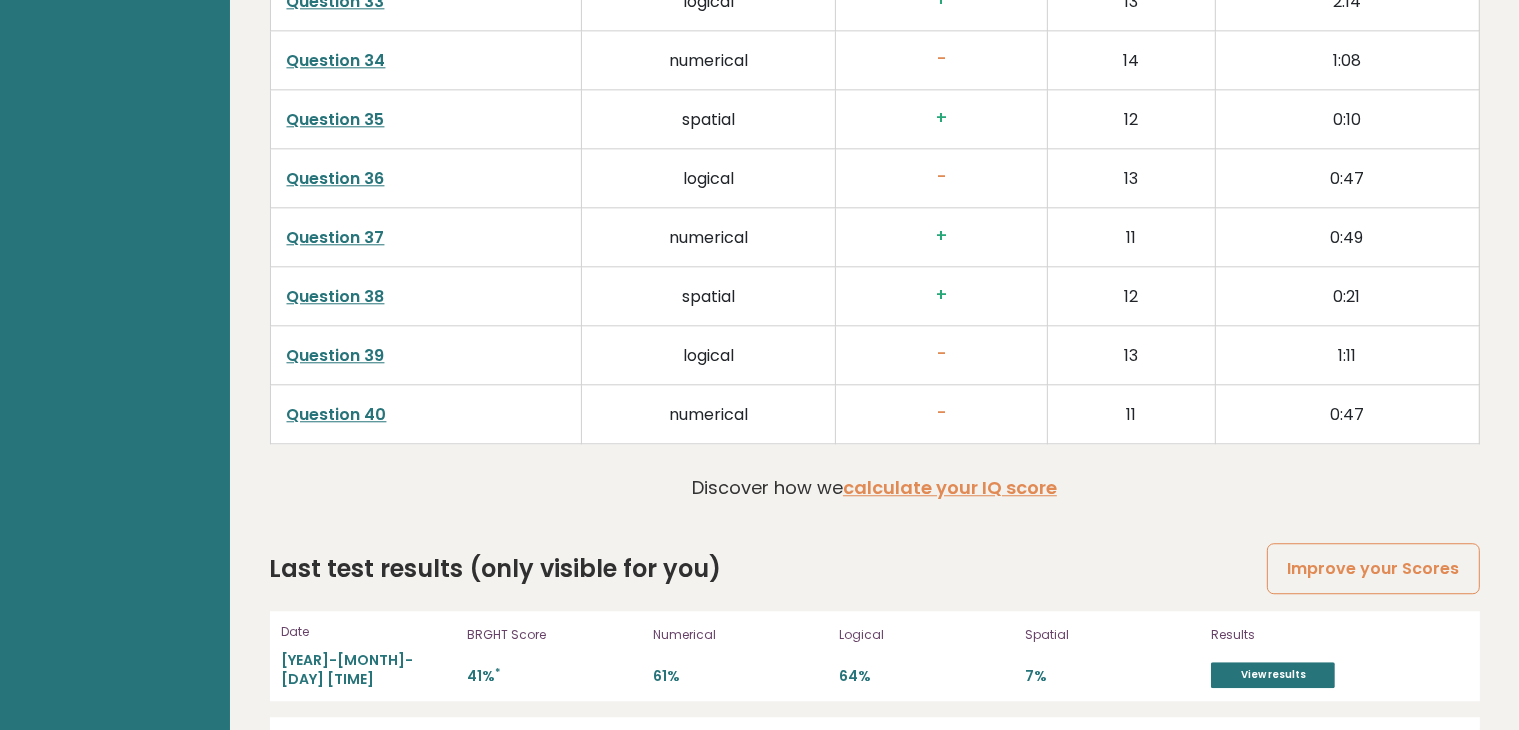 scroll, scrollTop: 5582, scrollLeft: 0, axis: vertical 